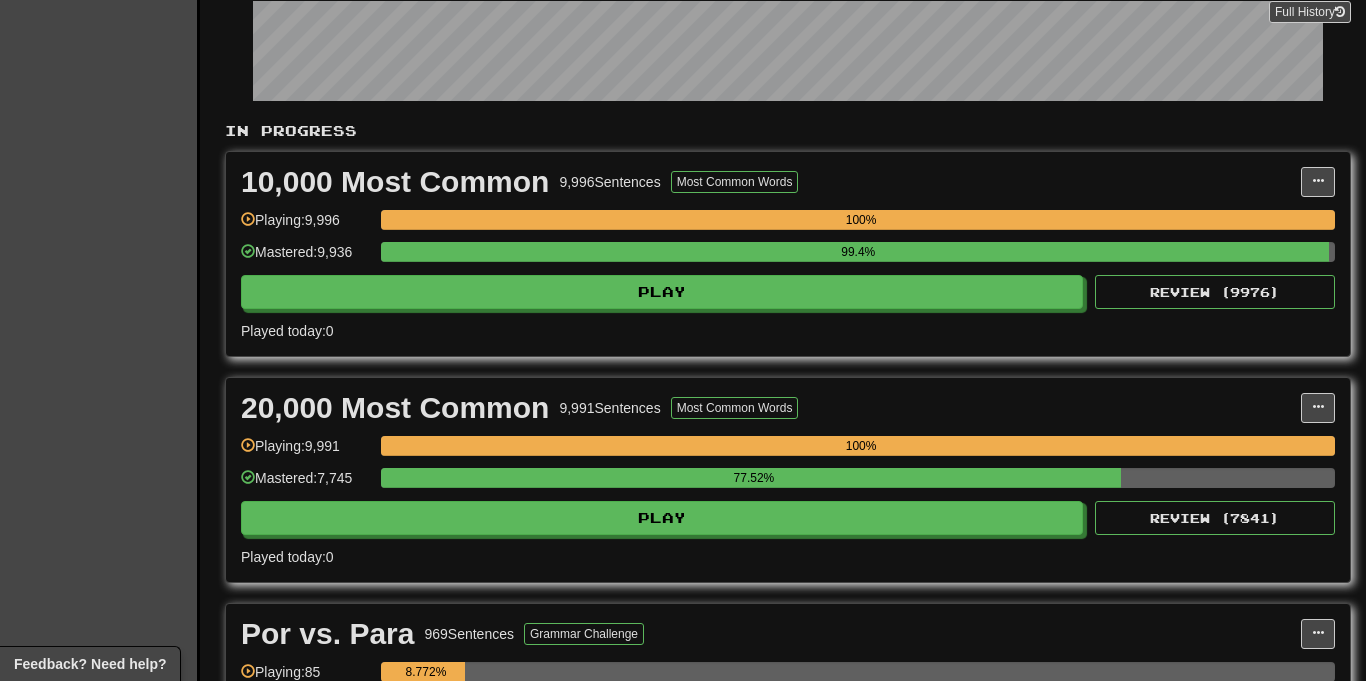 scroll, scrollTop: 414, scrollLeft: 0, axis: vertical 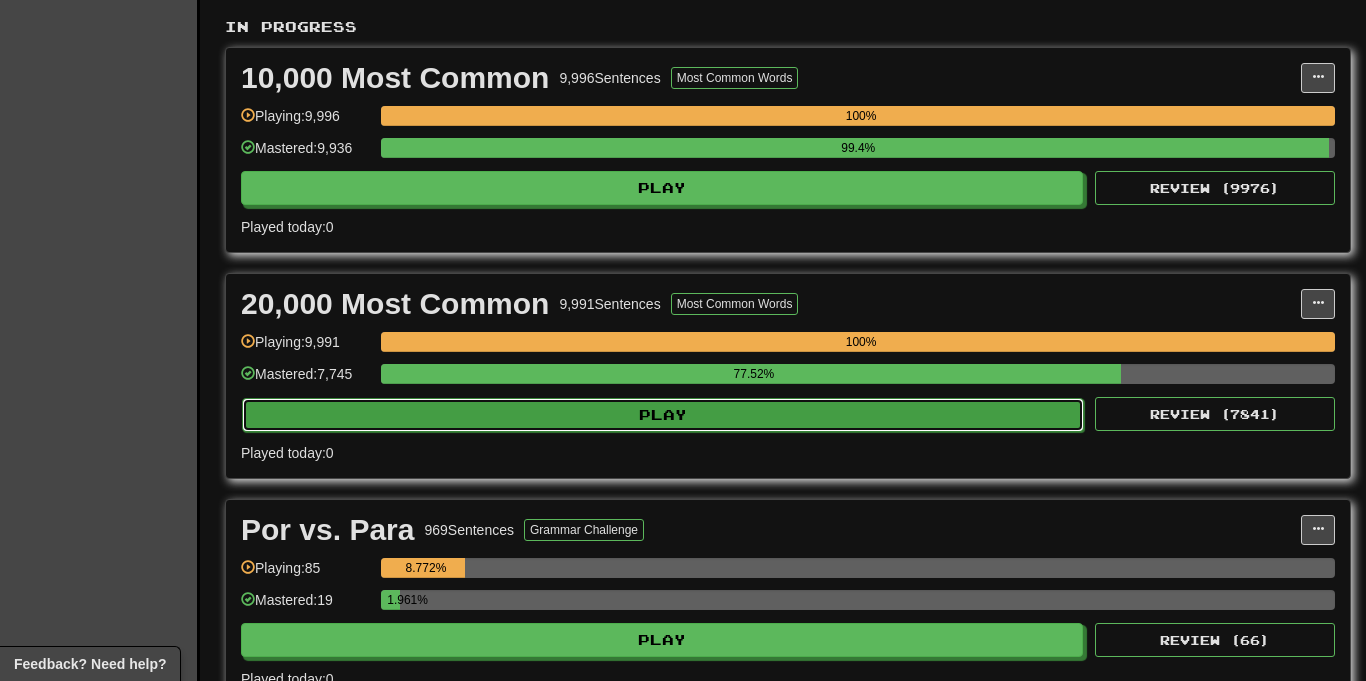 click on "Play" 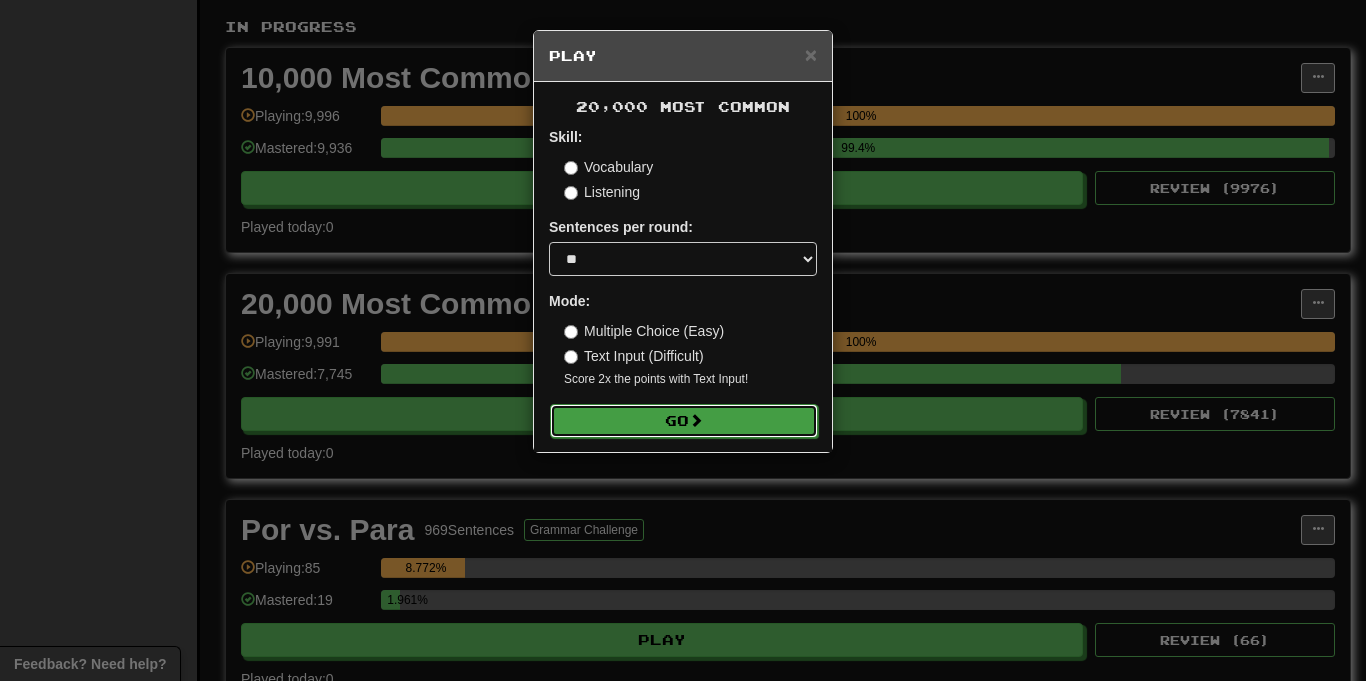 click on "Go" at bounding box center (684, 421) 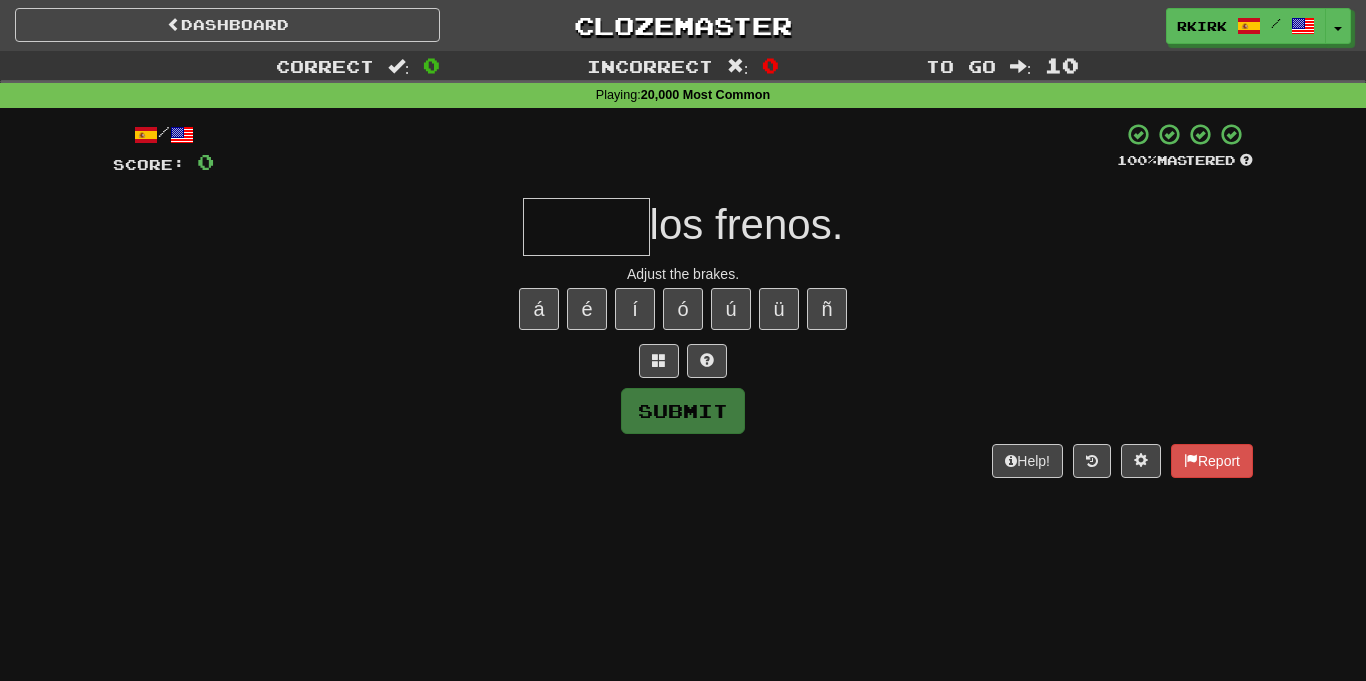 scroll, scrollTop: 0, scrollLeft: 0, axis: both 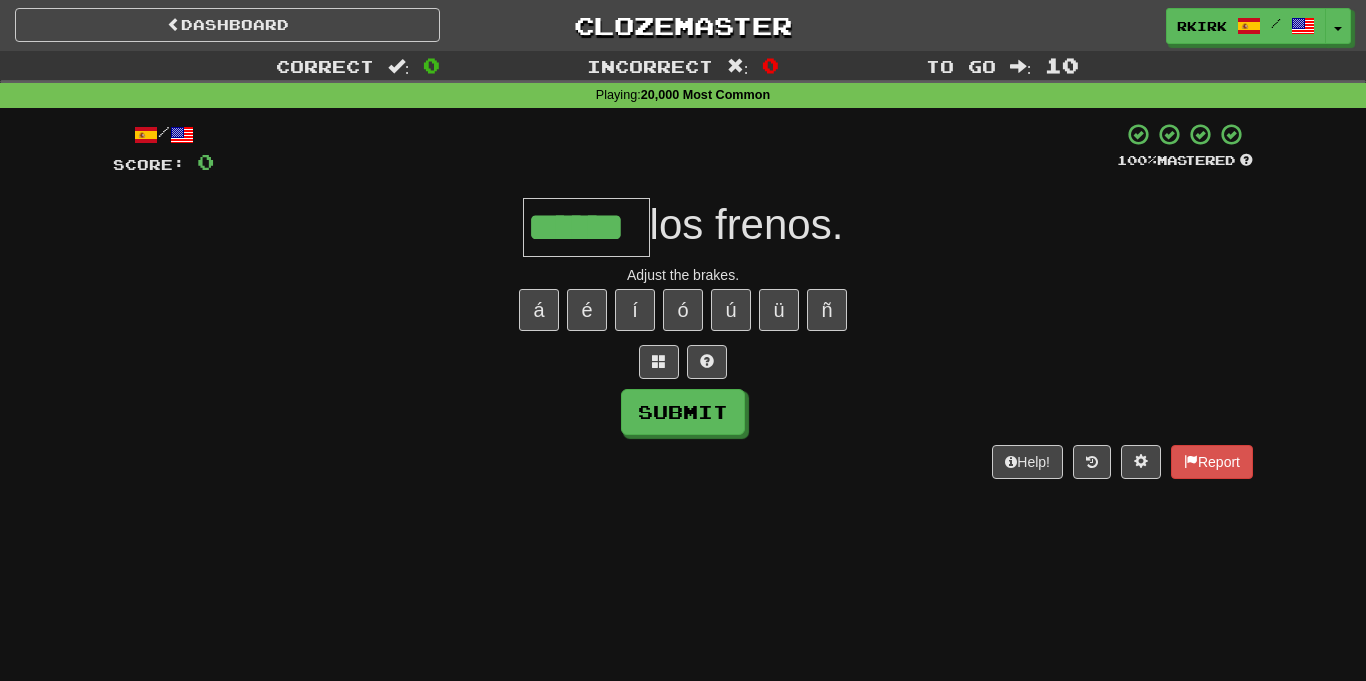 type on "******" 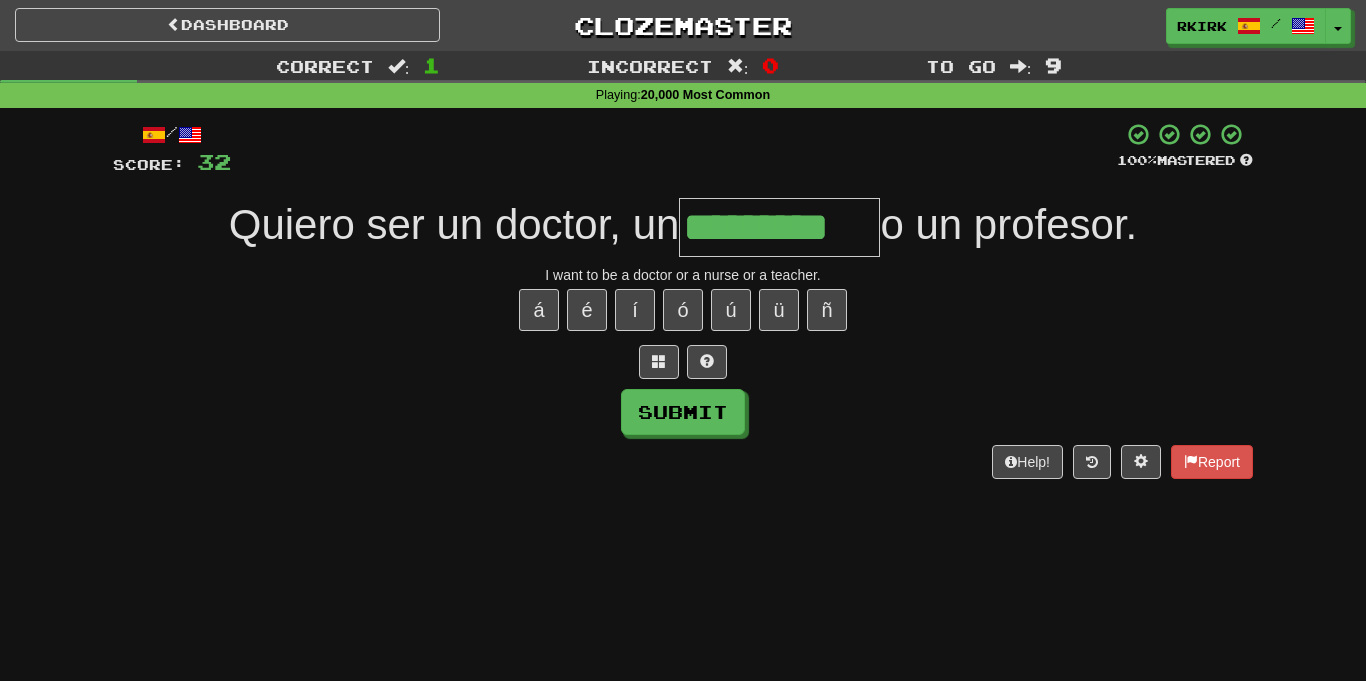 type on "*********" 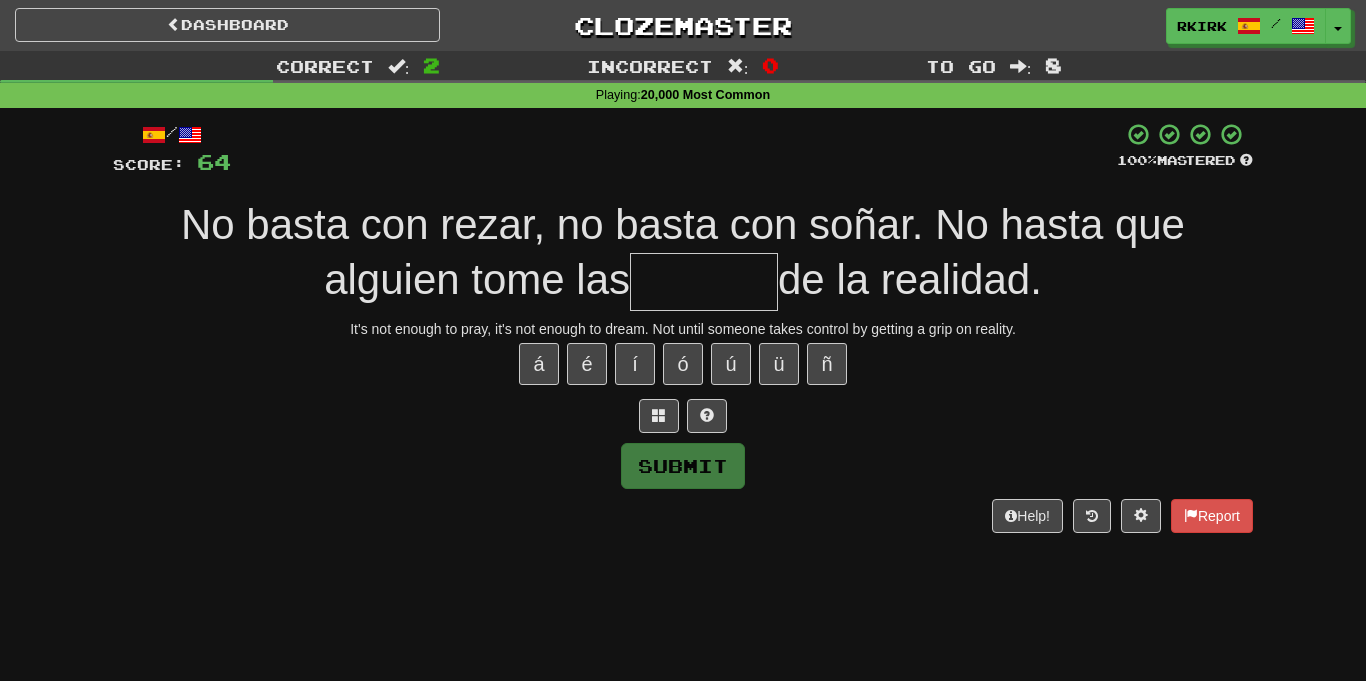 type on "*" 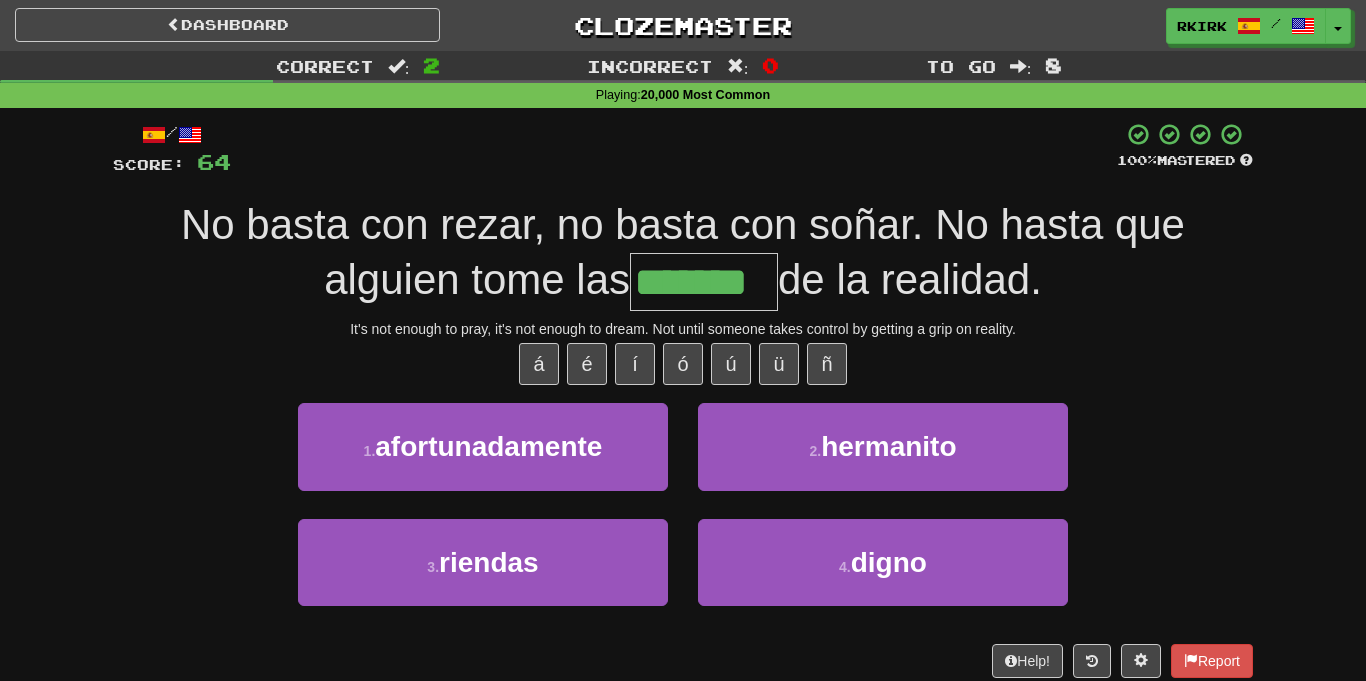 type on "*******" 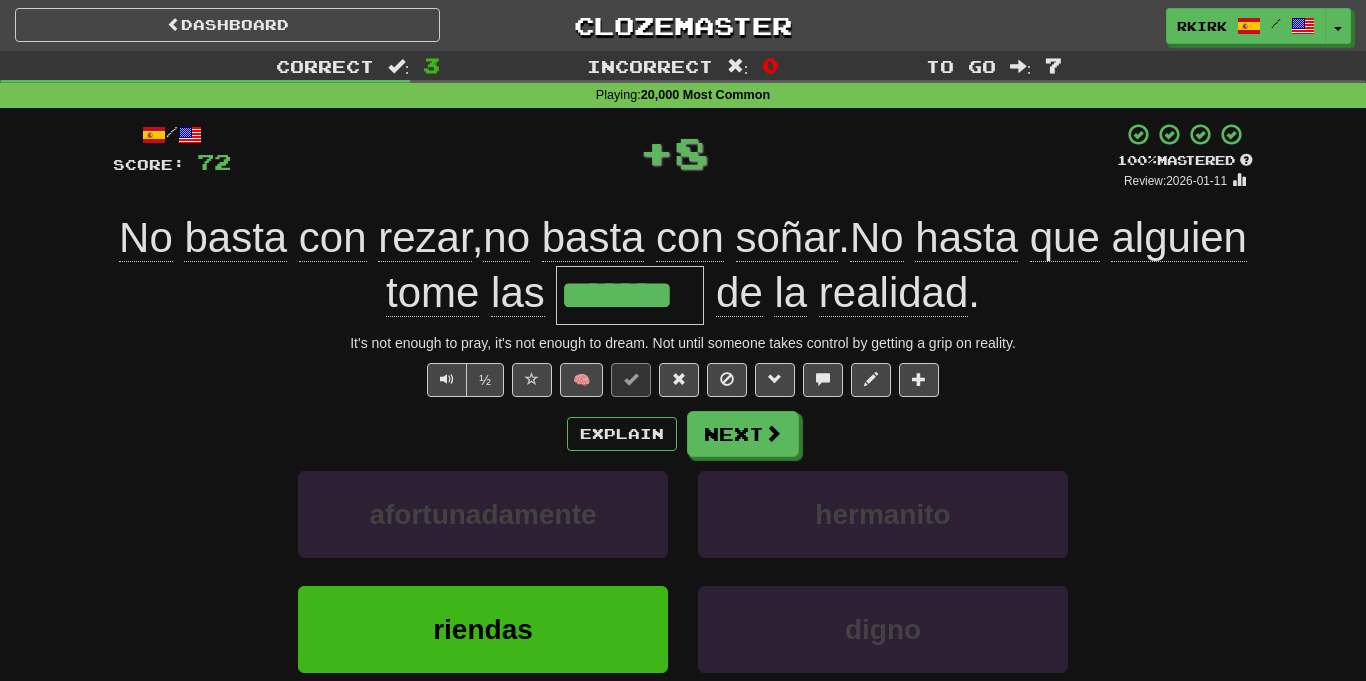 click on "hermanito" at bounding box center [883, 528] 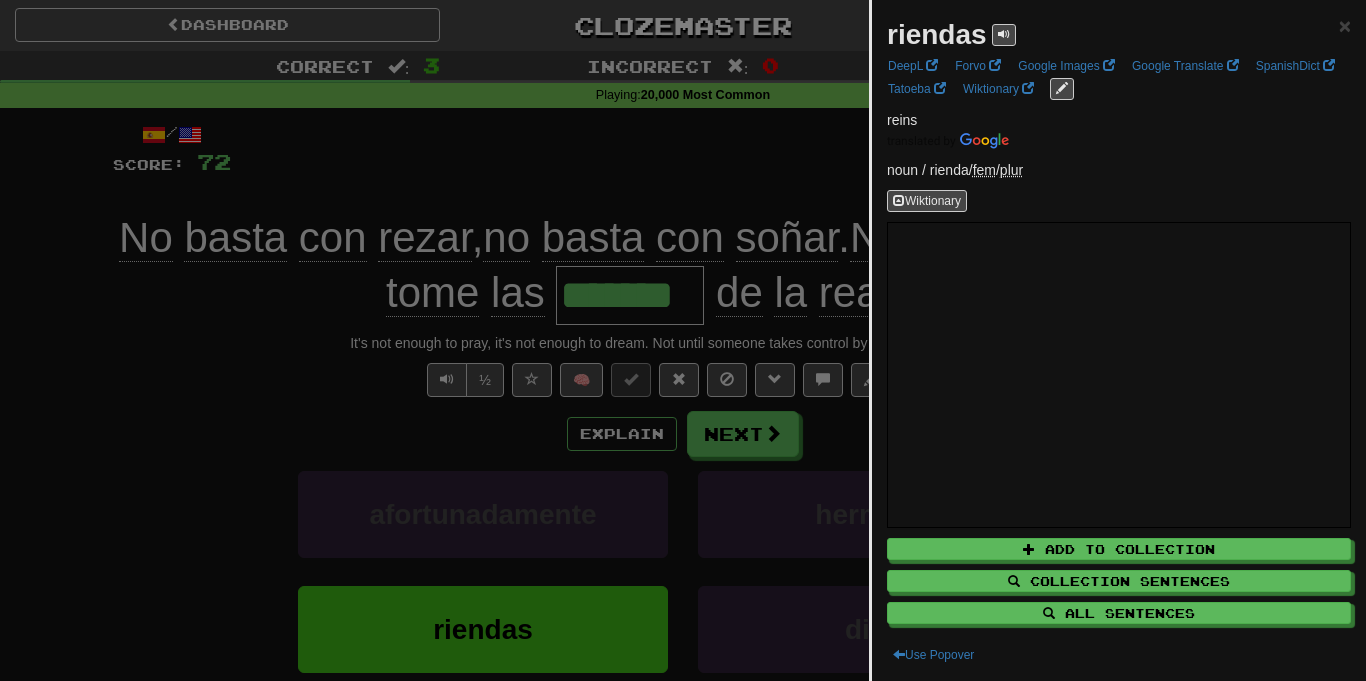 click at bounding box center [683, 340] 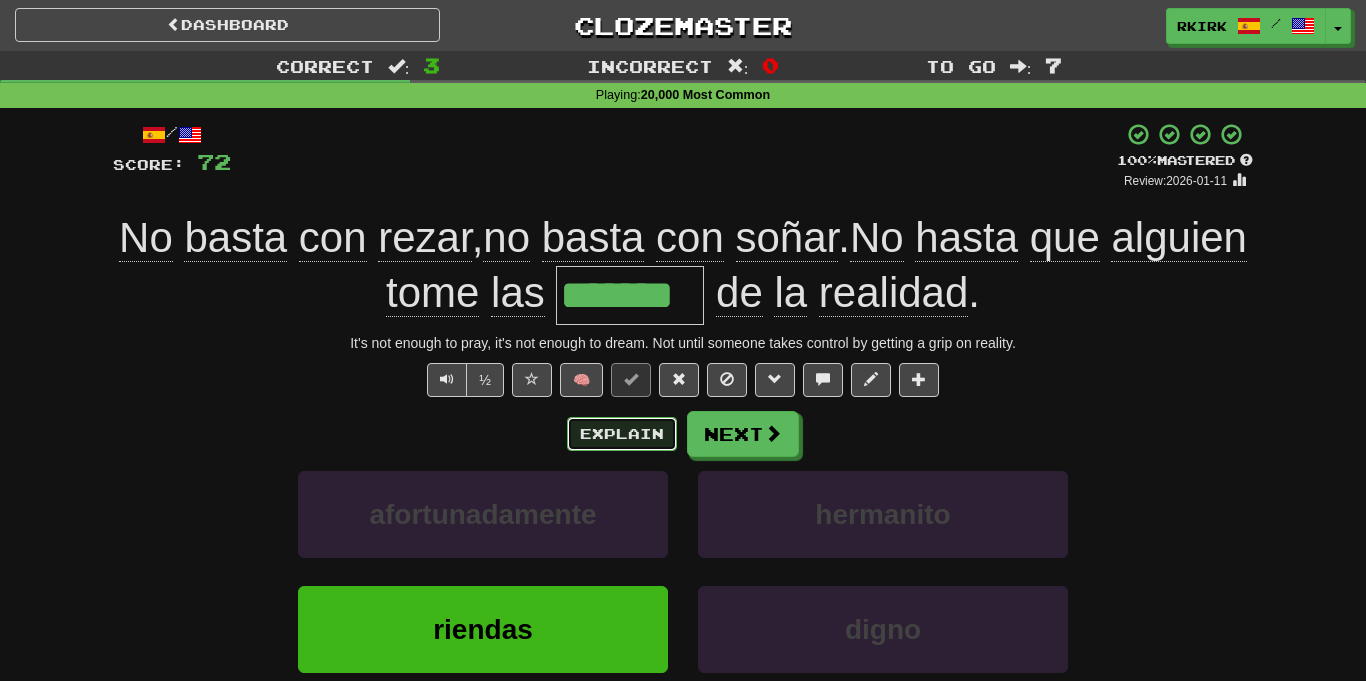 click on "Explain" at bounding box center [622, 434] 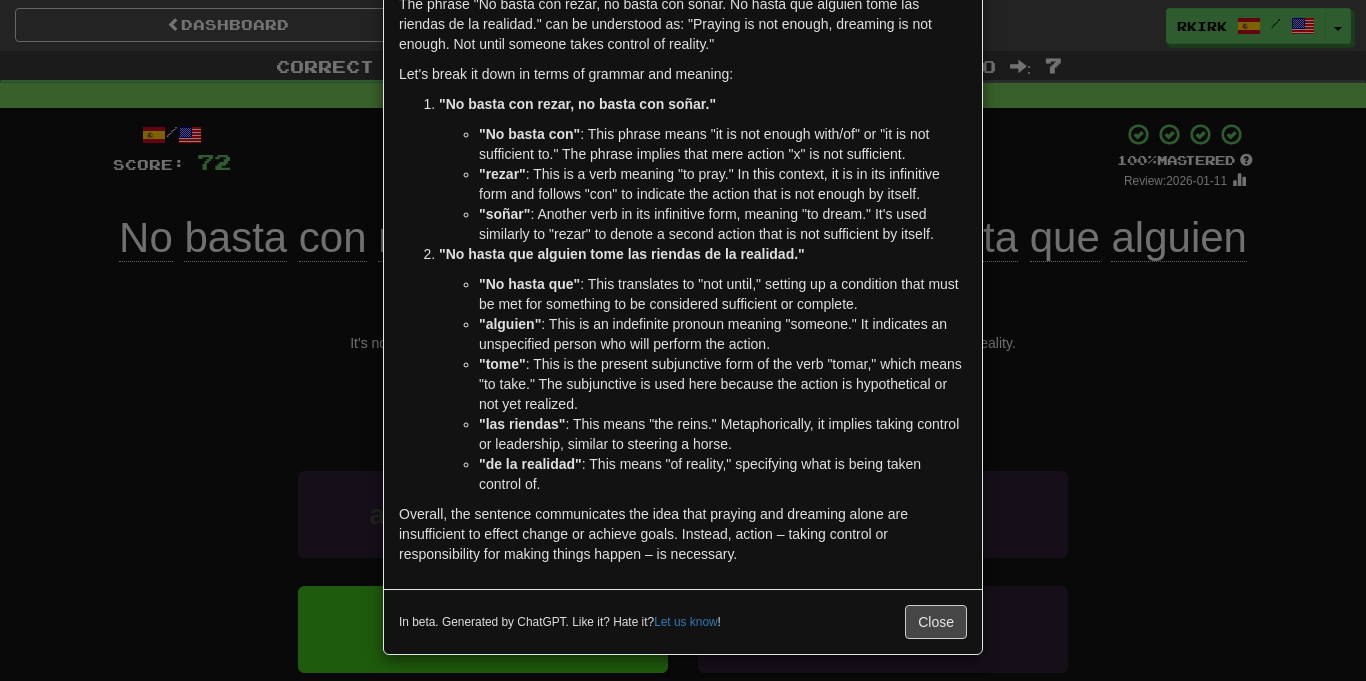 scroll, scrollTop: 112, scrollLeft: 0, axis: vertical 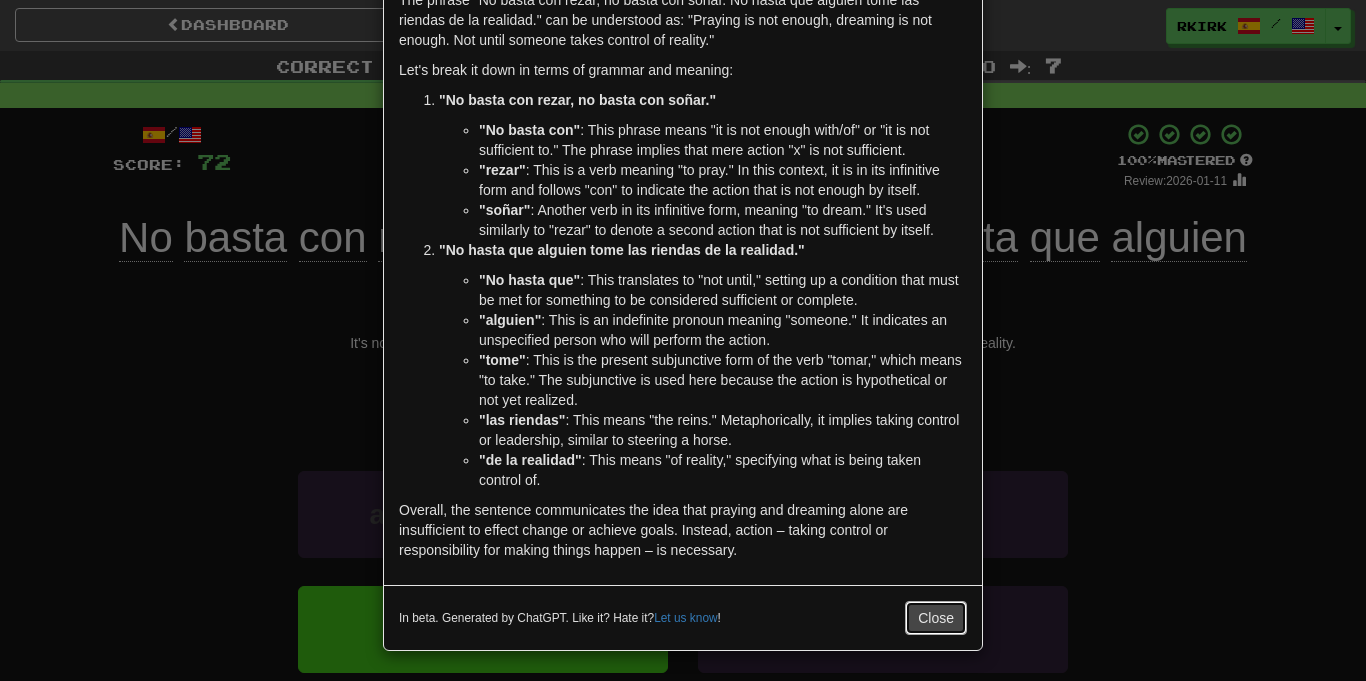 click on "Close" at bounding box center (936, 618) 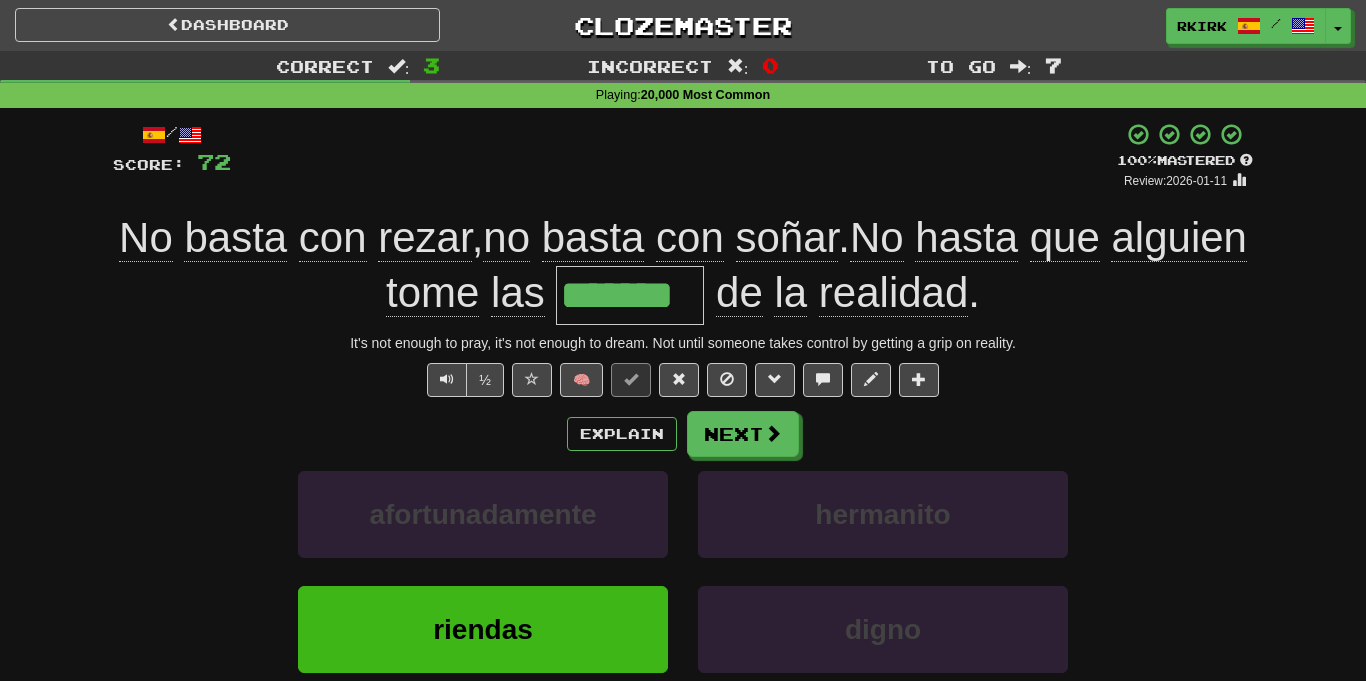 click on "Explain Next afortunadamente hermanito riendas digno Learn more: afortunadamente hermanito riendas digno" at bounding box center [683, 571] 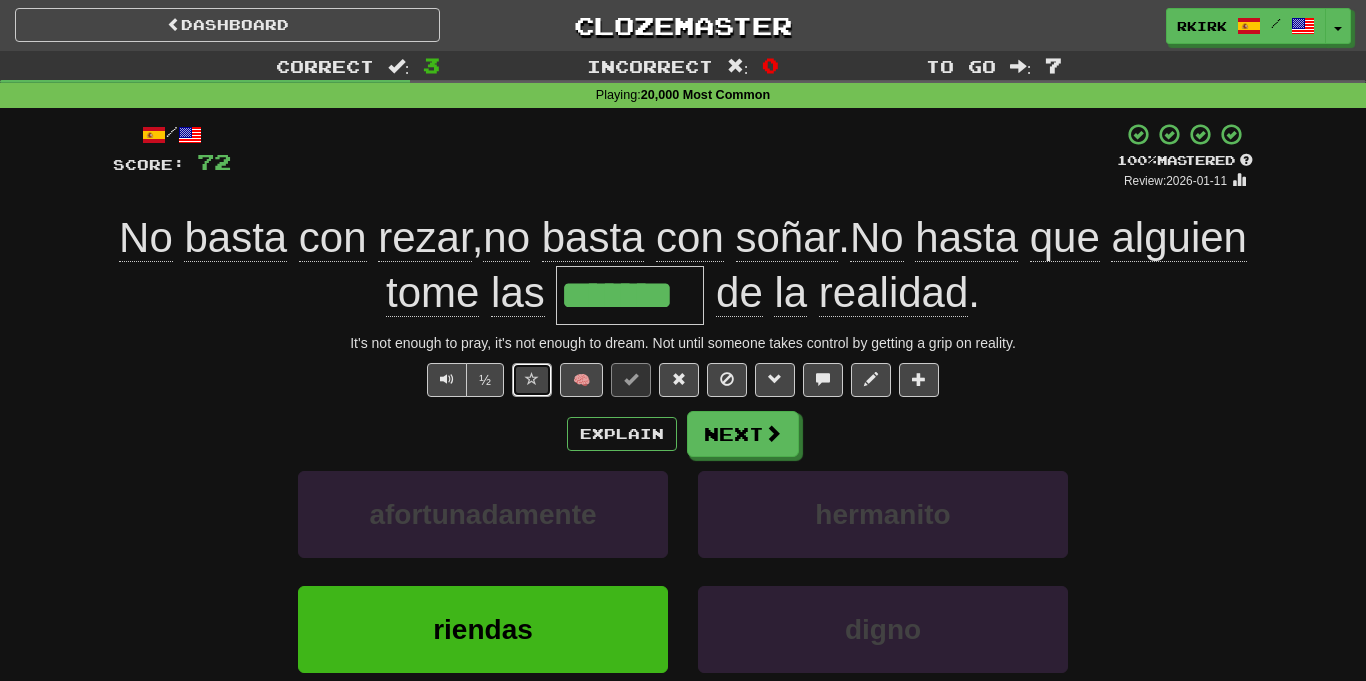 click at bounding box center (532, 380) 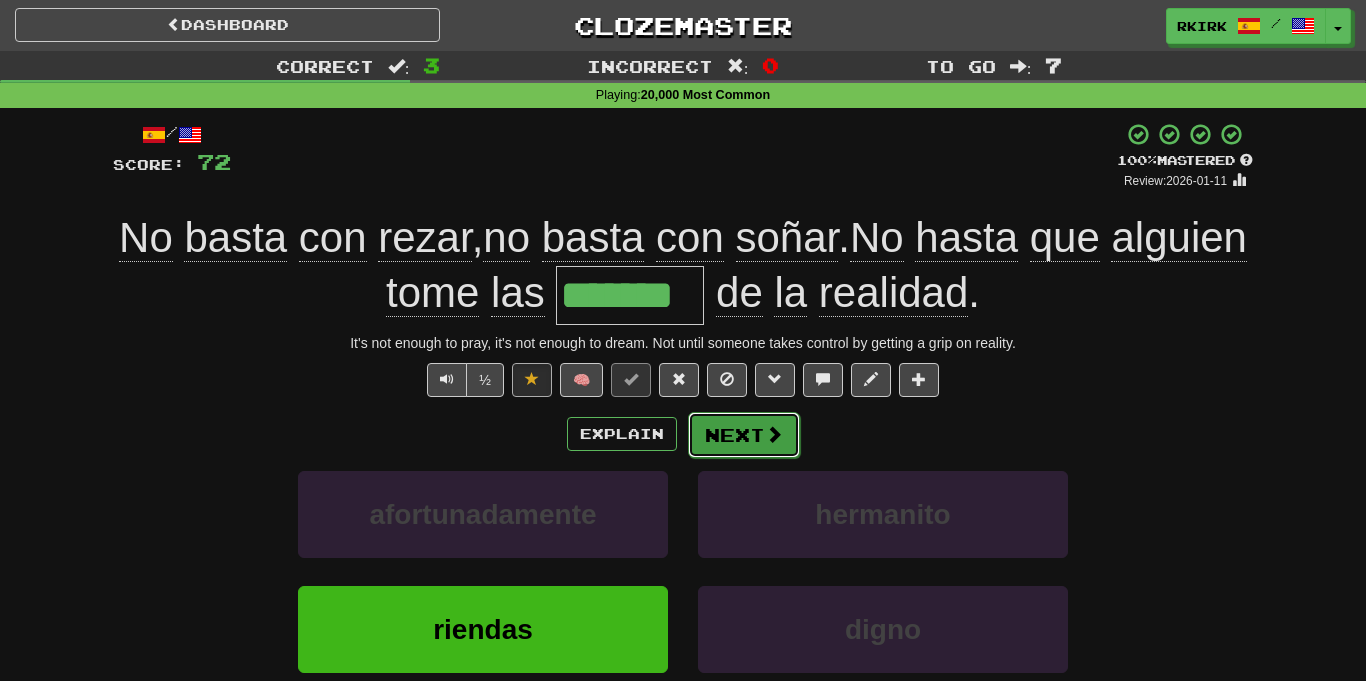 click on "Next" at bounding box center (744, 435) 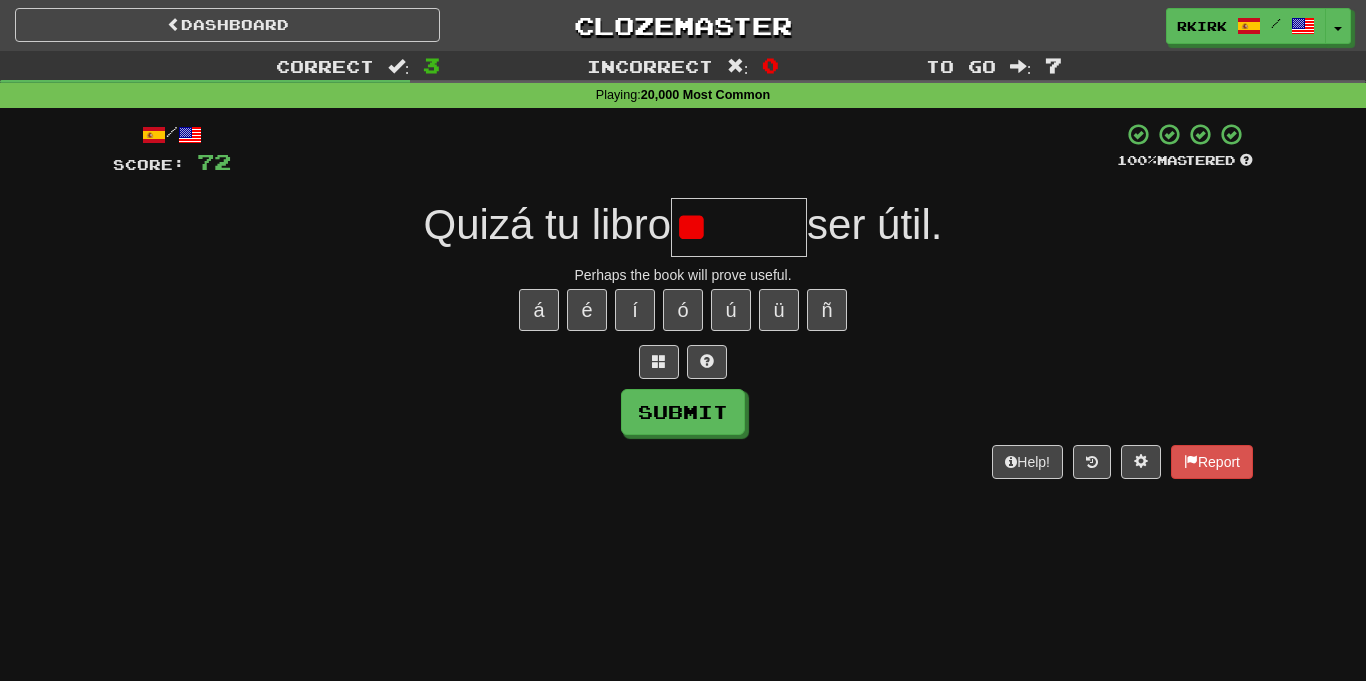 type on "*" 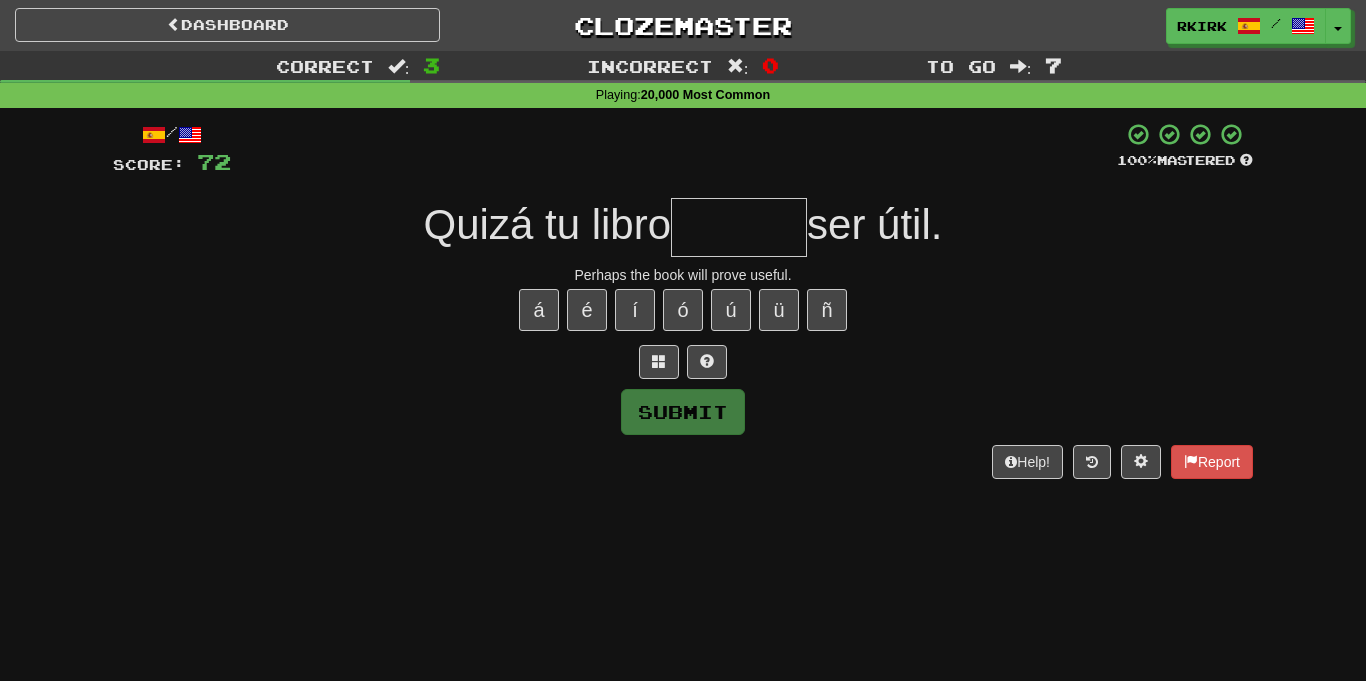 type on "*" 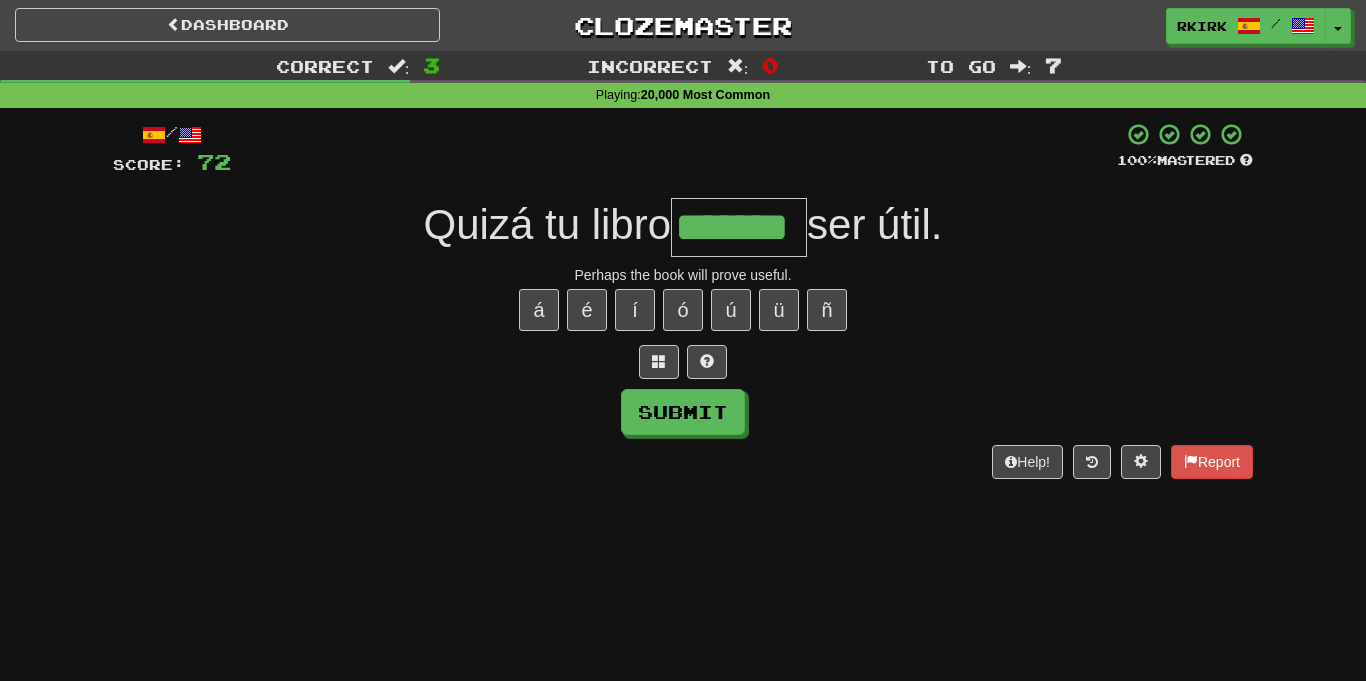 type on "*******" 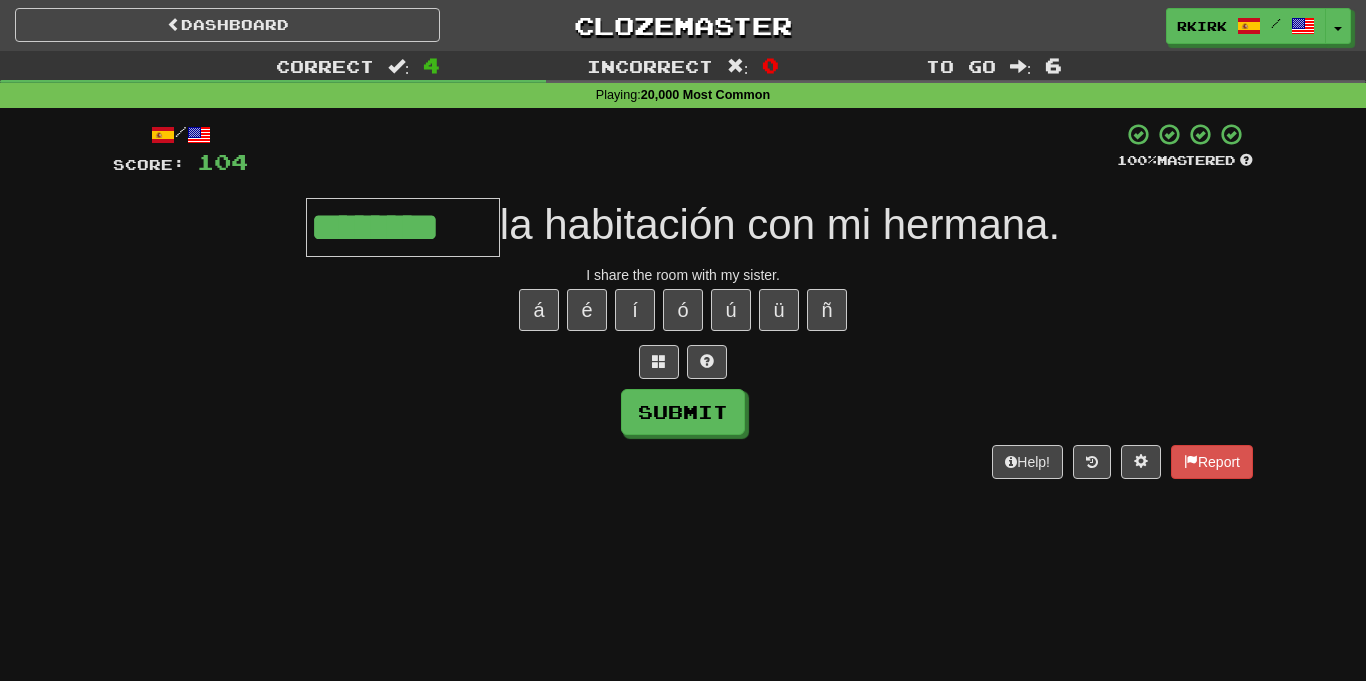 type on "********" 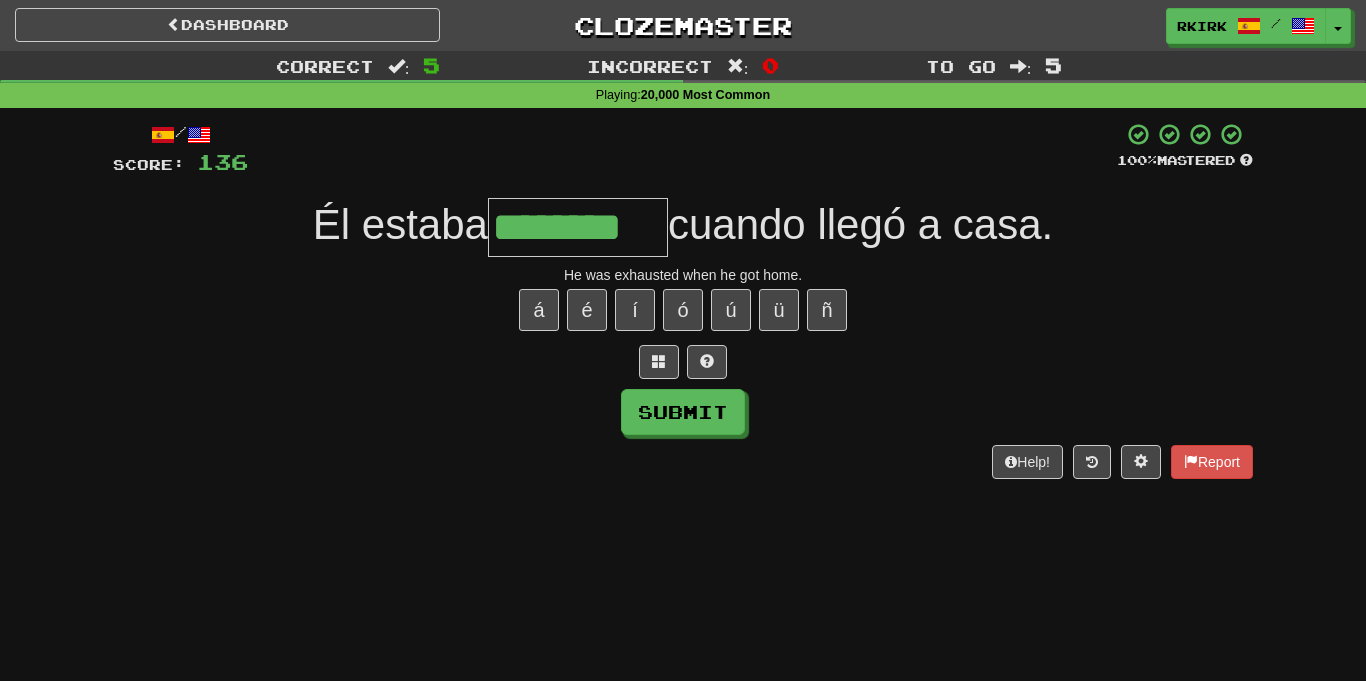 type on "********" 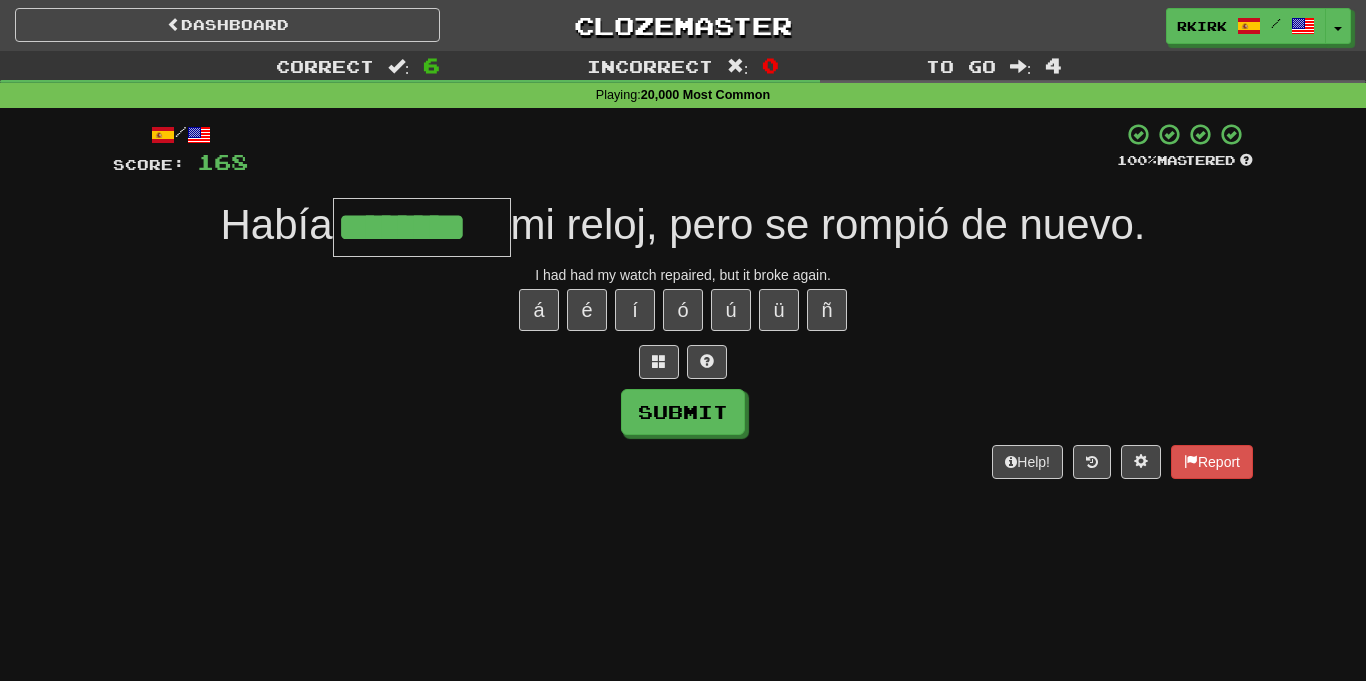 type on "********" 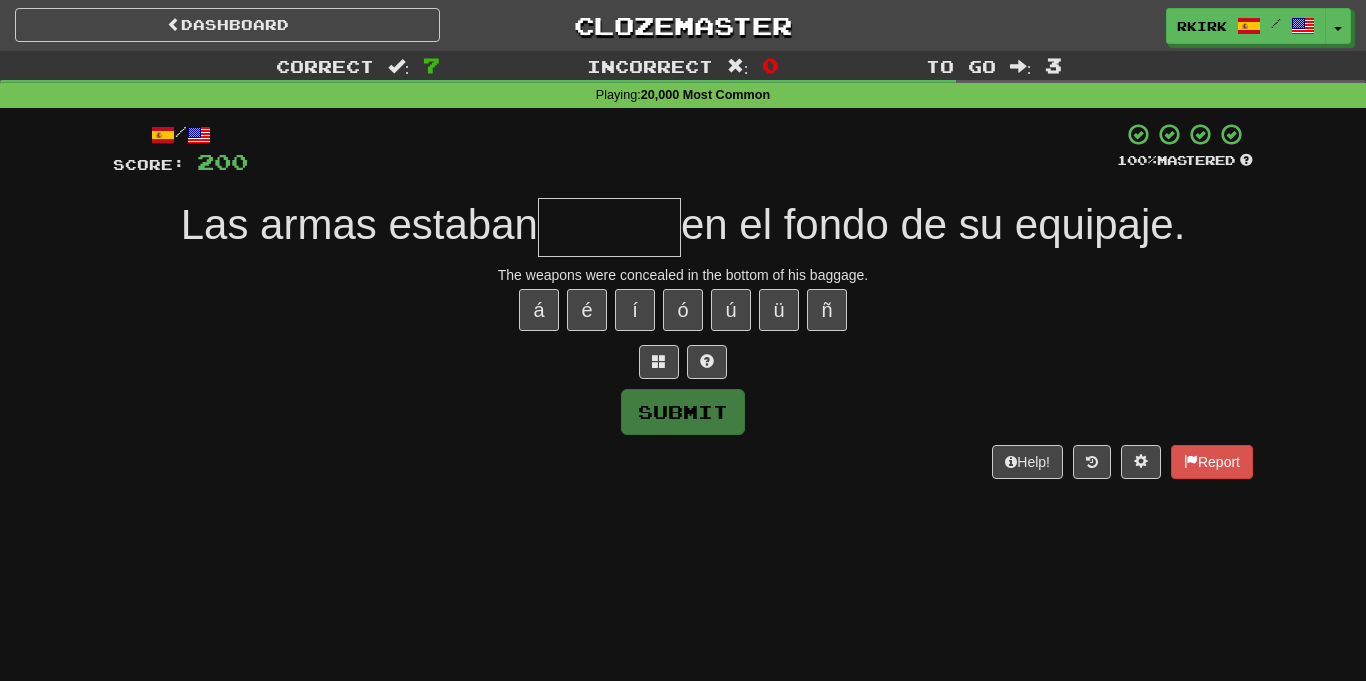 type on "*" 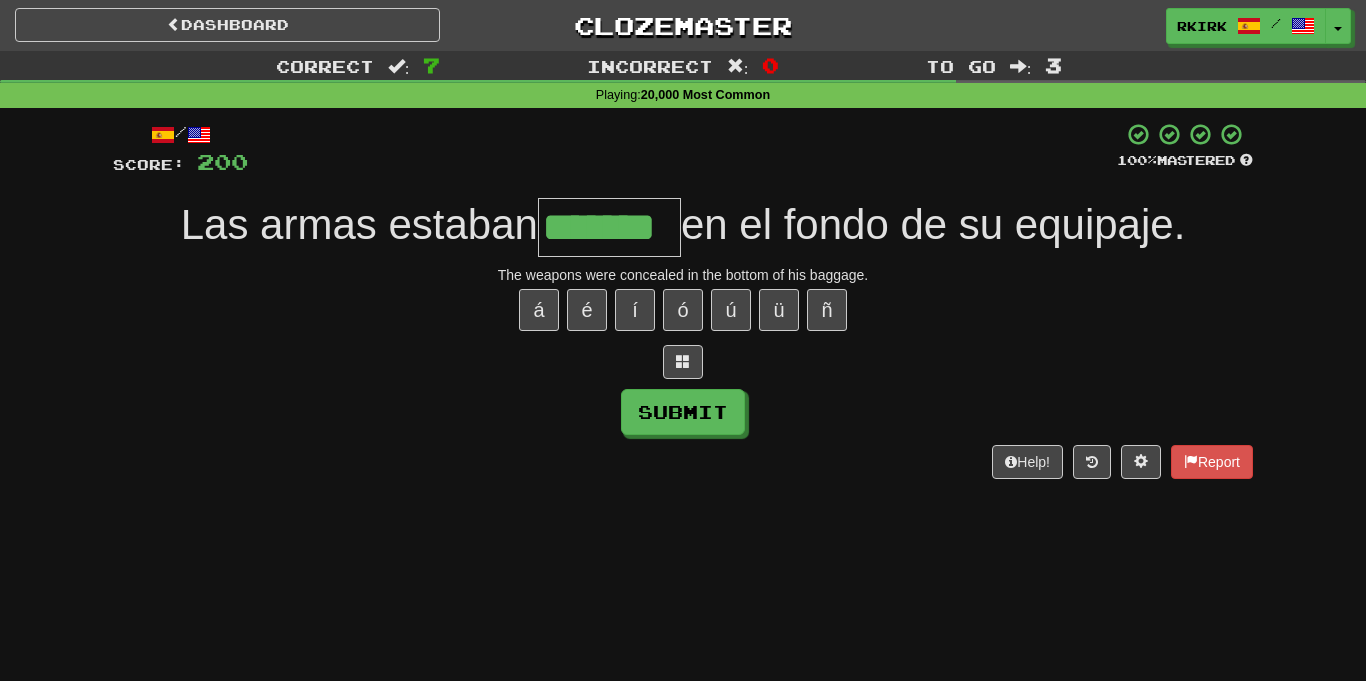 type on "*******" 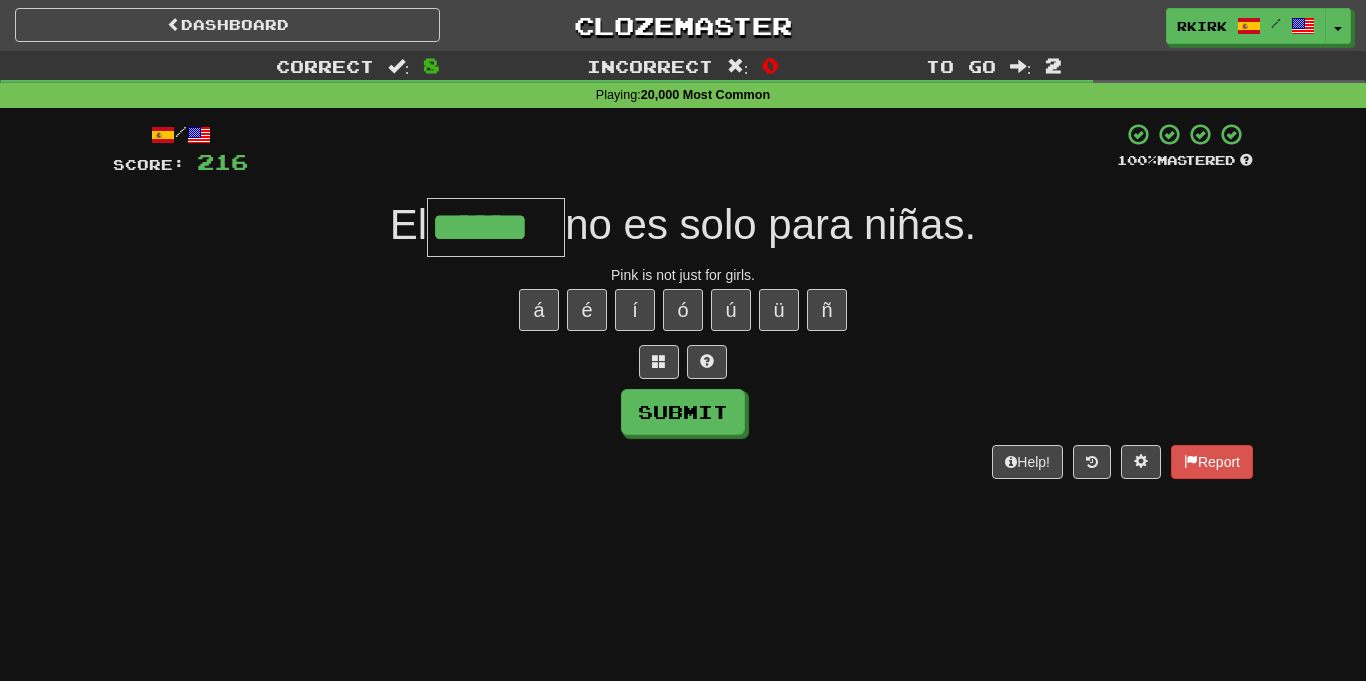 type on "******" 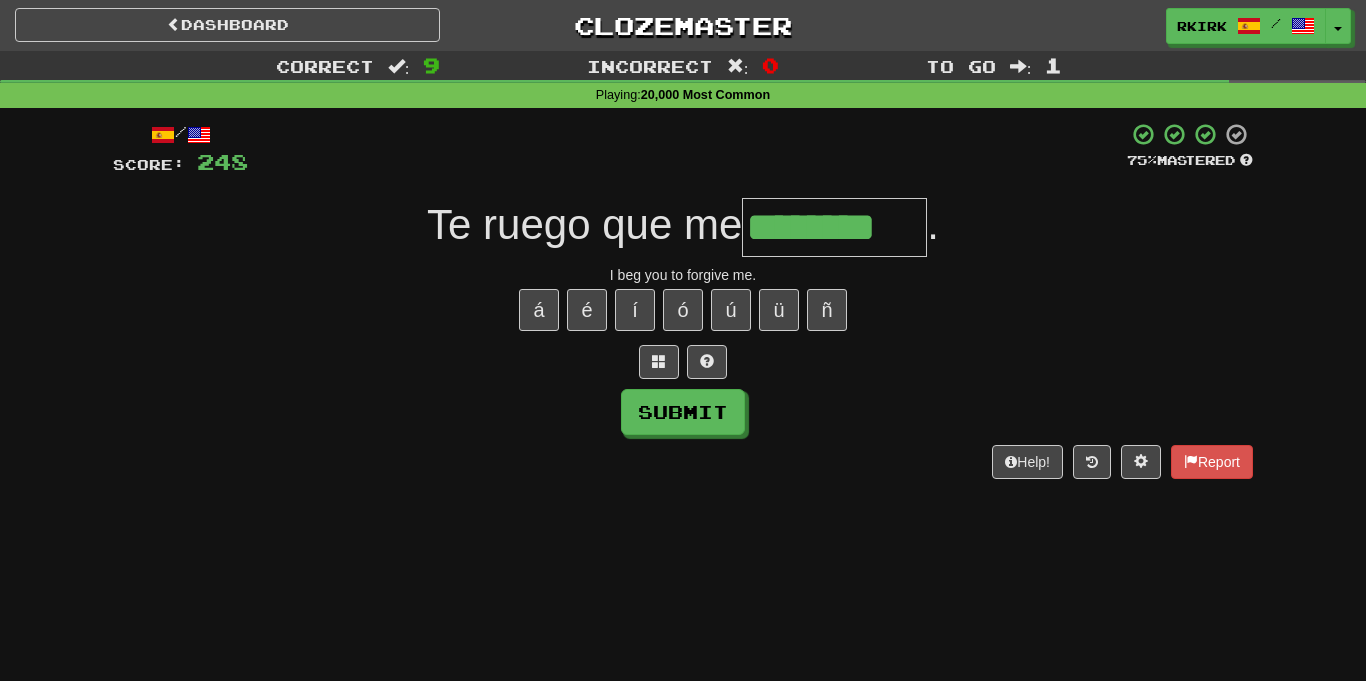 type on "********" 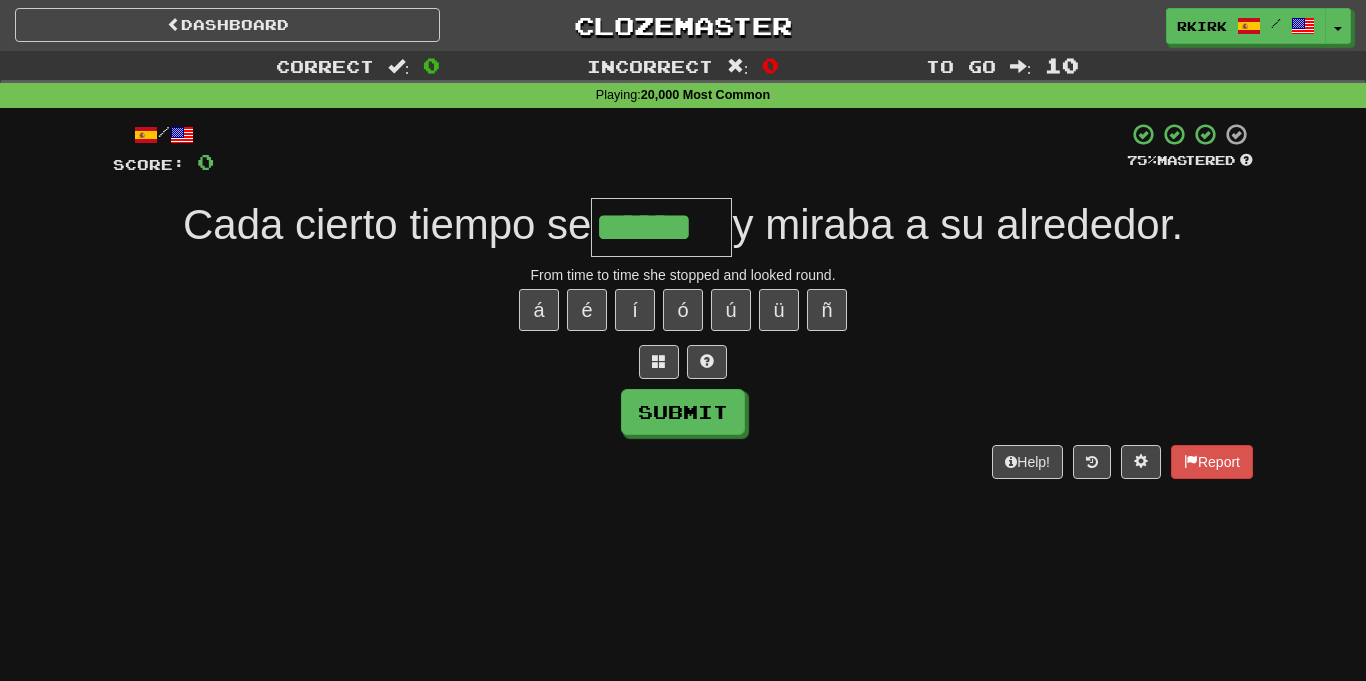 type on "******" 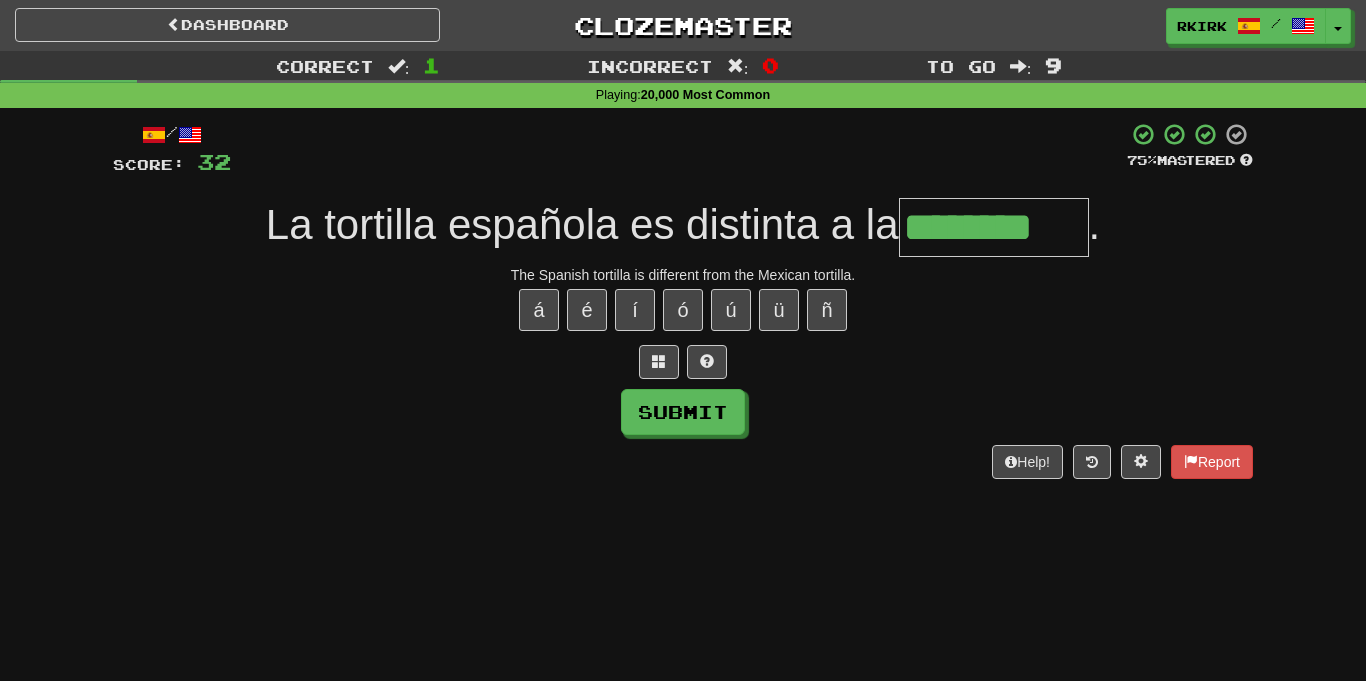 type on "********" 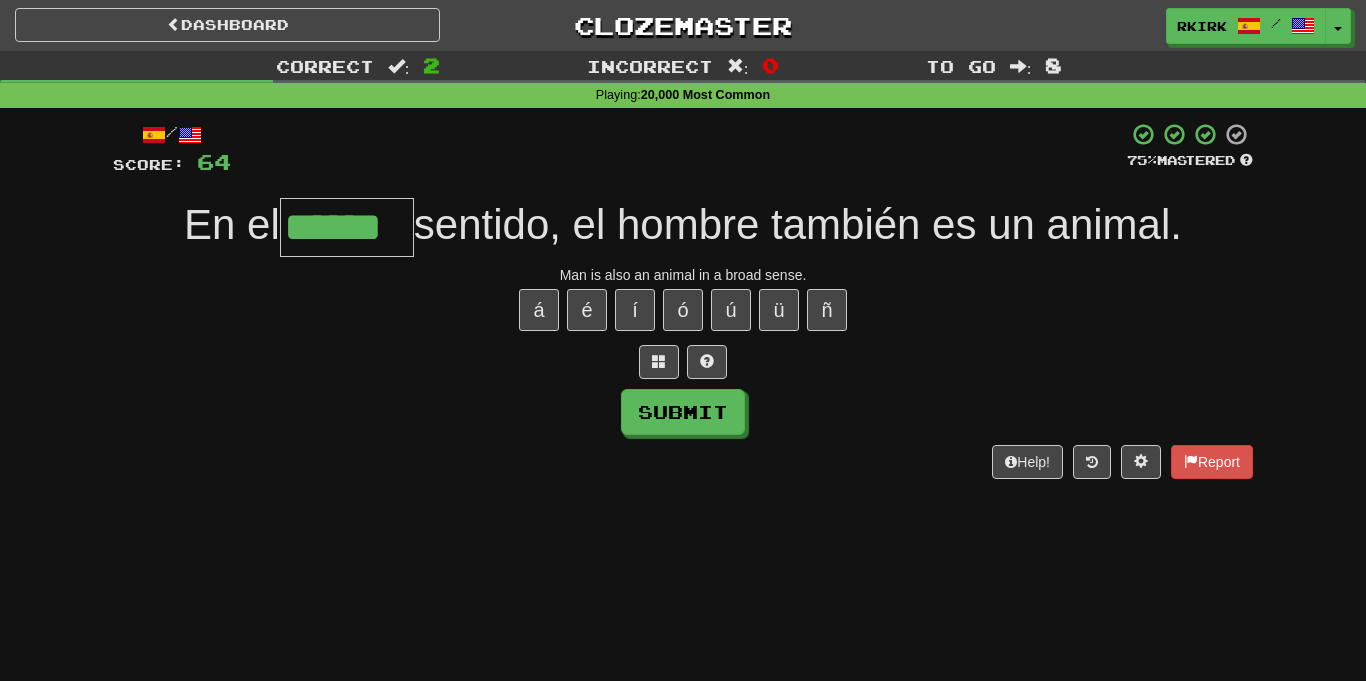 type on "******" 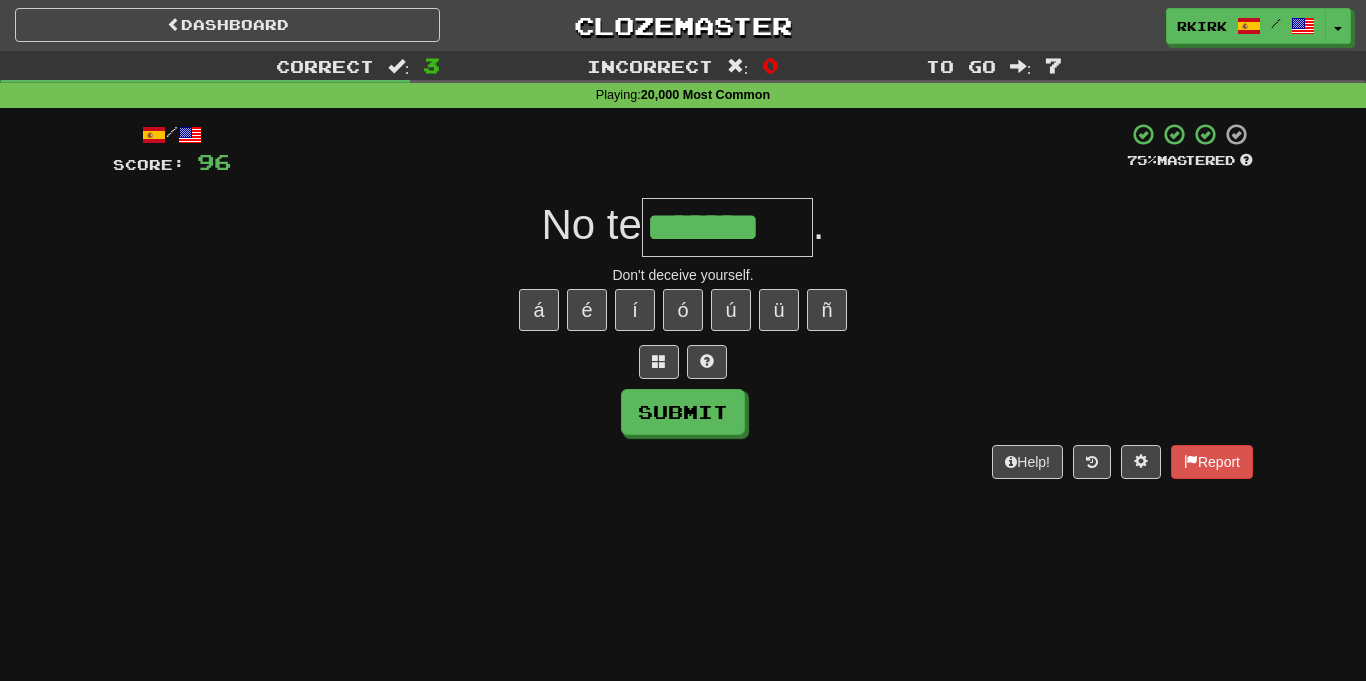 type on "*******" 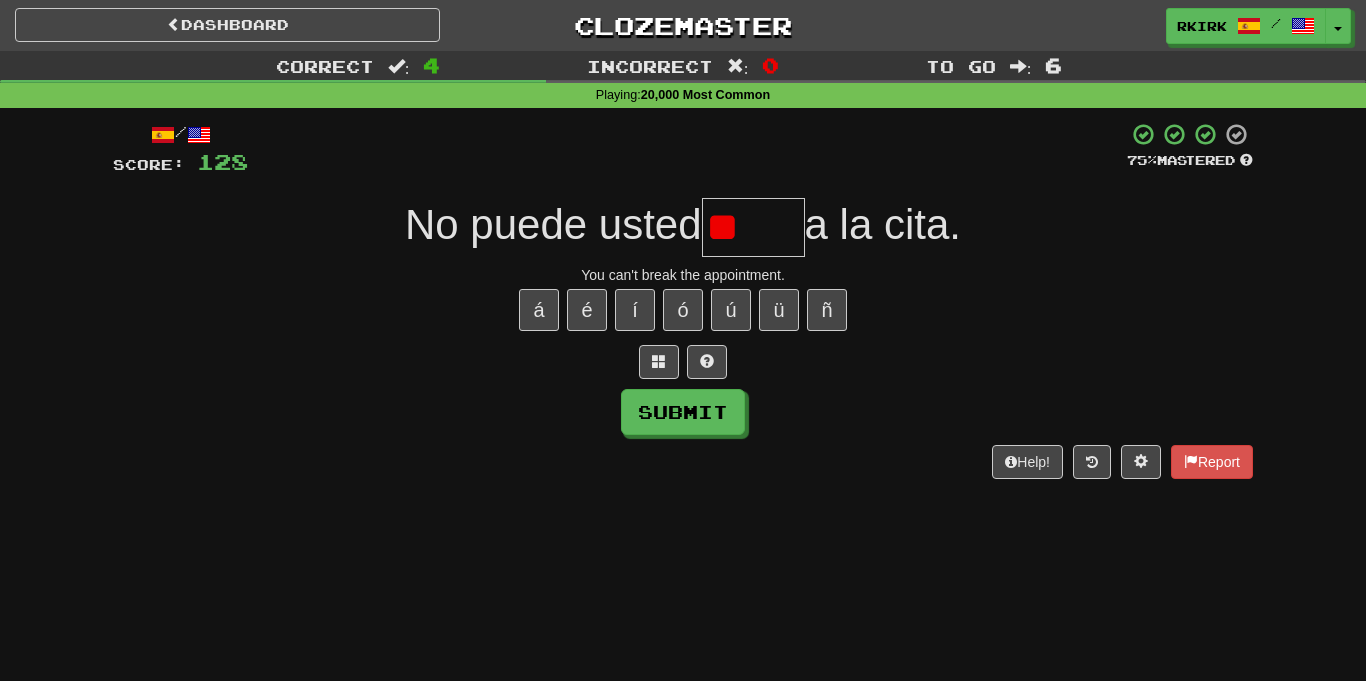 type on "*" 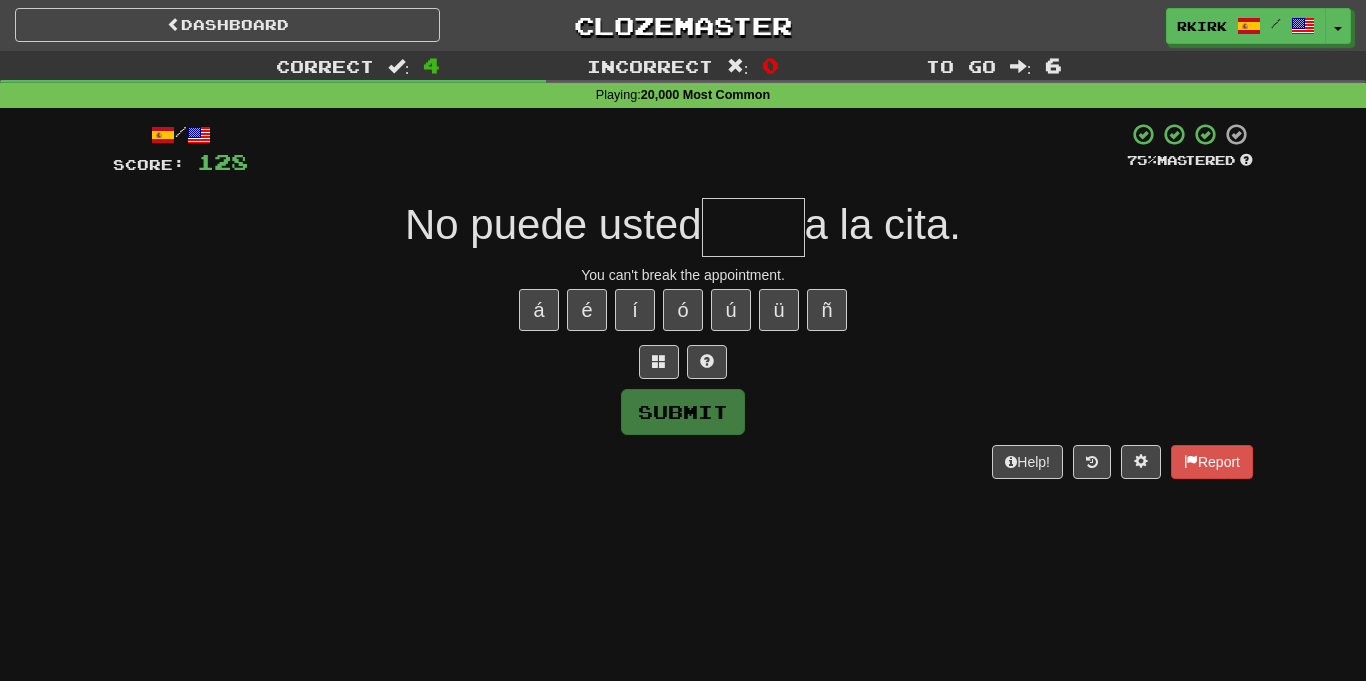 type on "*" 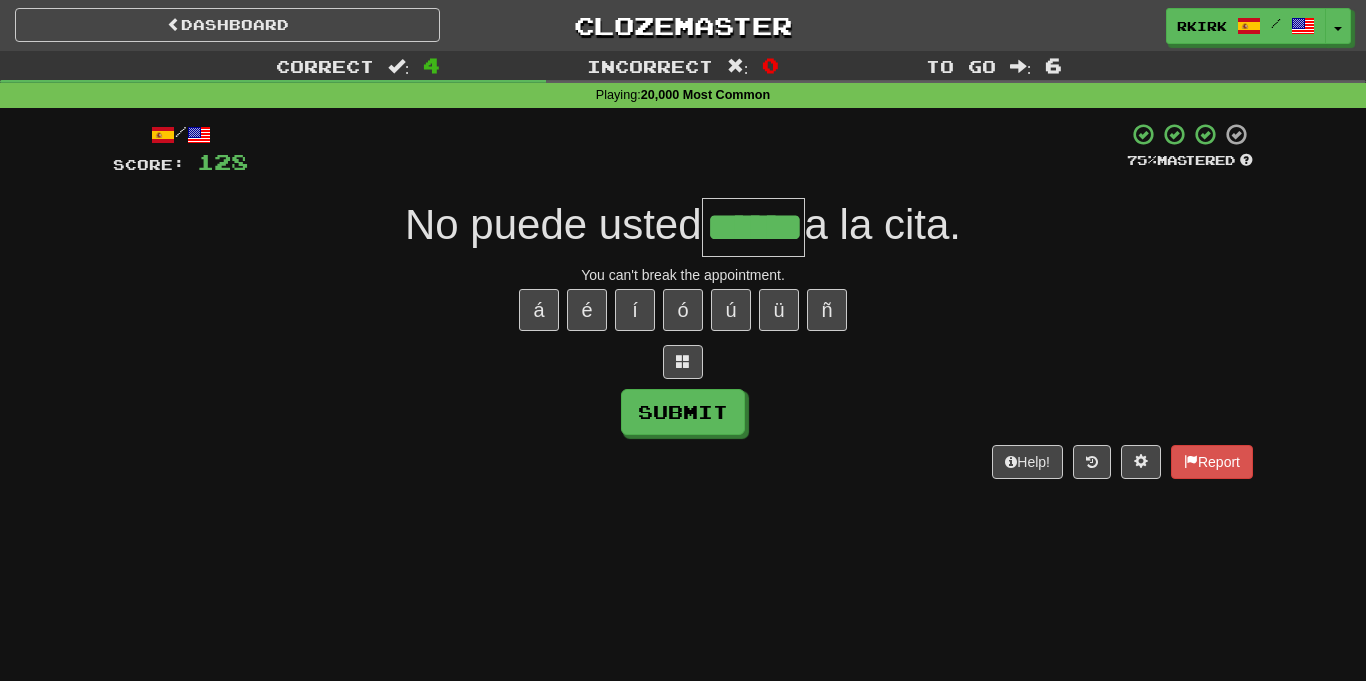 type on "******" 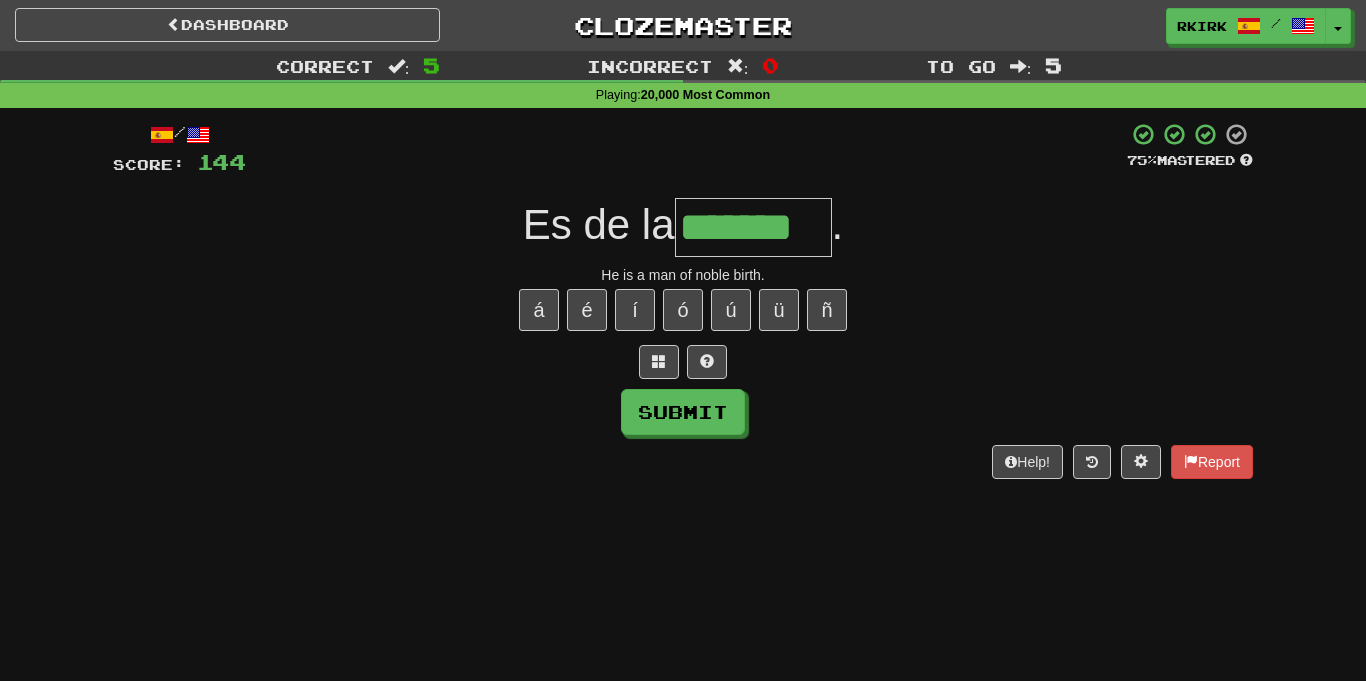 type on "*******" 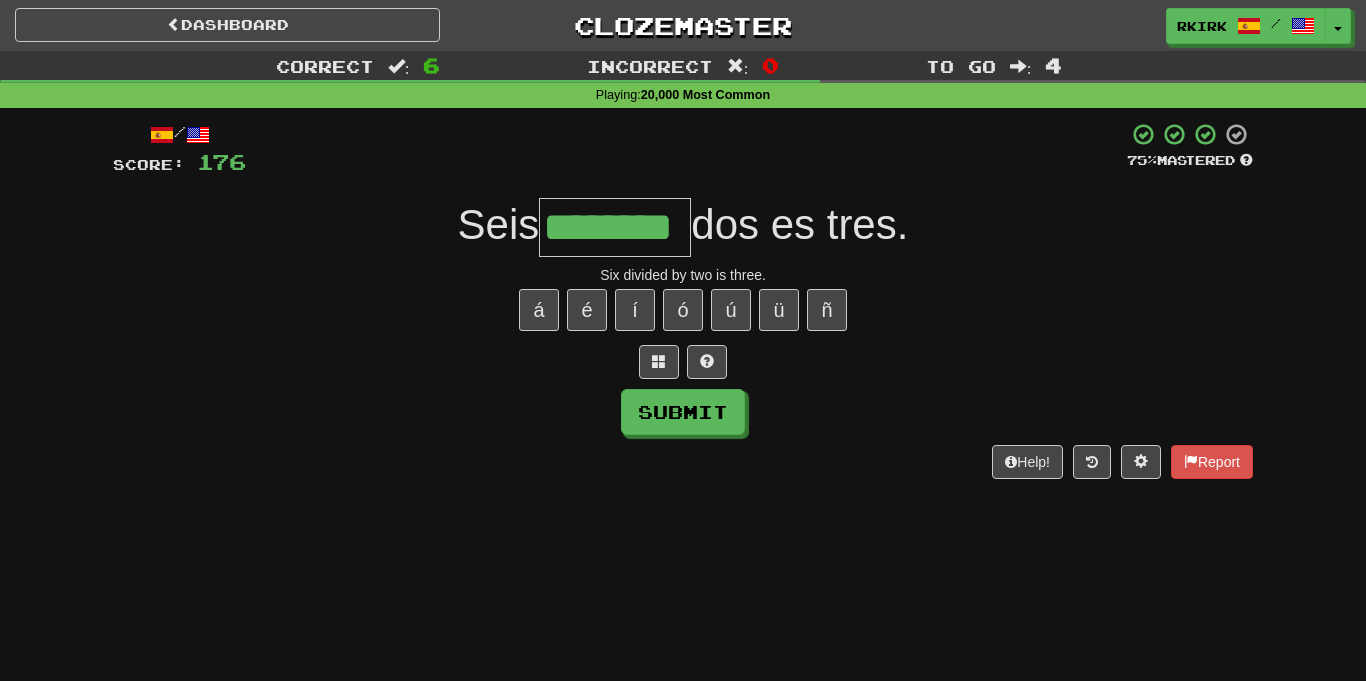 type on "********" 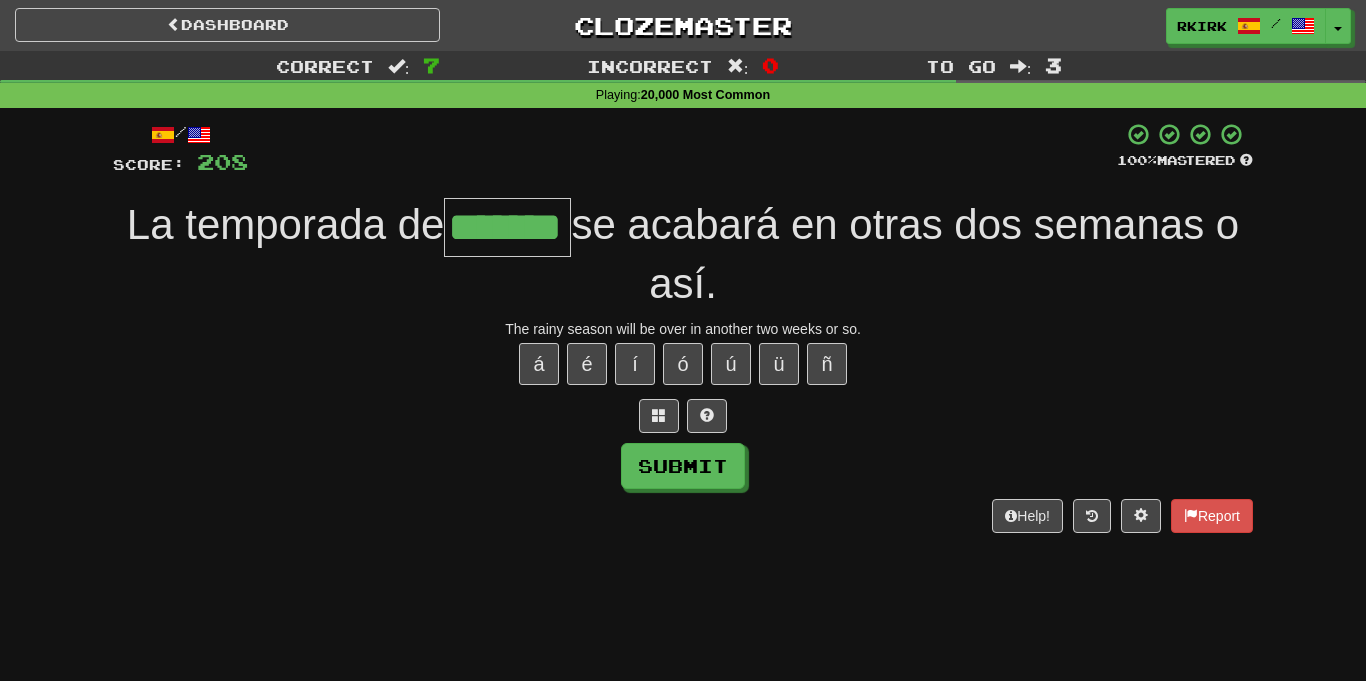 type on "*******" 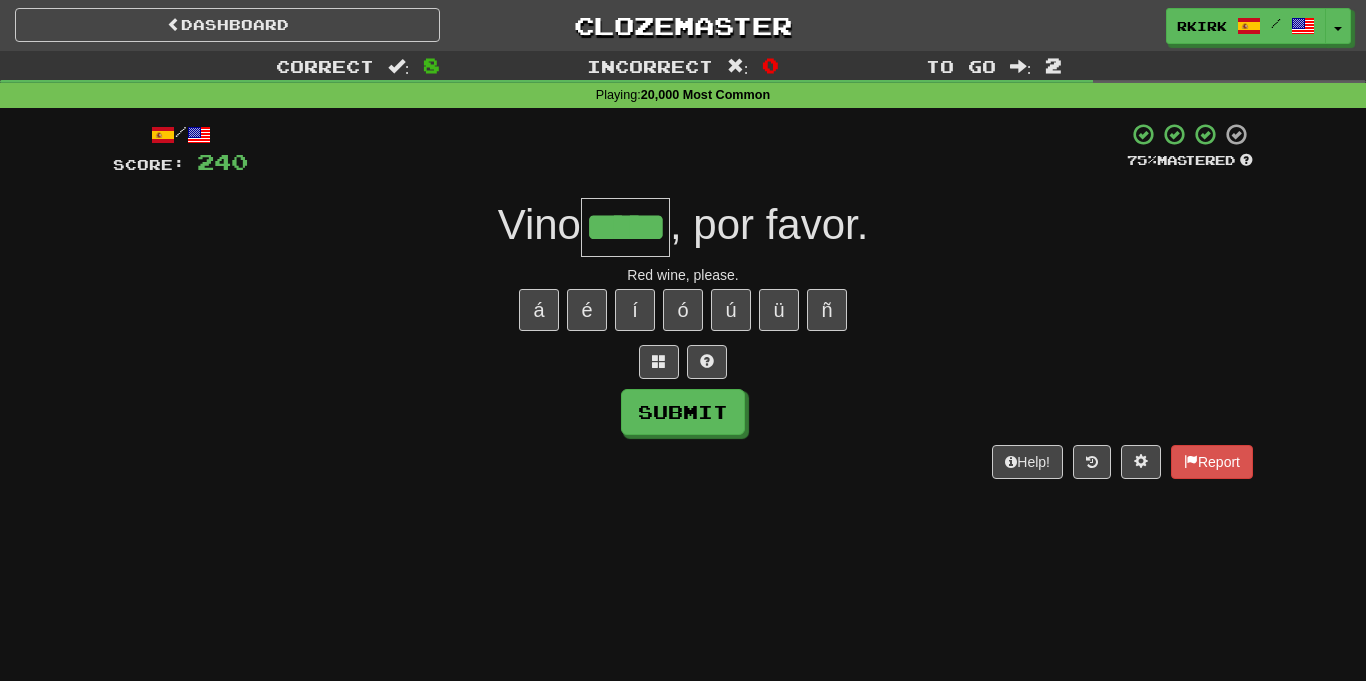 type on "*****" 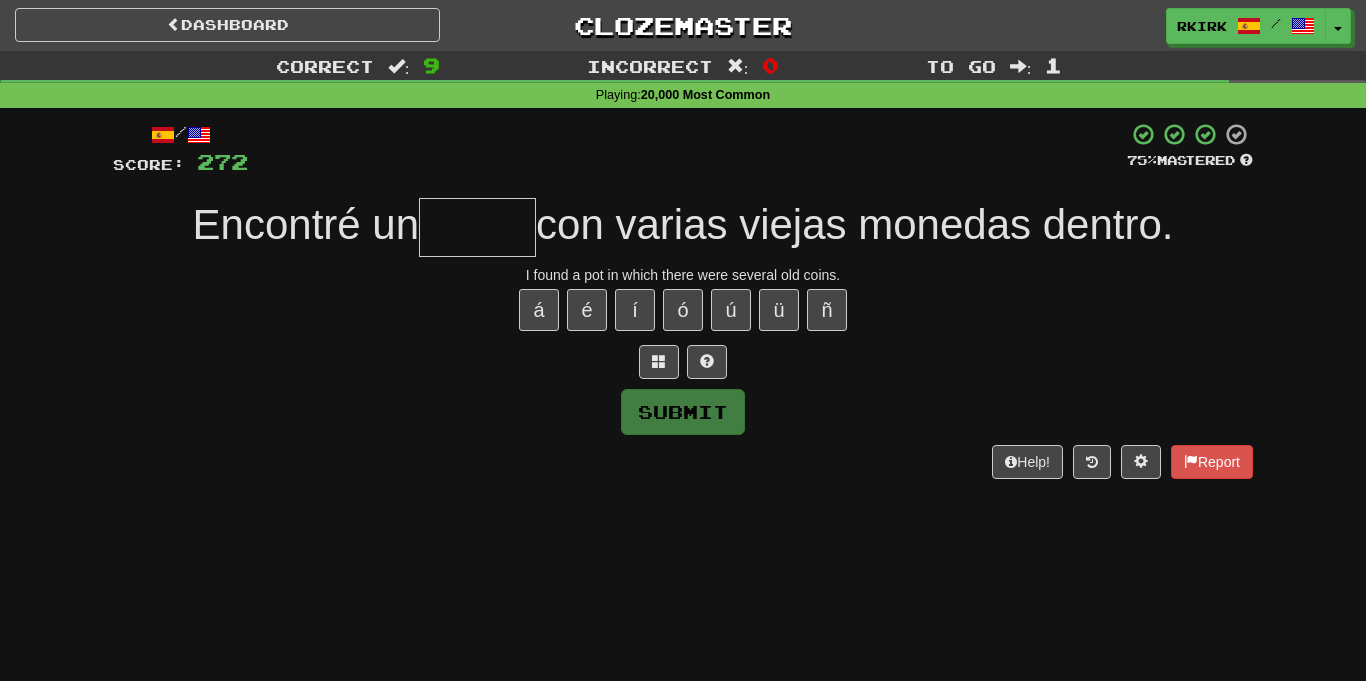 type on "*" 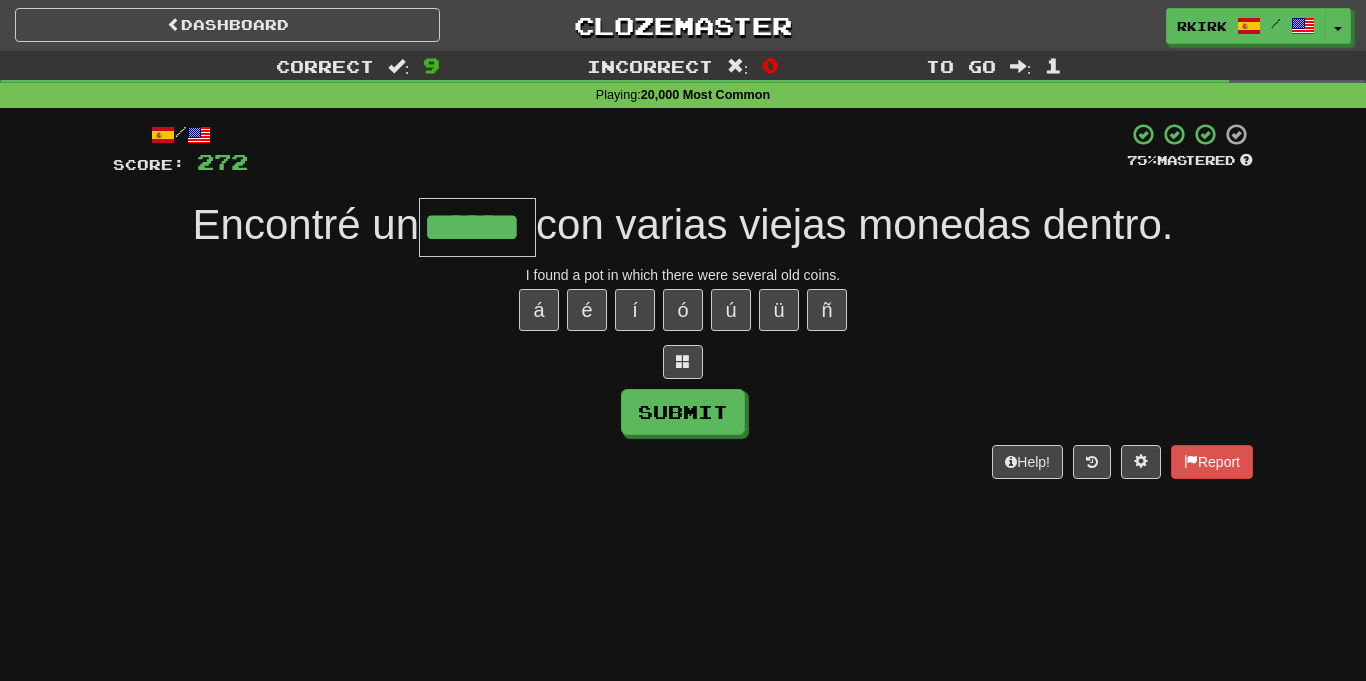 type on "******" 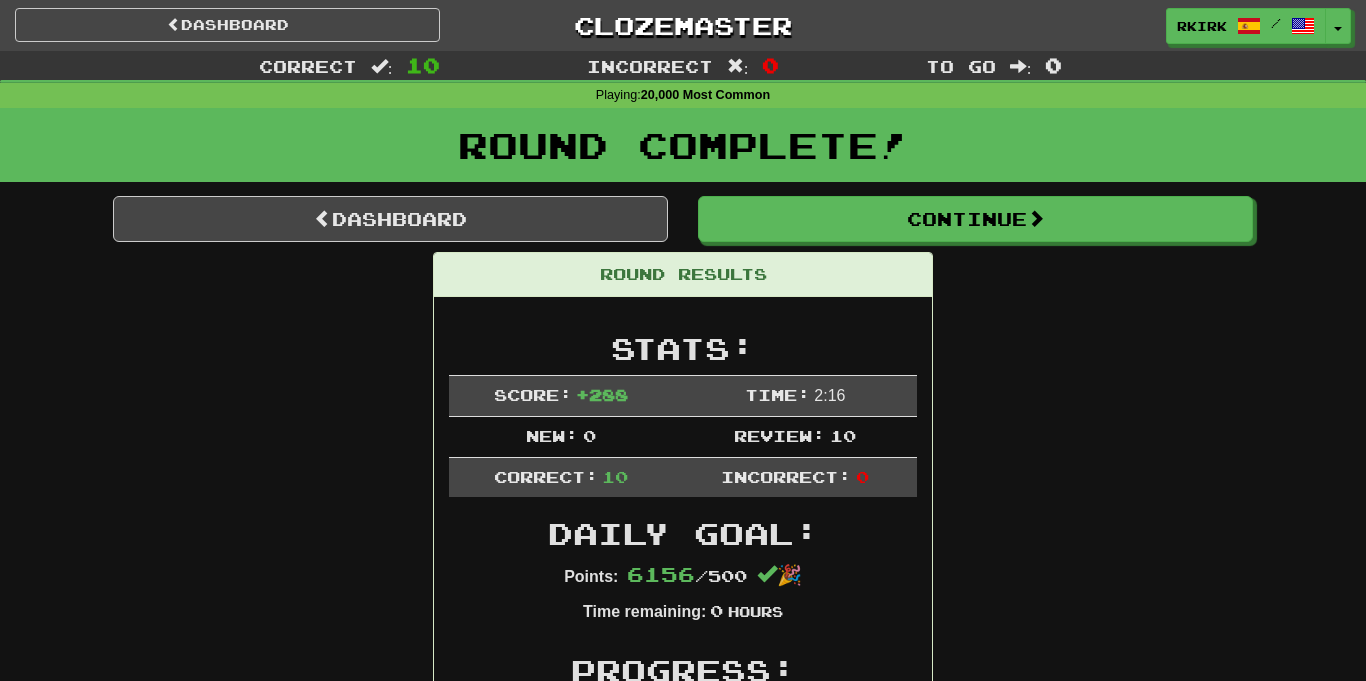 click on "Round Complete!" at bounding box center [683, 152] 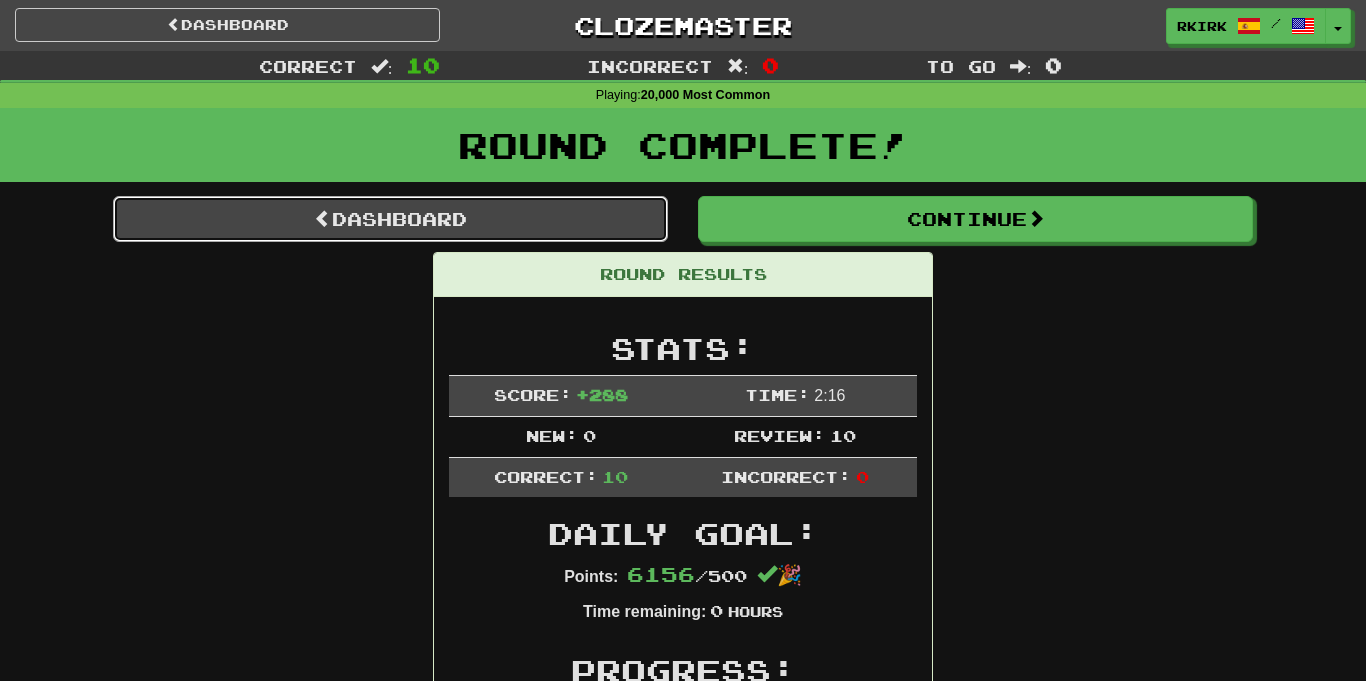 click on "Dashboard" at bounding box center [390, 219] 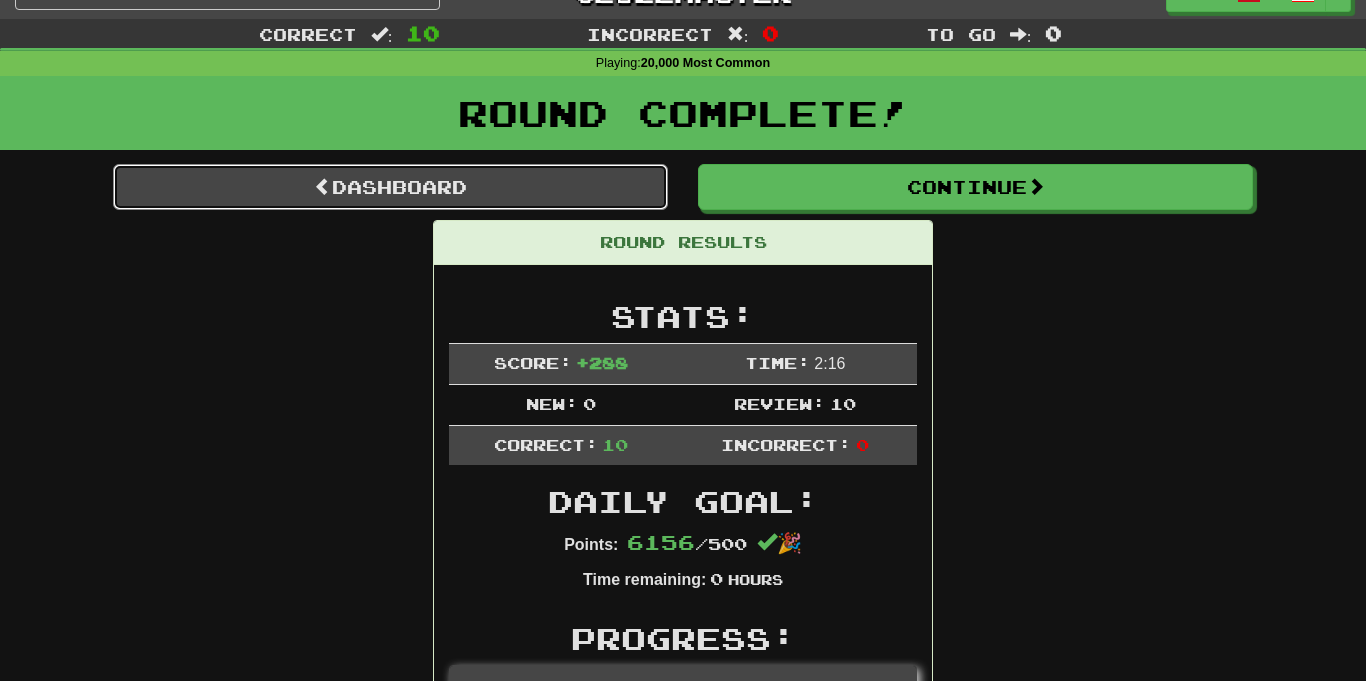 scroll, scrollTop: 0, scrollLeft: 0, axis: both 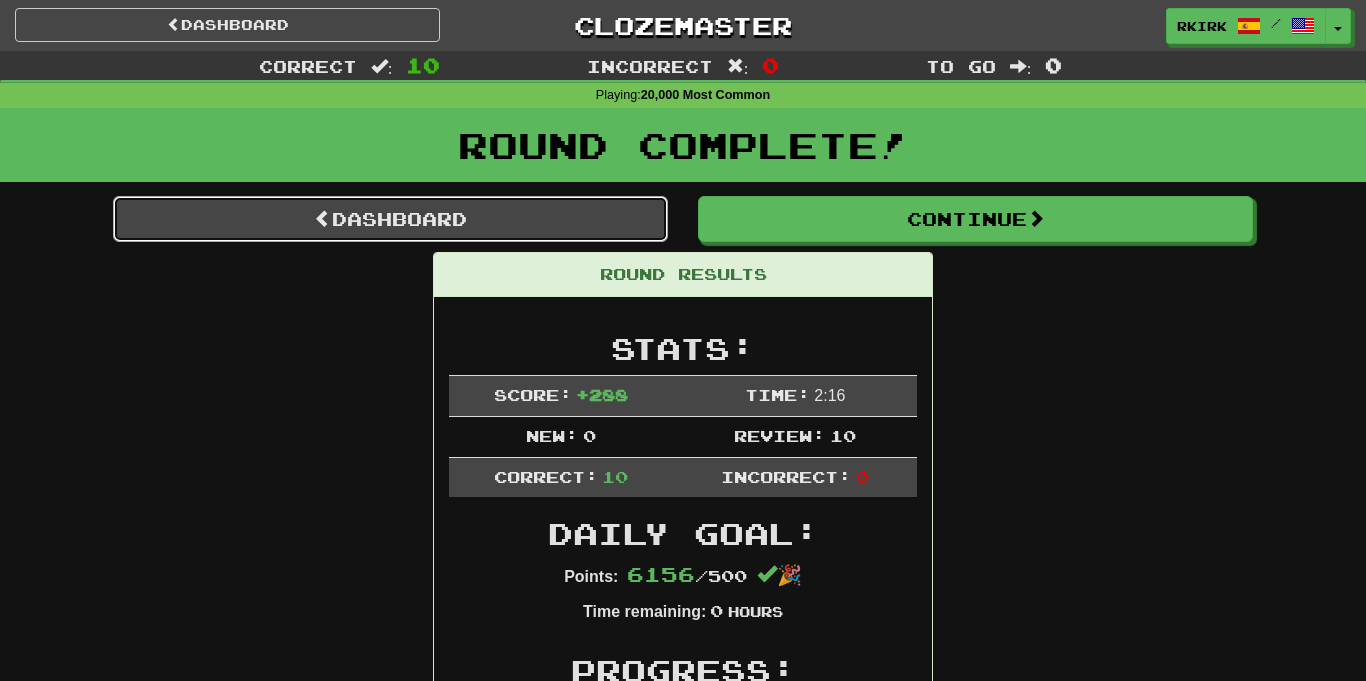click on "Dashboard" at bounding box center [390, 219] 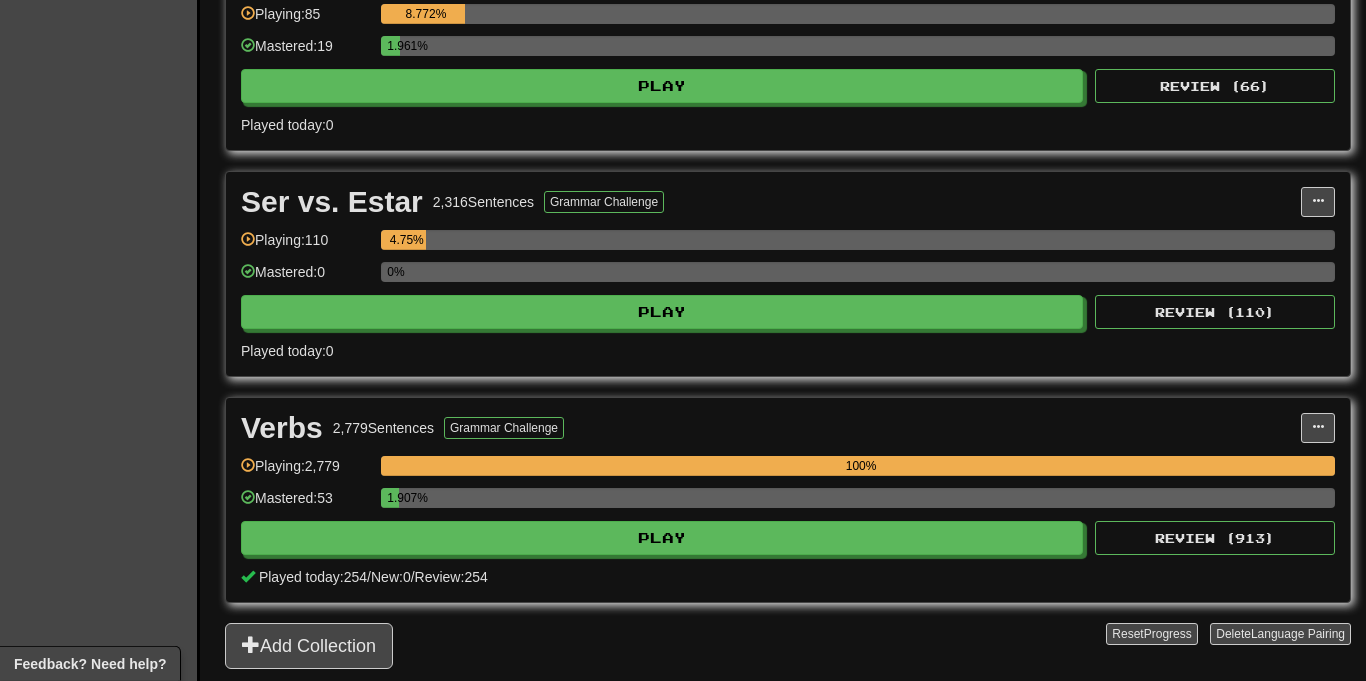 scroll, scrollTop: 1104, scrollLeft: 0, axis: vertical 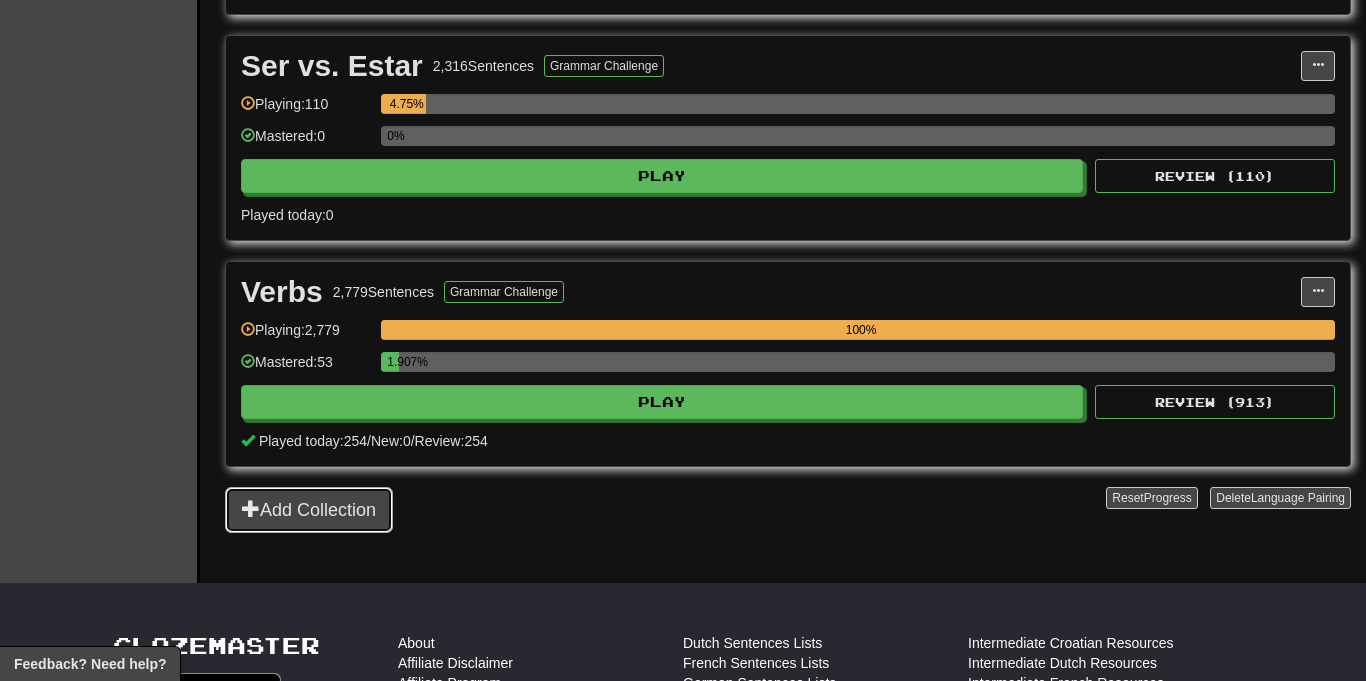 click on "Add Collection" at bounding box center [309, 510] 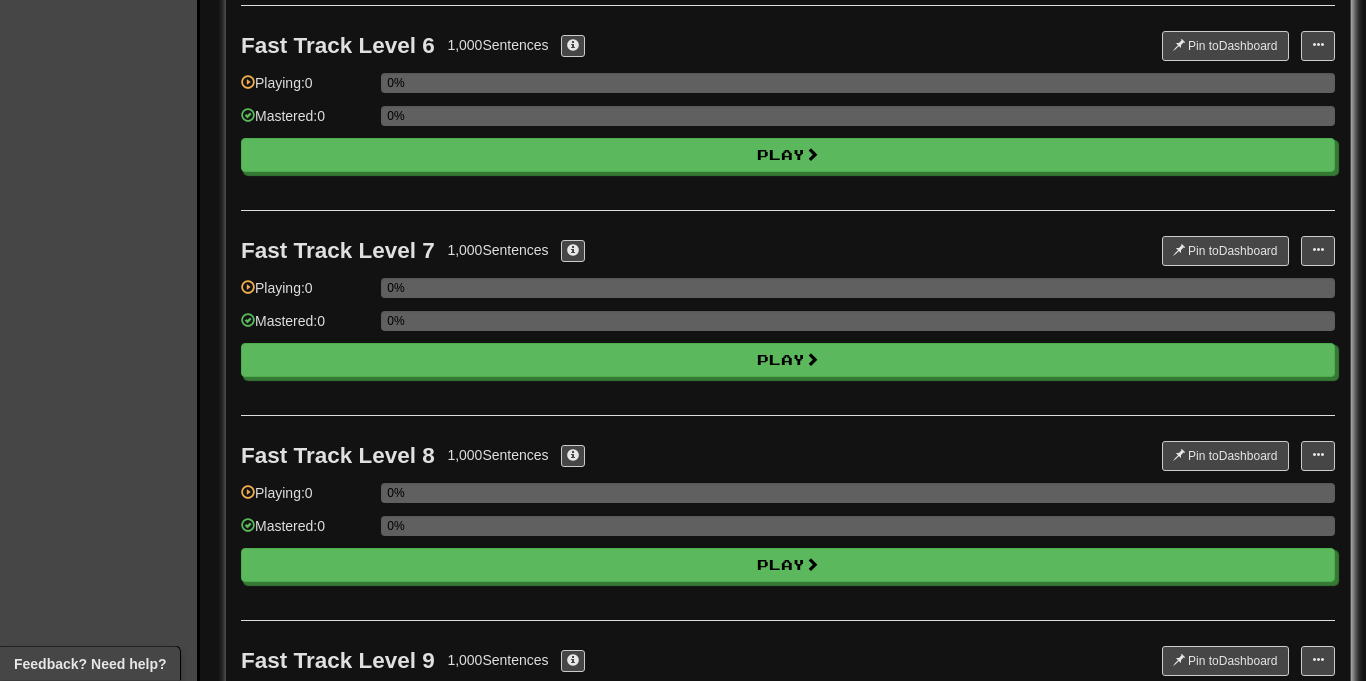 scroll, scrollTop: 1380, scrollLeft: 0, axis: vertical 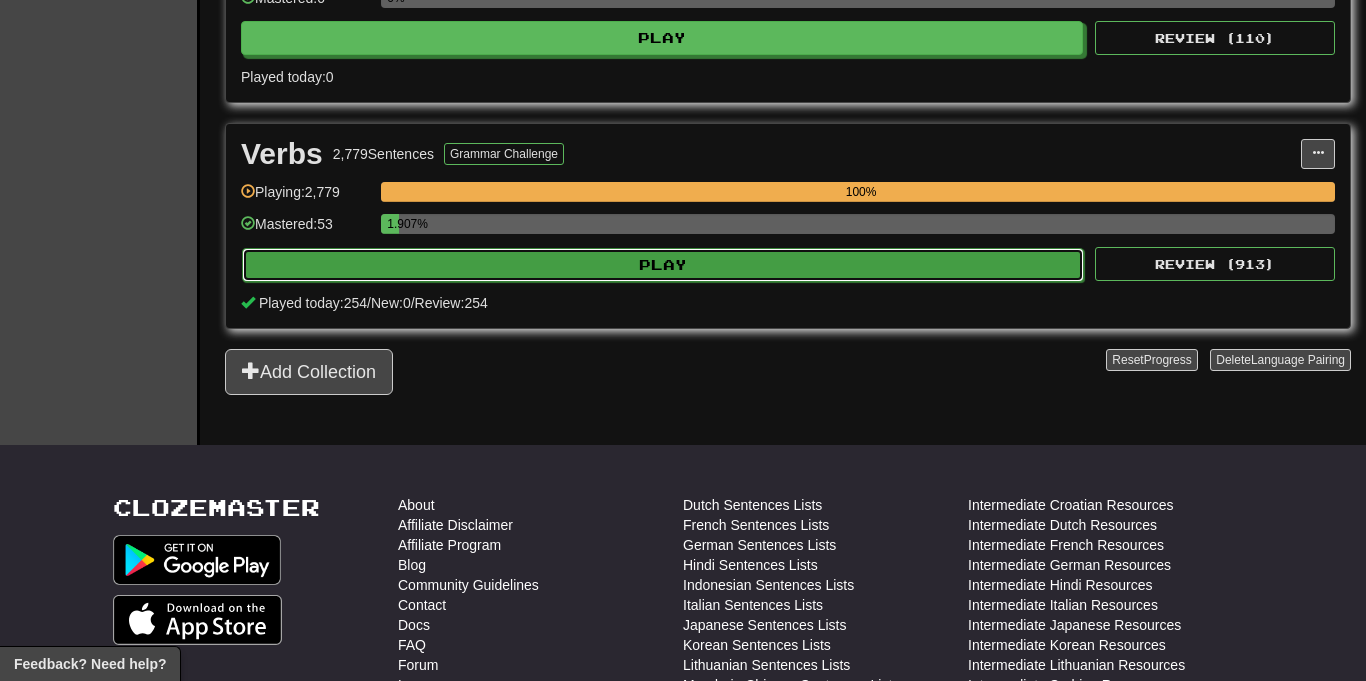 click on "Play" at bounding box center [663, 265] 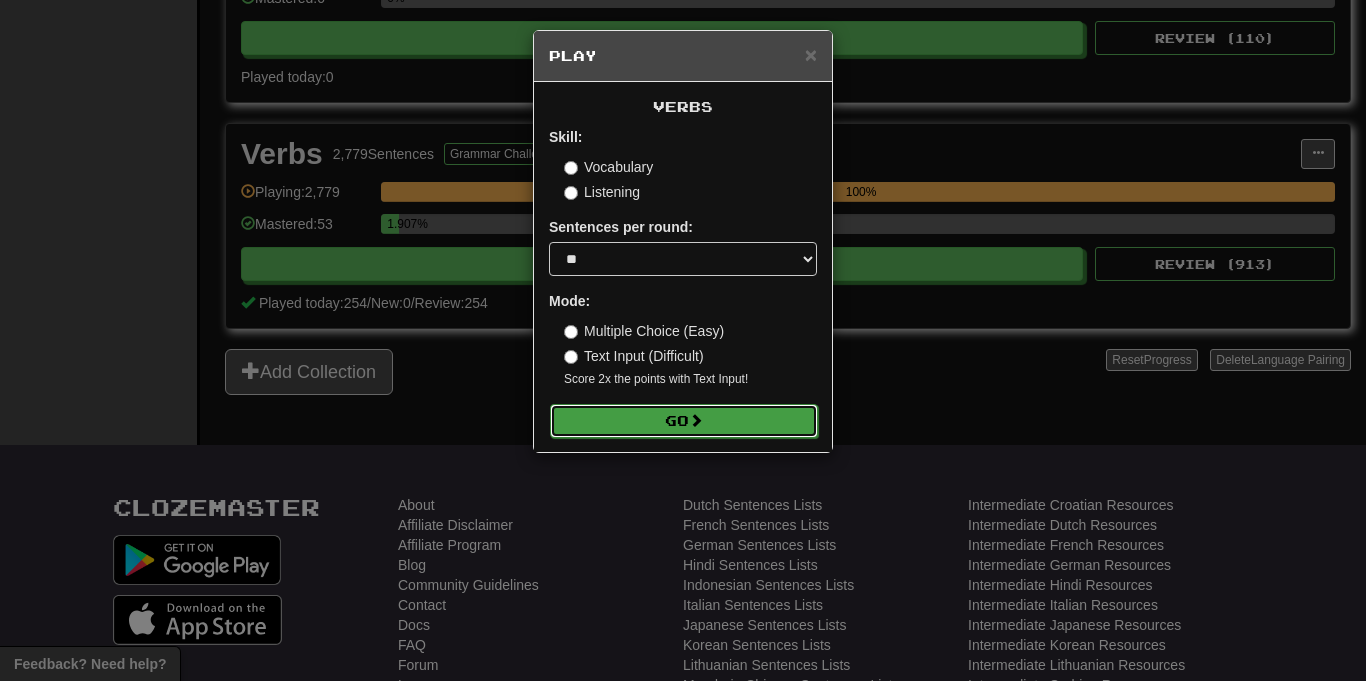 click on "Go" at bounding box center [684, 421] 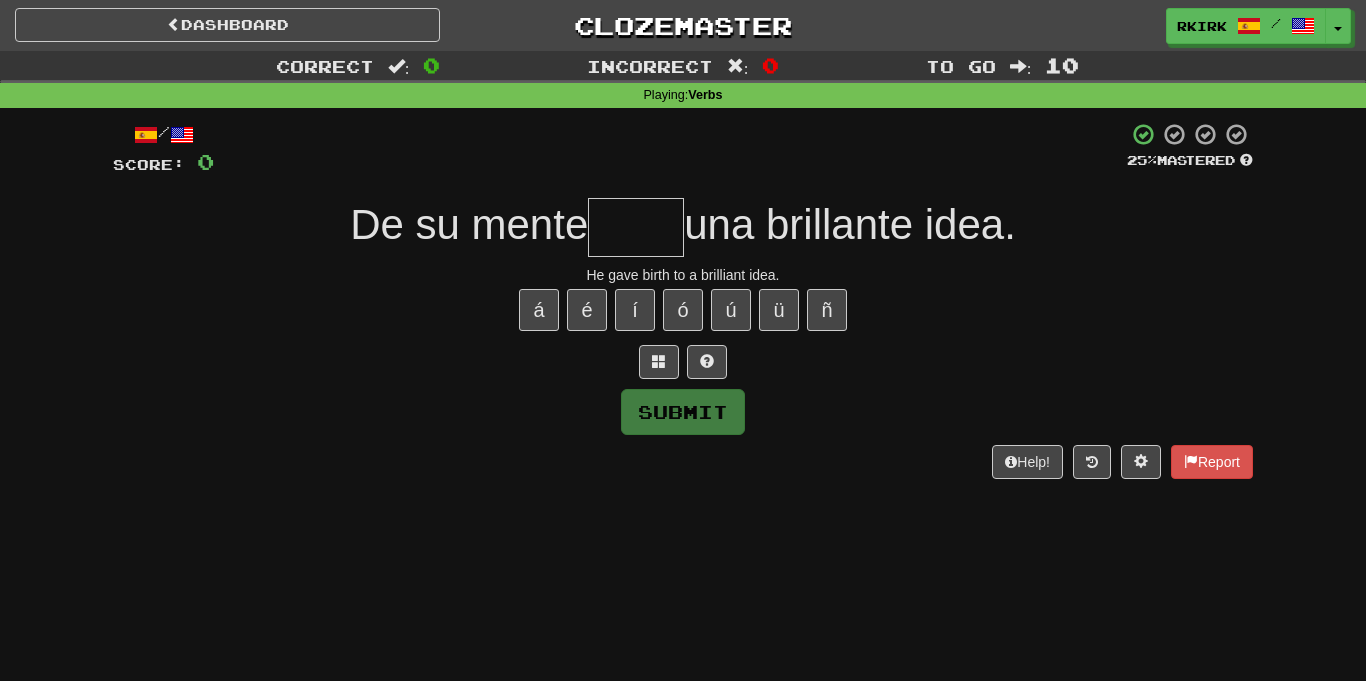 scroll, scrollTop: 0, scrollLeft: 0, axis: both 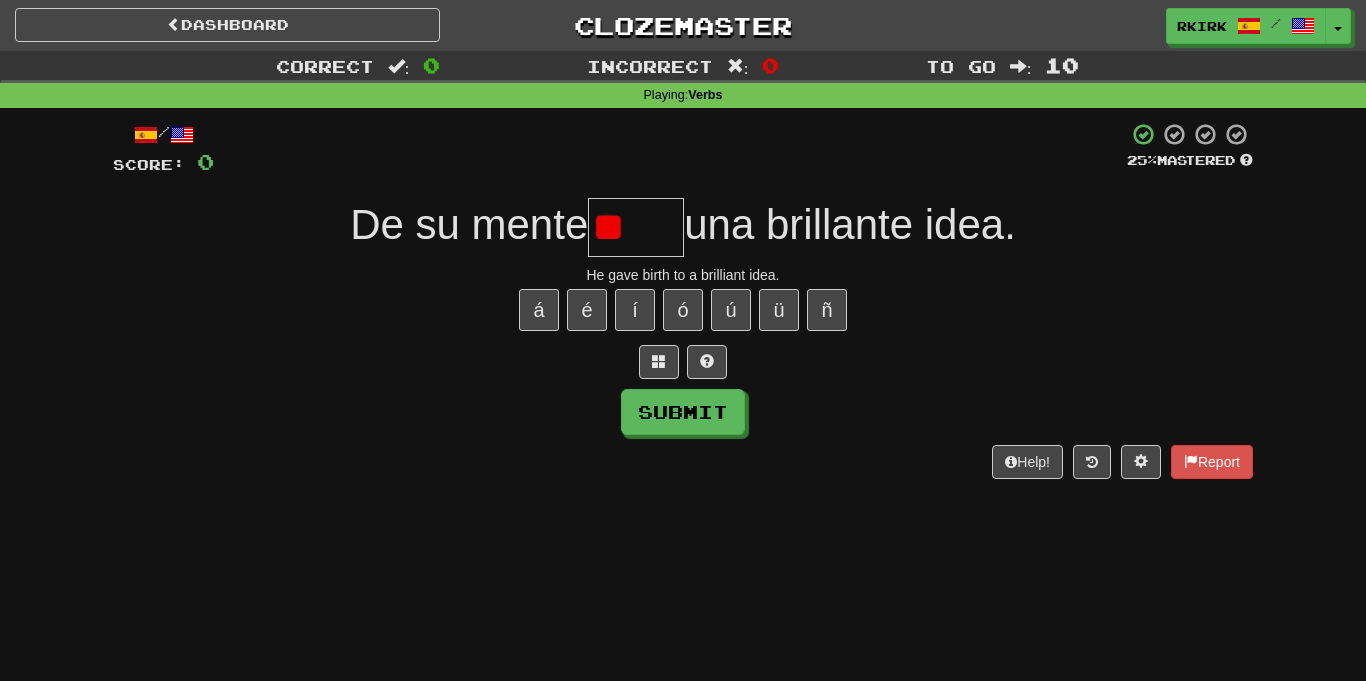 type on "*" 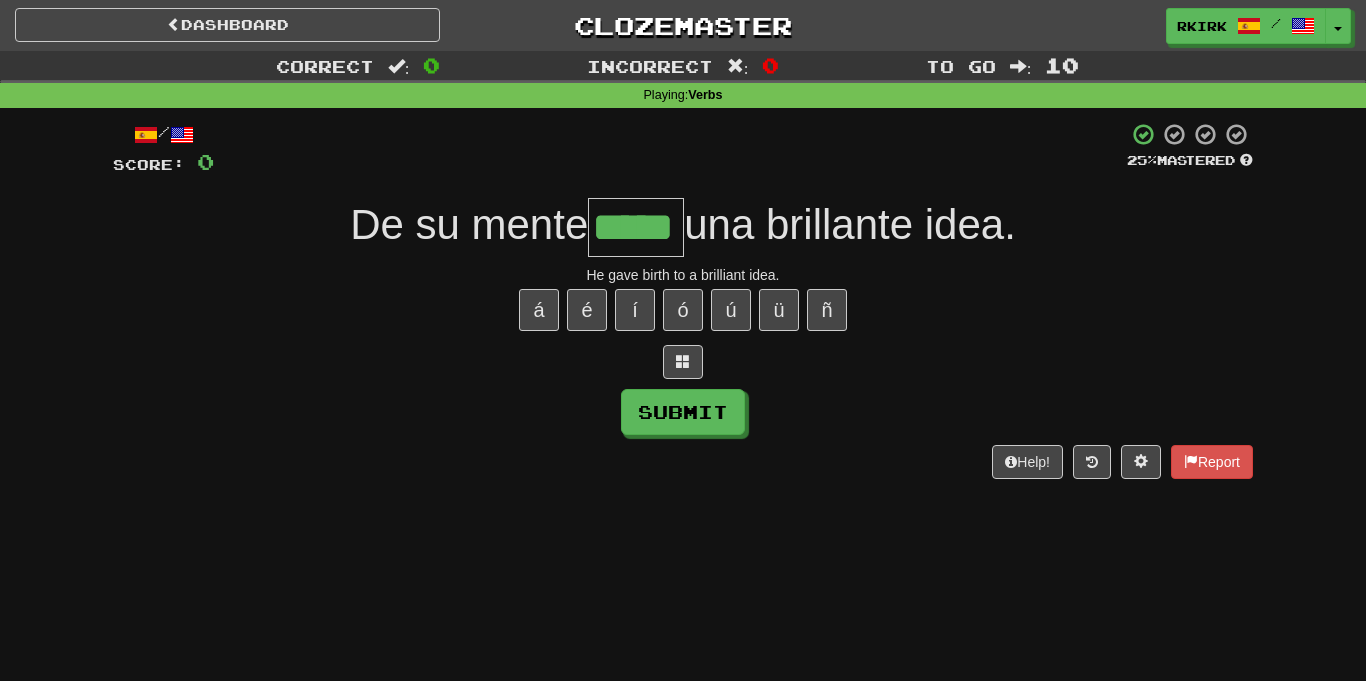type on "*****" 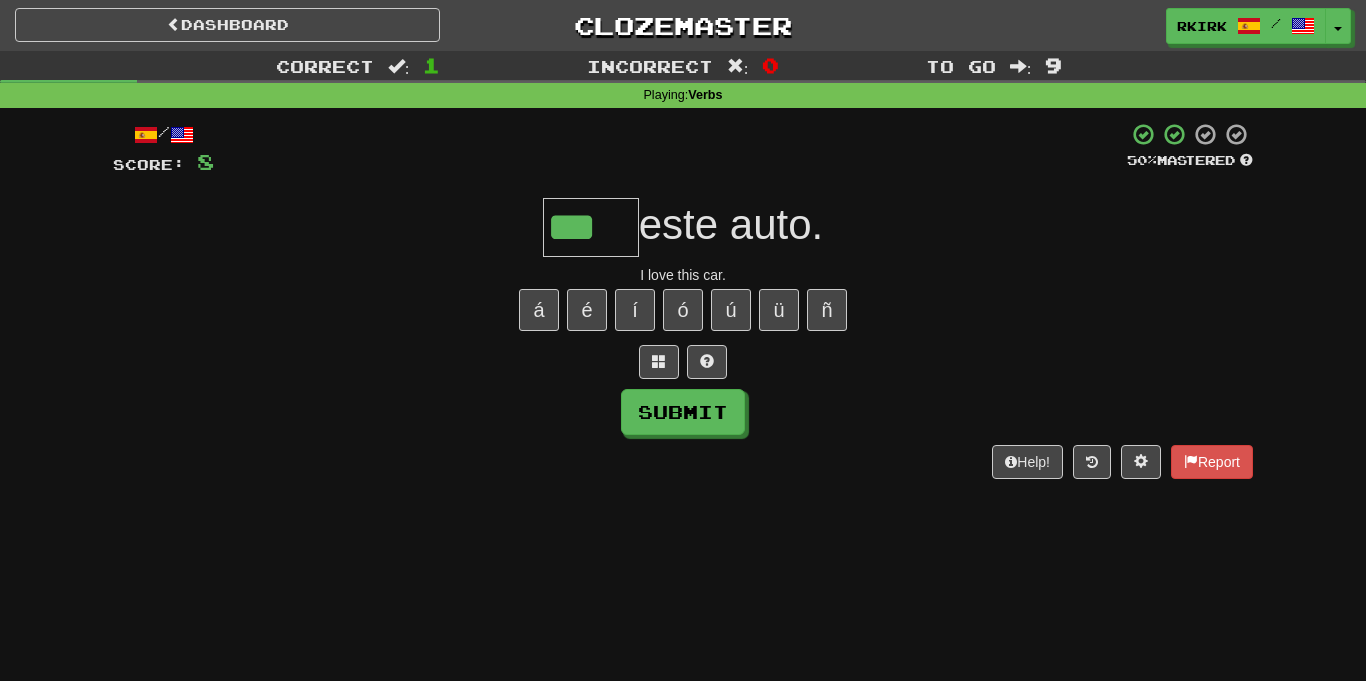 type on "***" 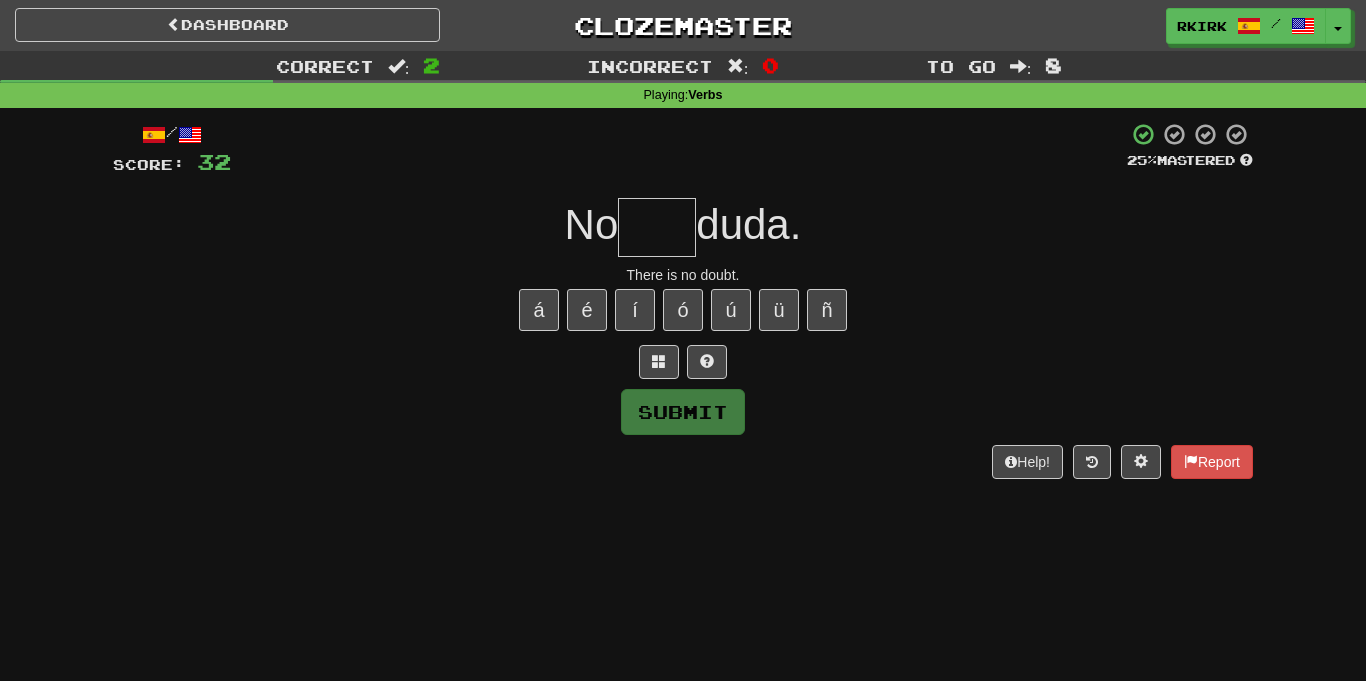 type on "*" 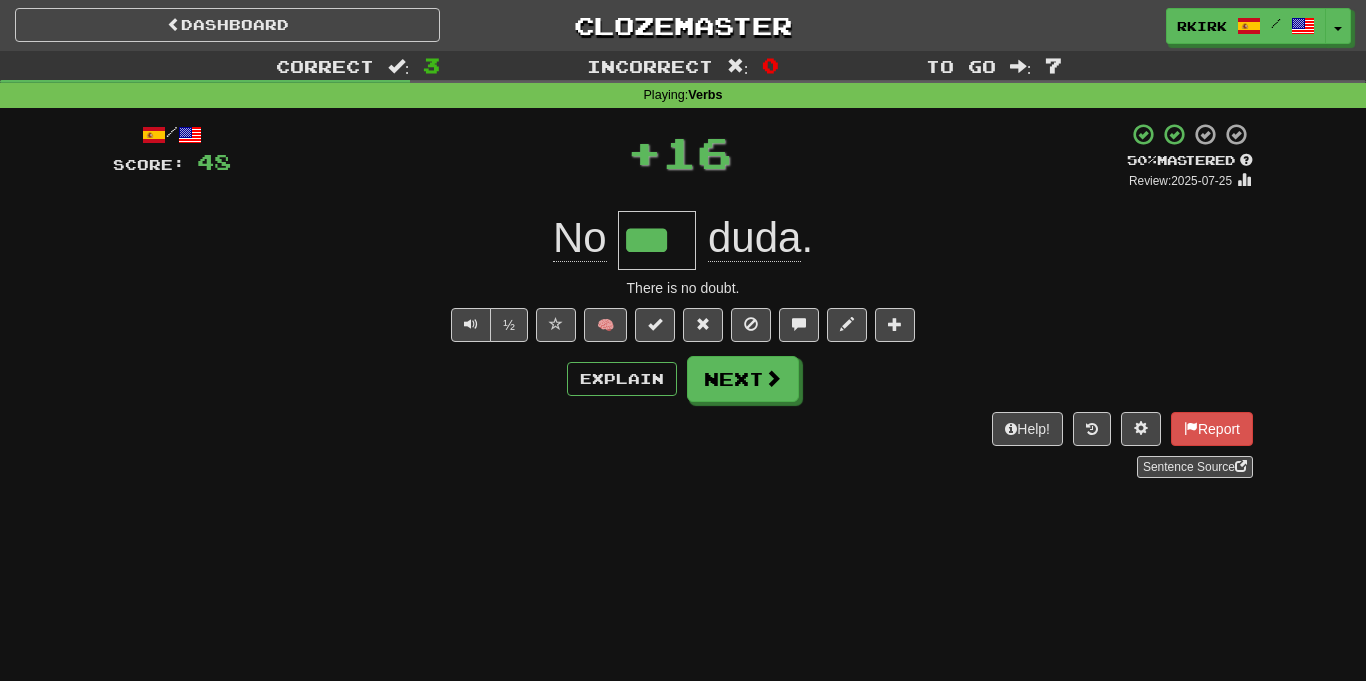 type on "***" 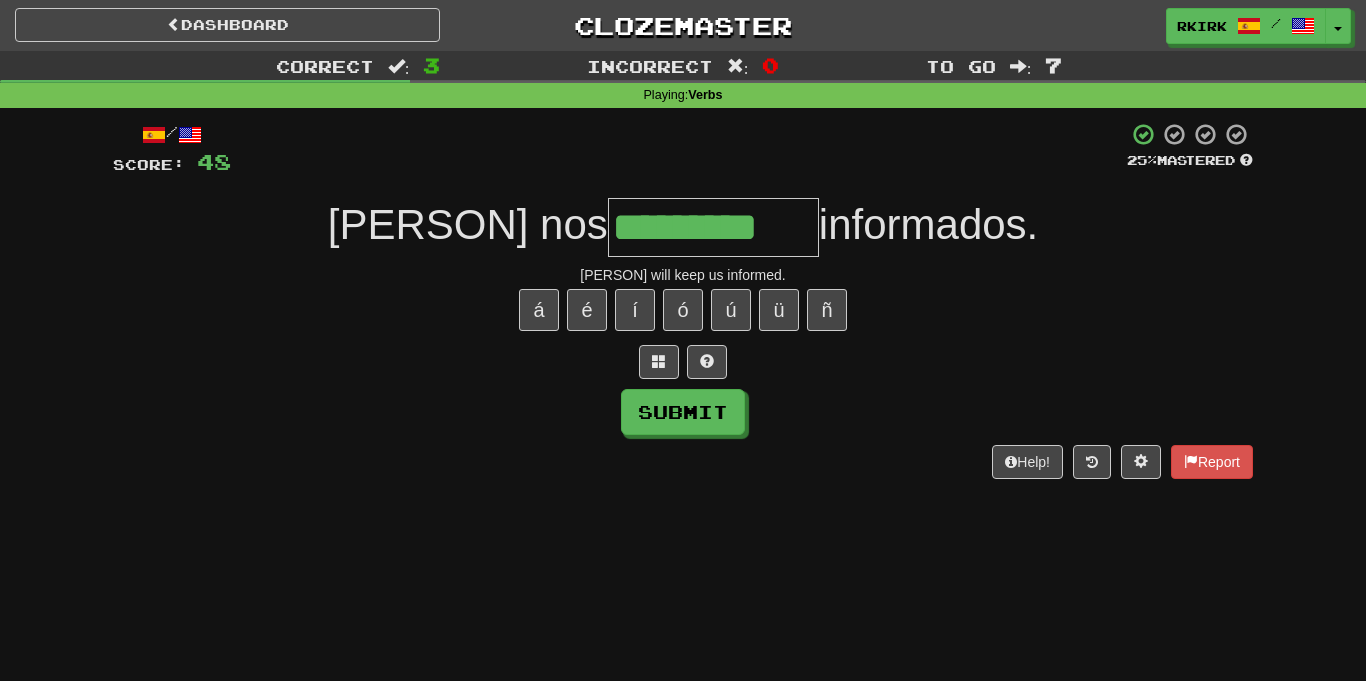 type on "*********" 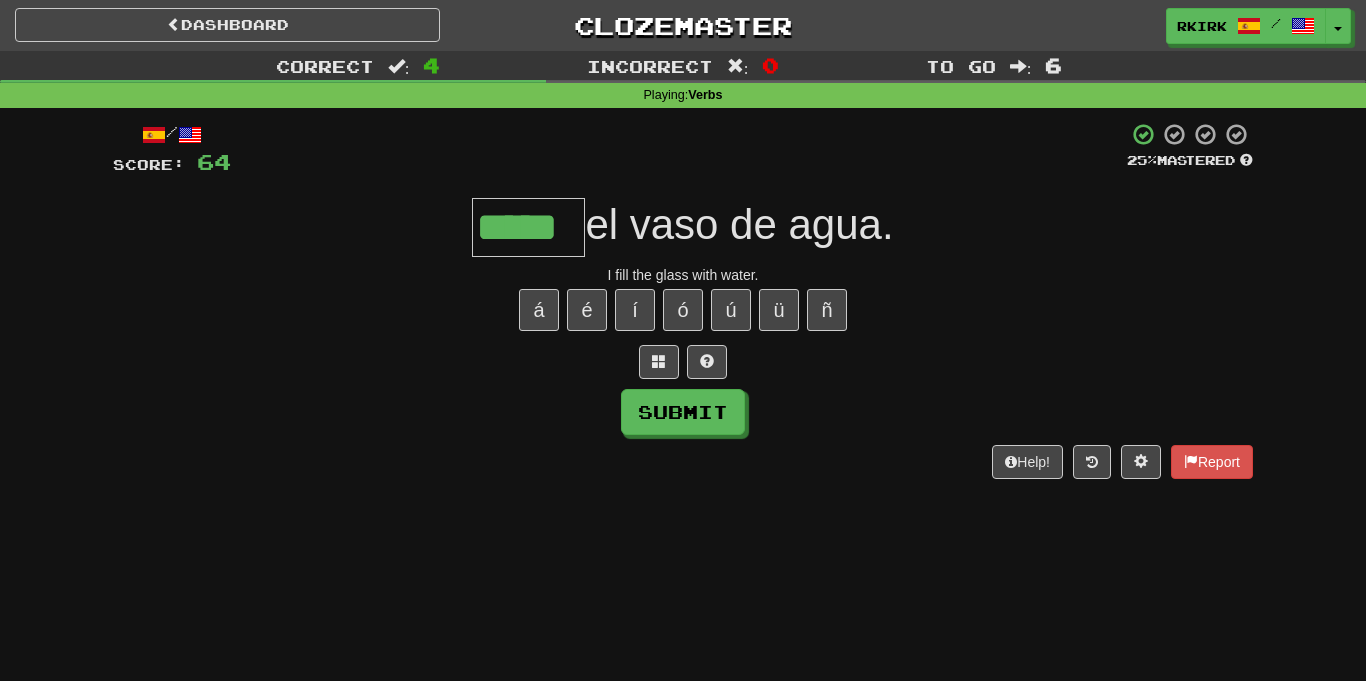 type on "*****" 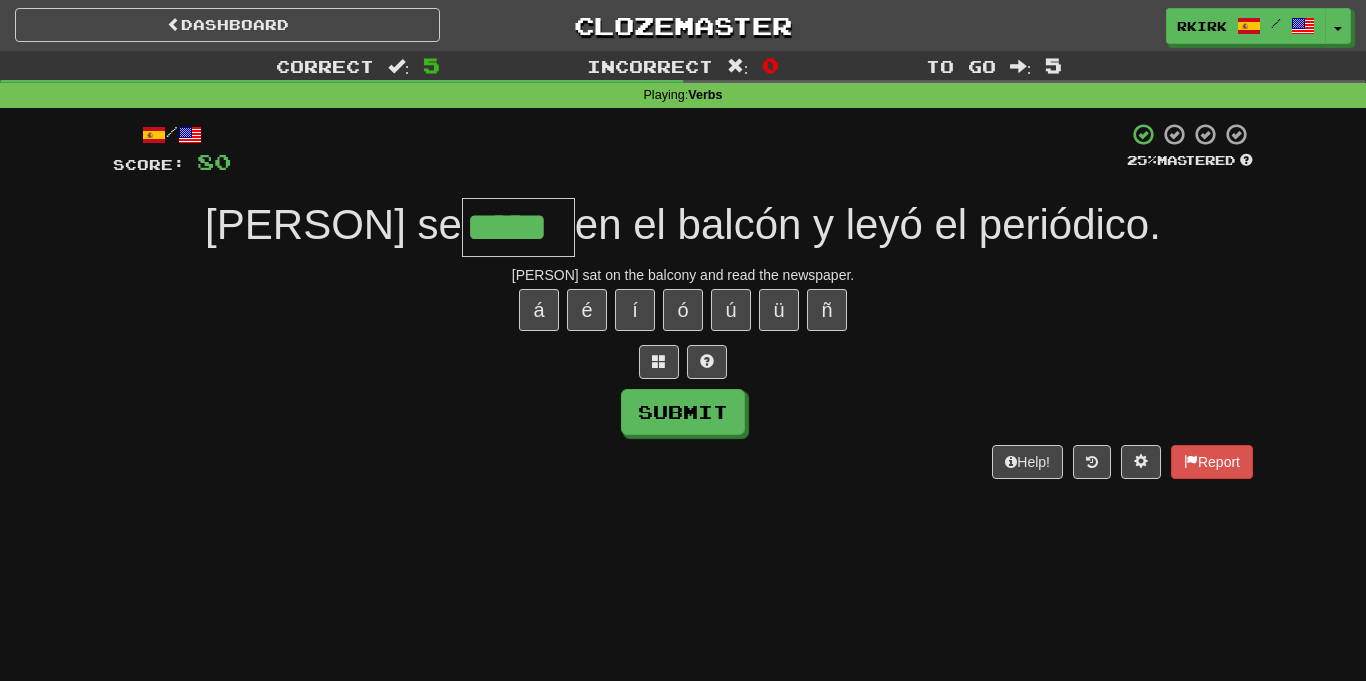 type on "*****" 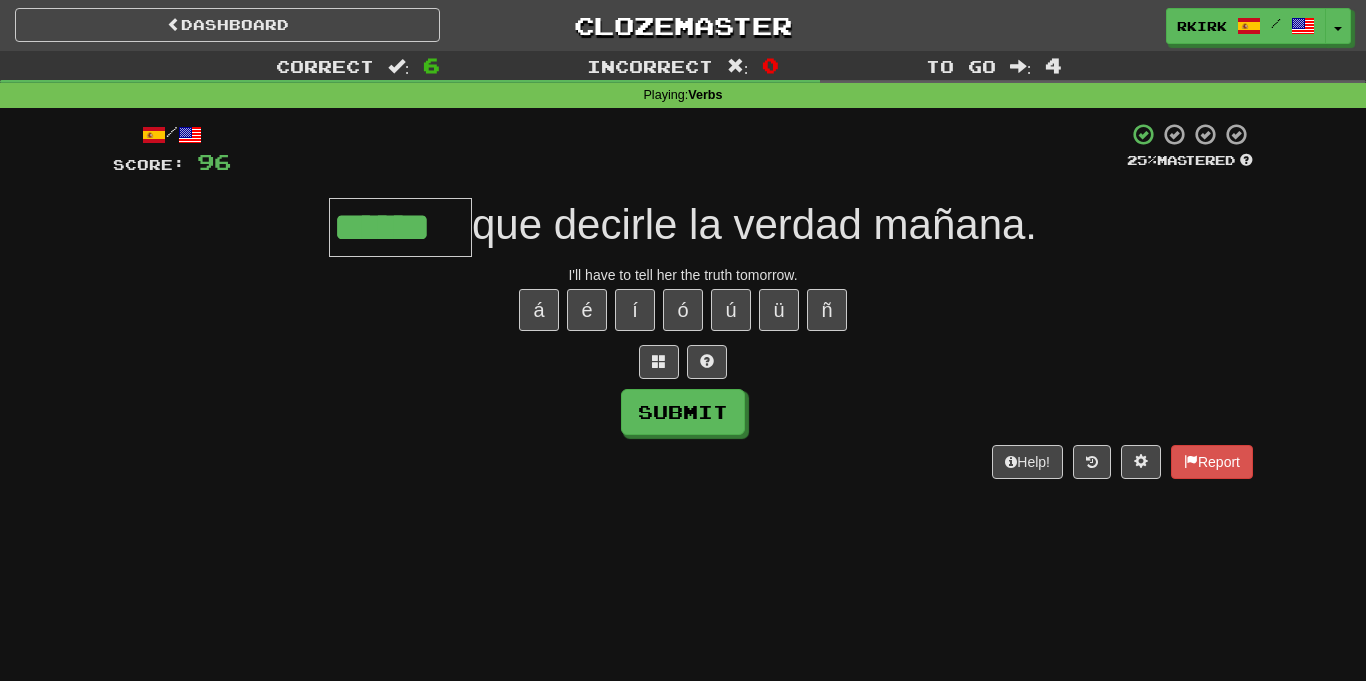 type on "******" 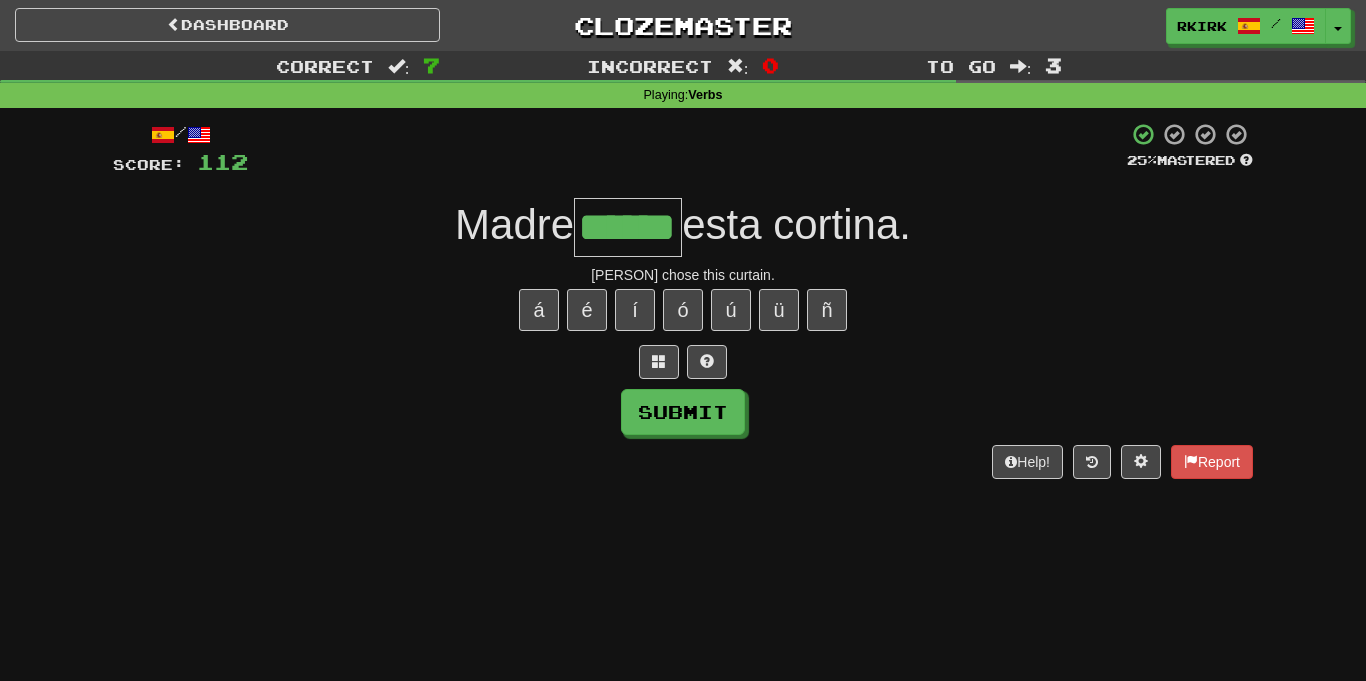 type on "******" 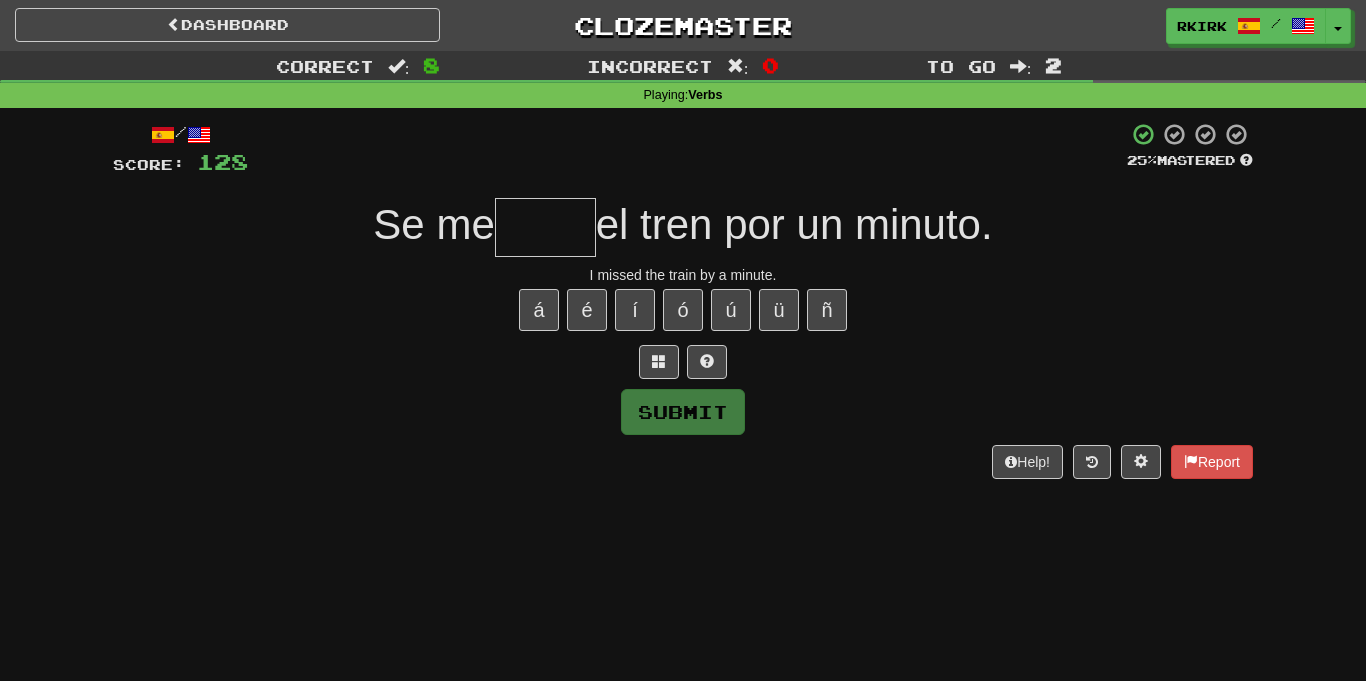 type on "*" 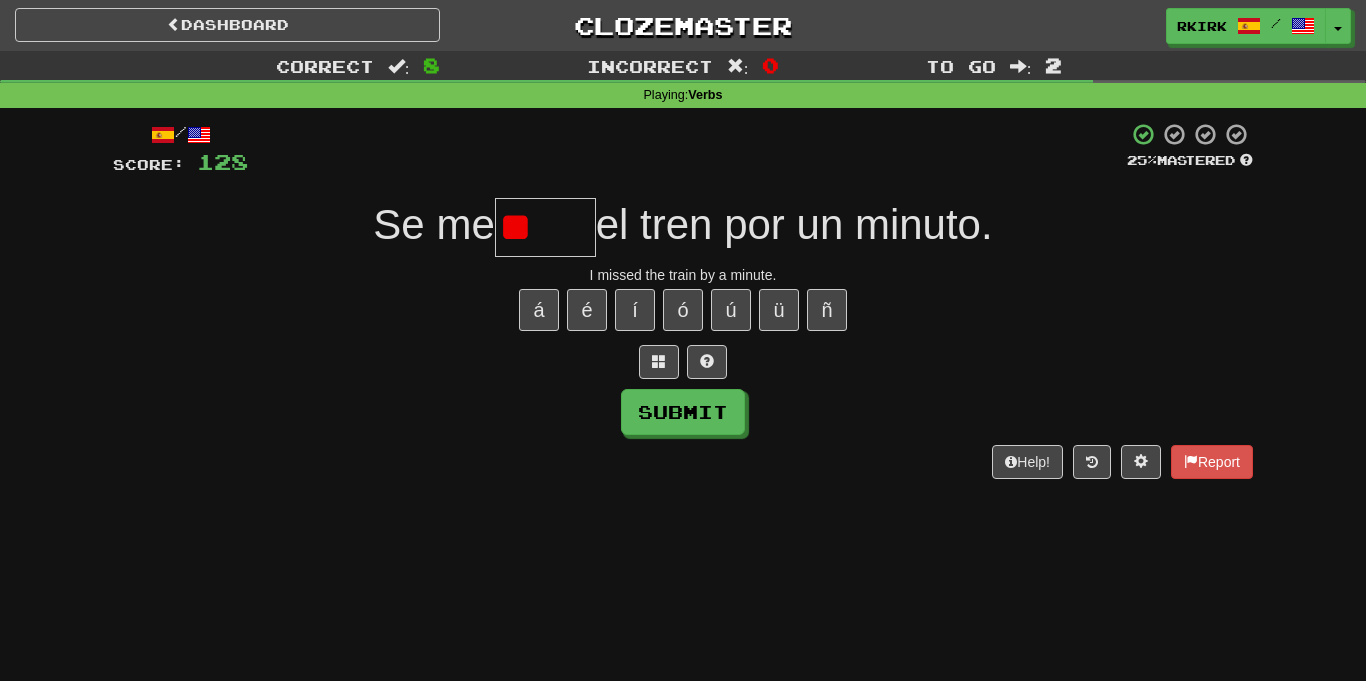 type on "*" 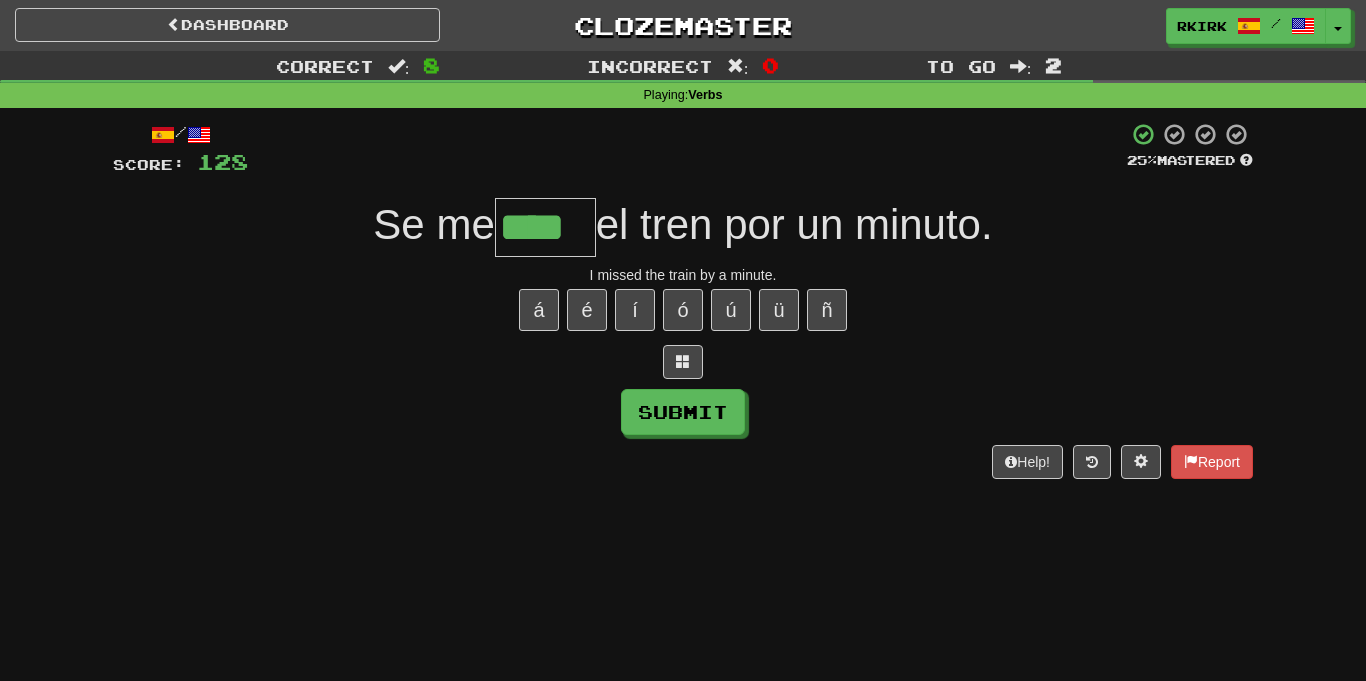 type on "****" 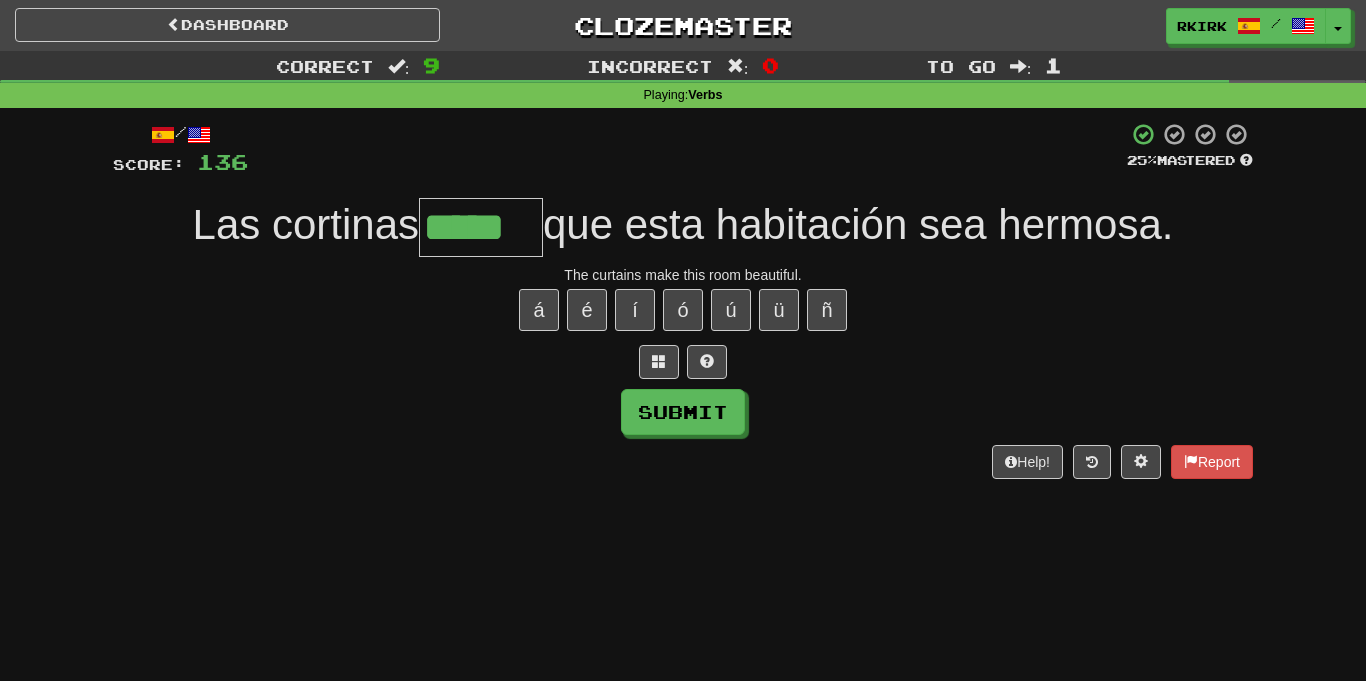 type on "*****" 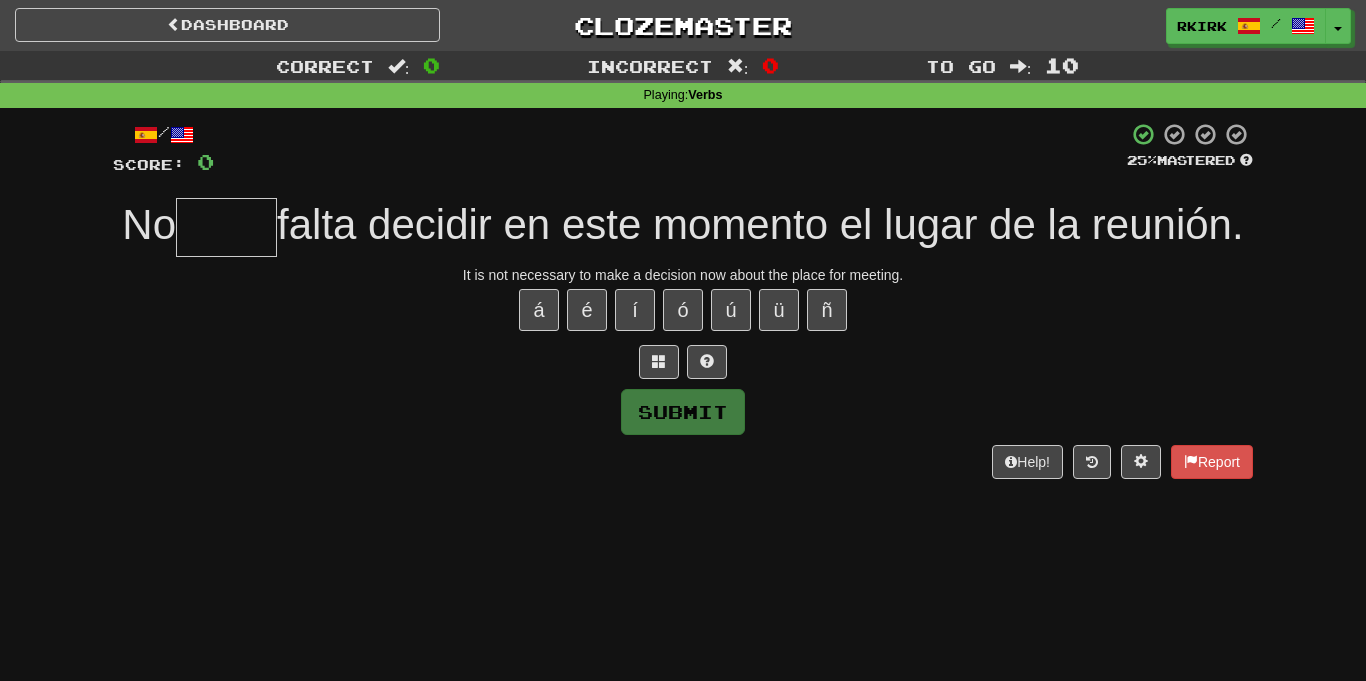 type on "*" 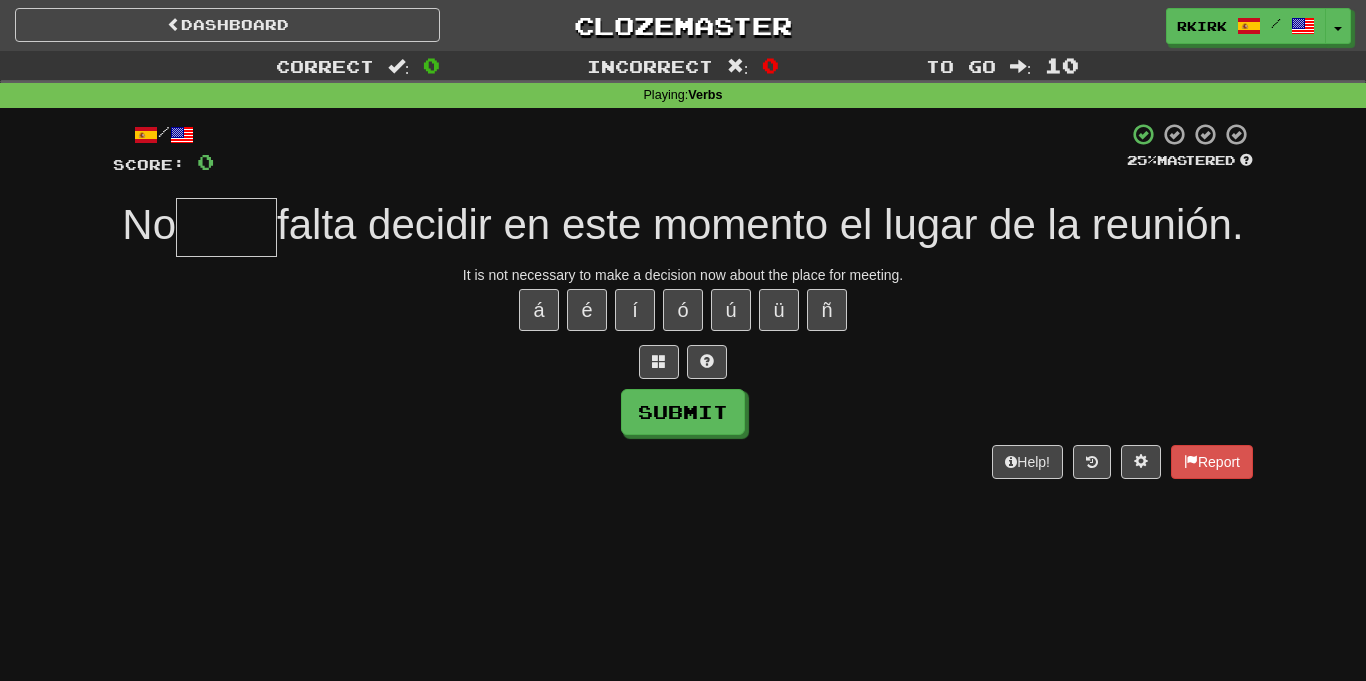 type on "*" 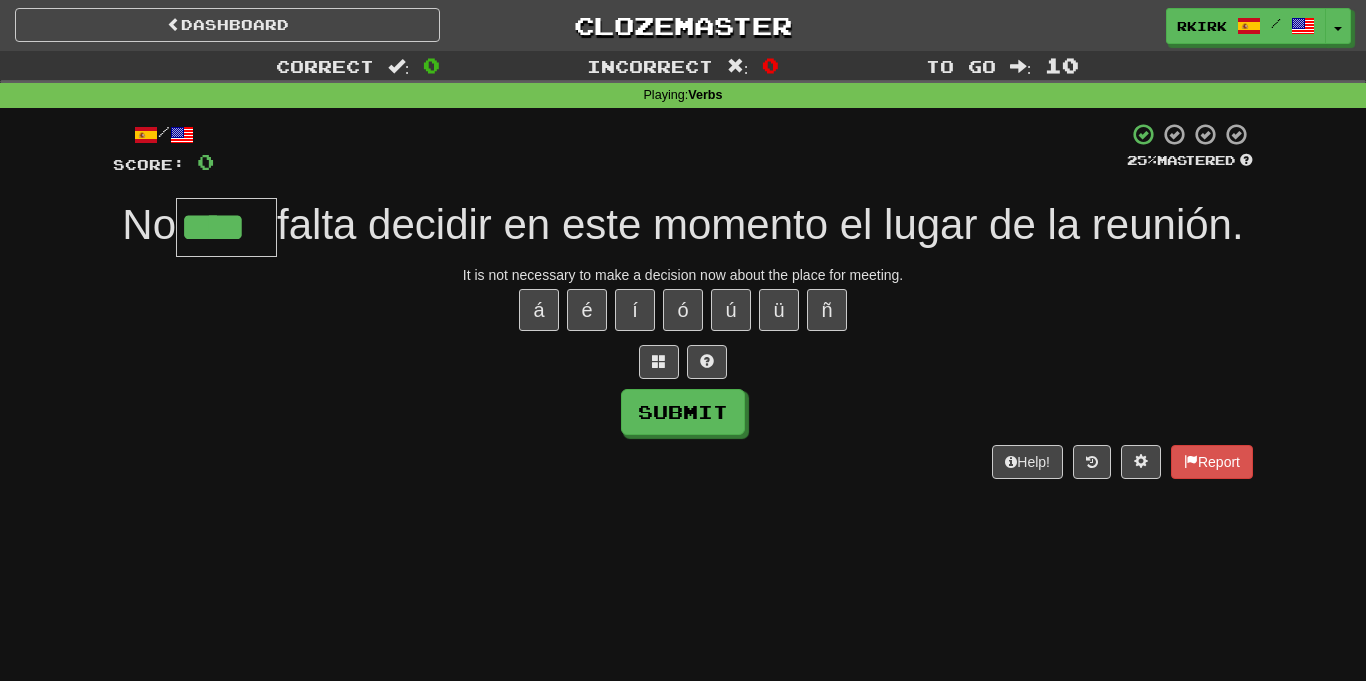 type on "****" 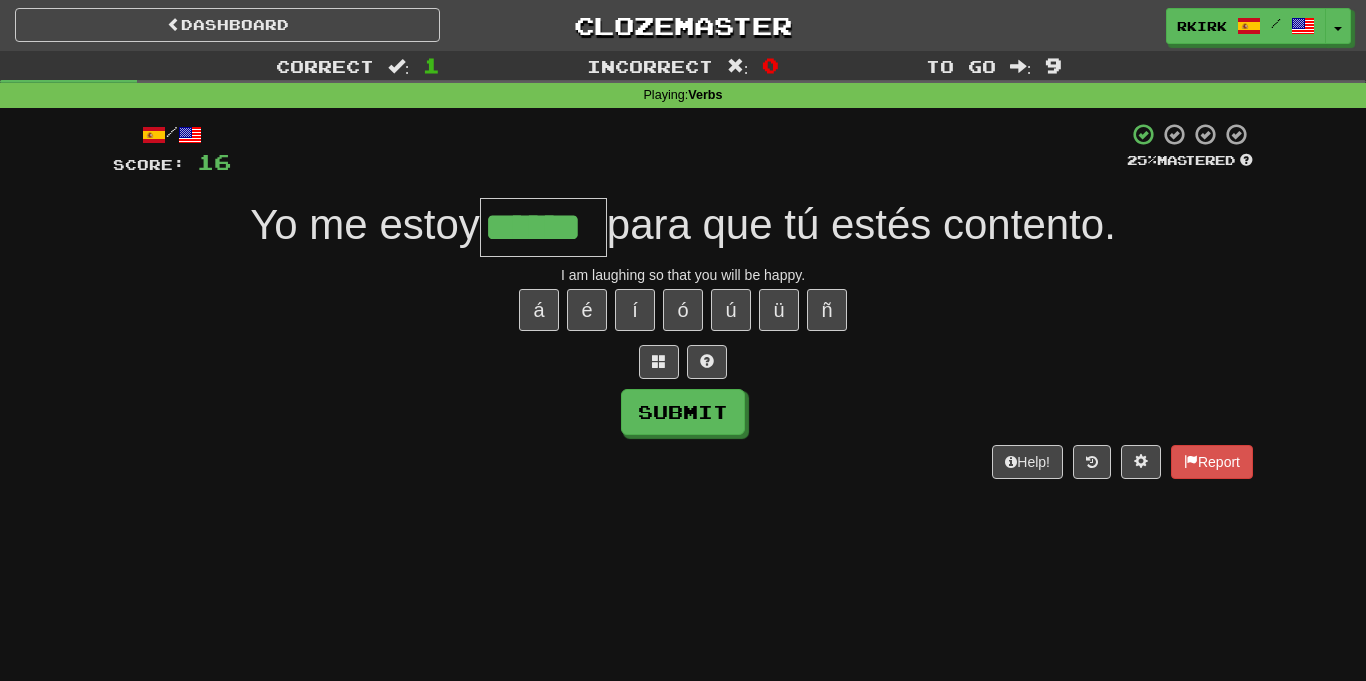 type on "******" 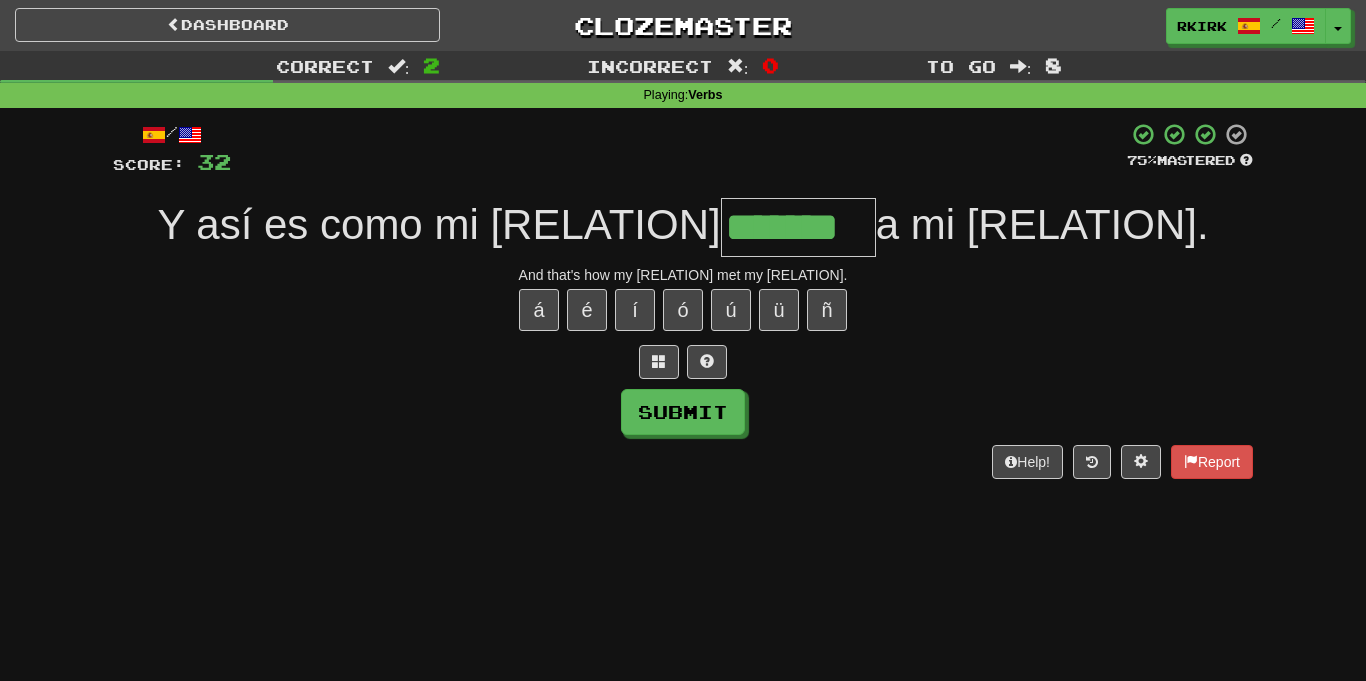 type on "*******" 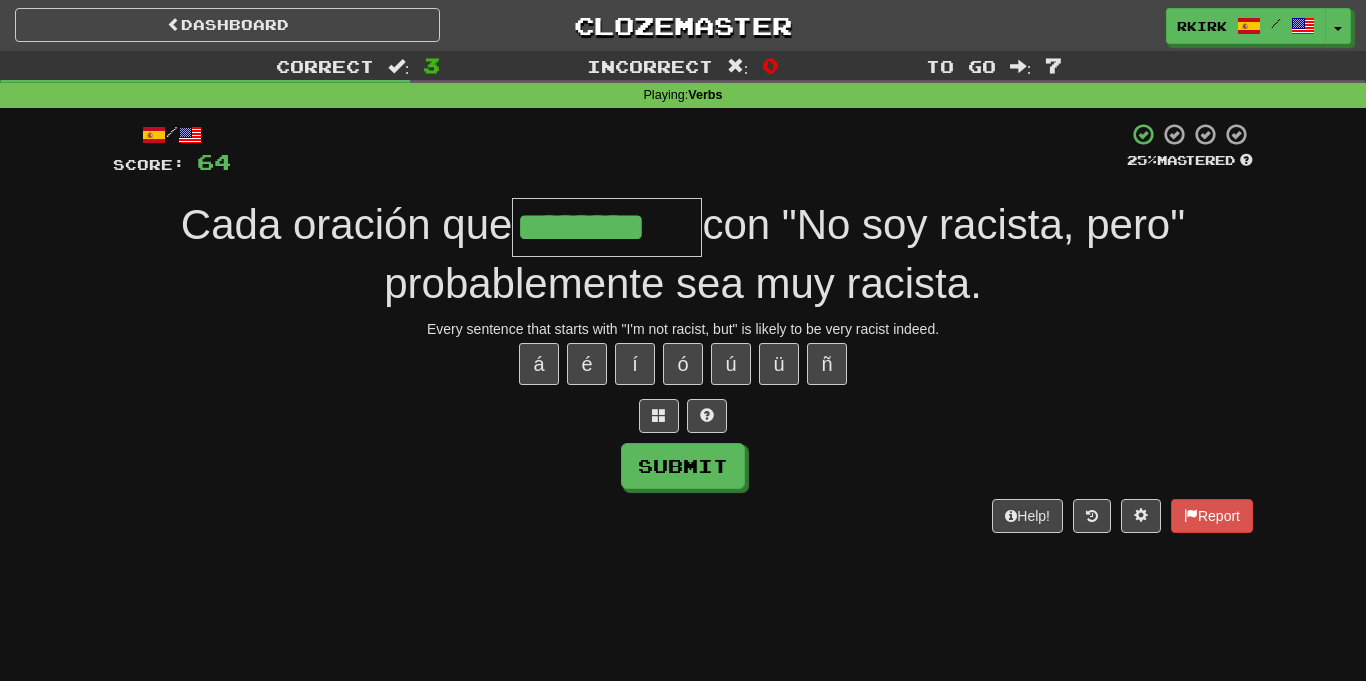 type on "********" 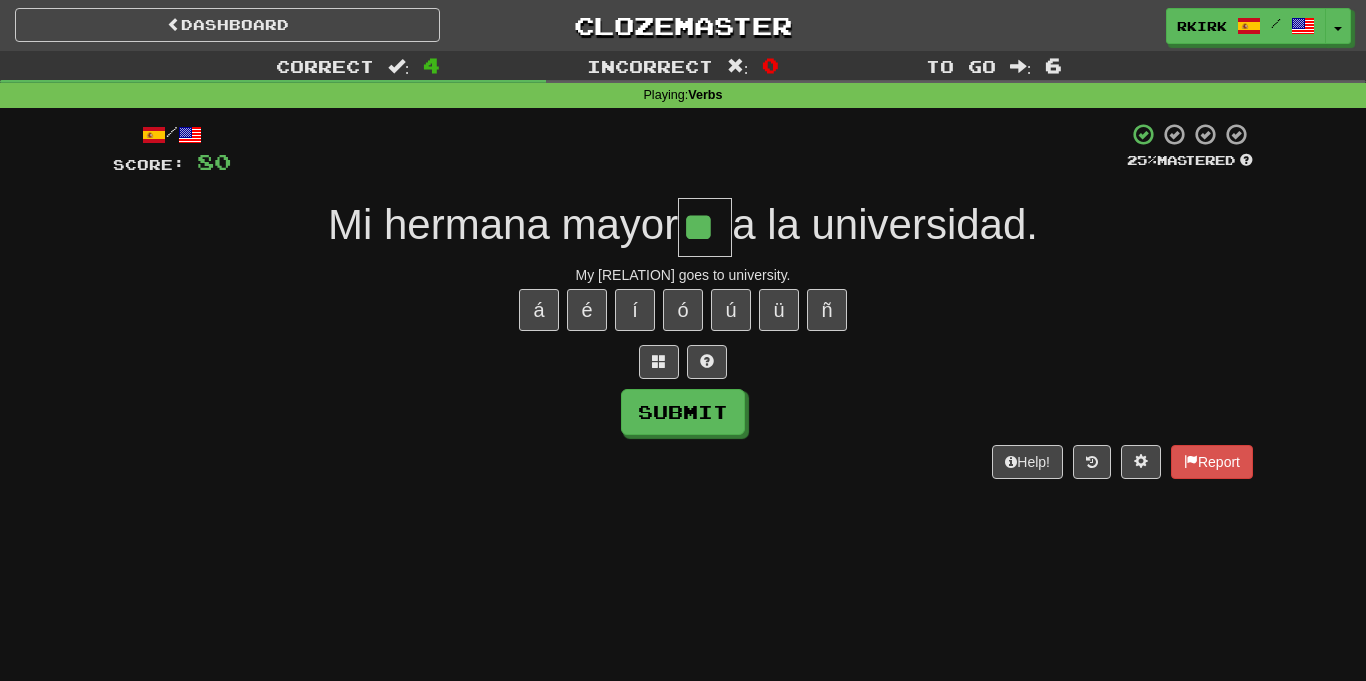 type on "**" 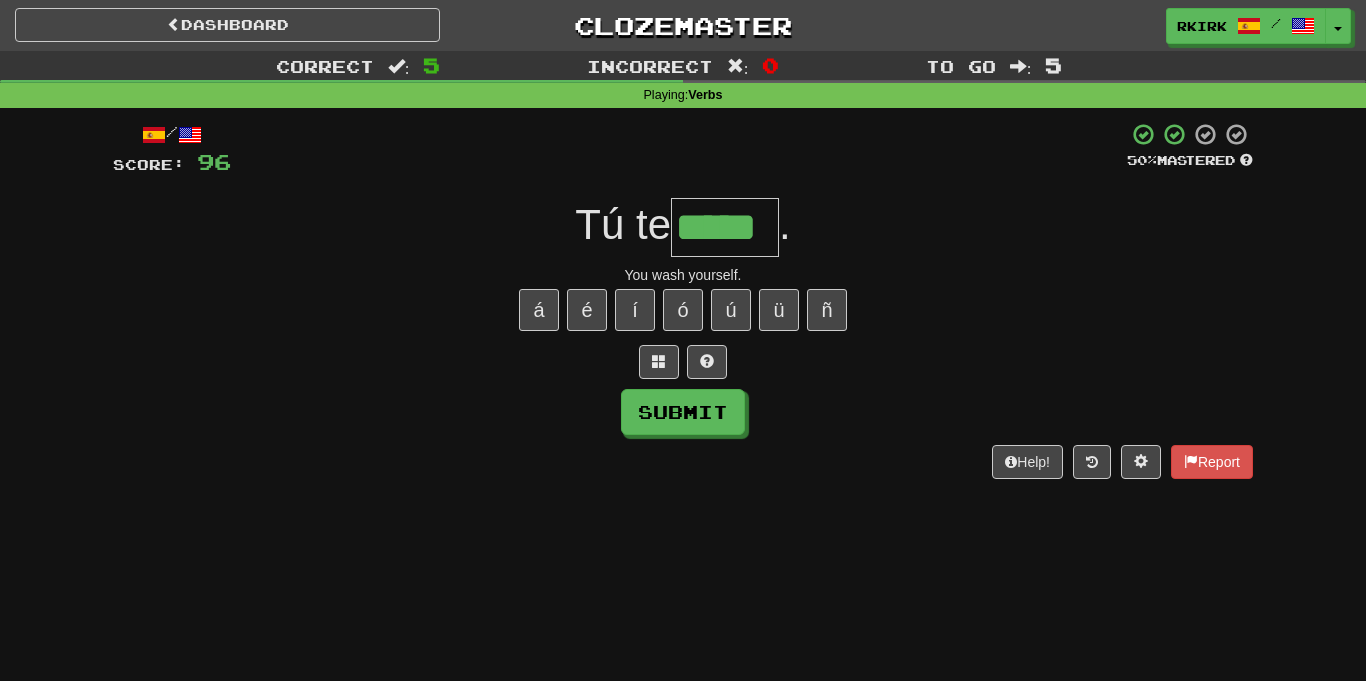 type on "*****" 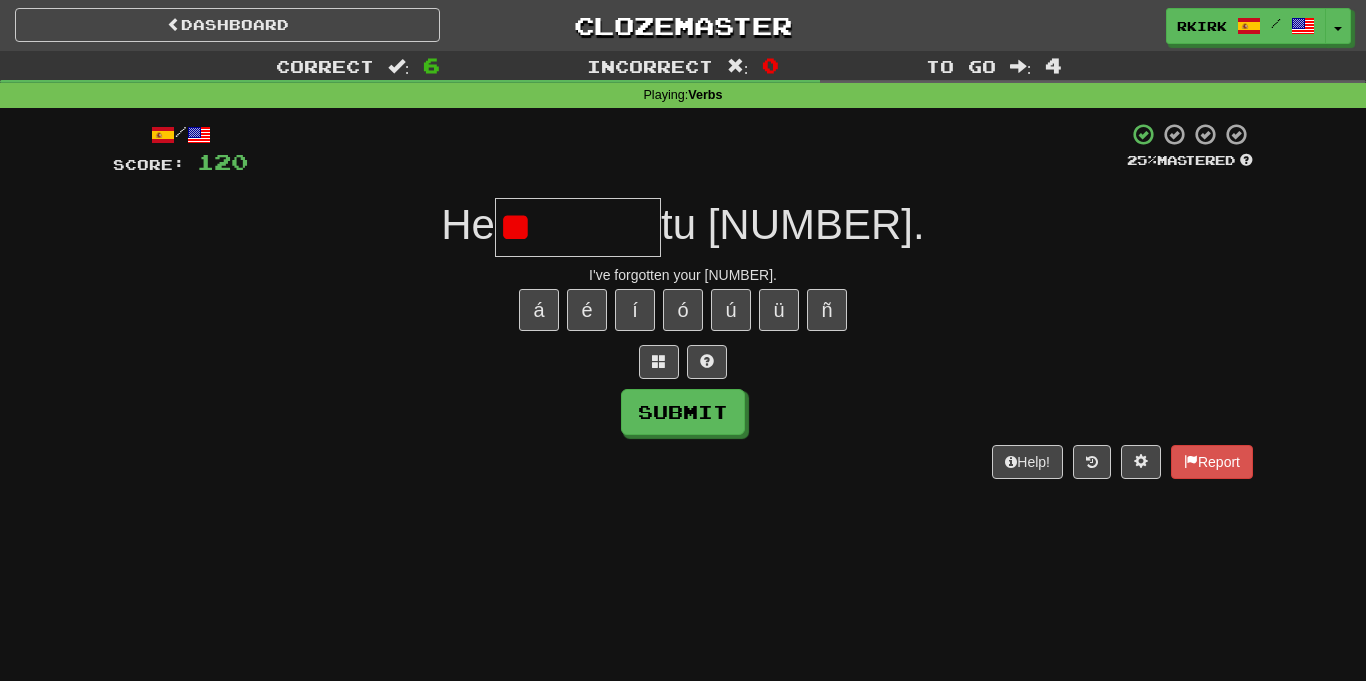 type on "*" 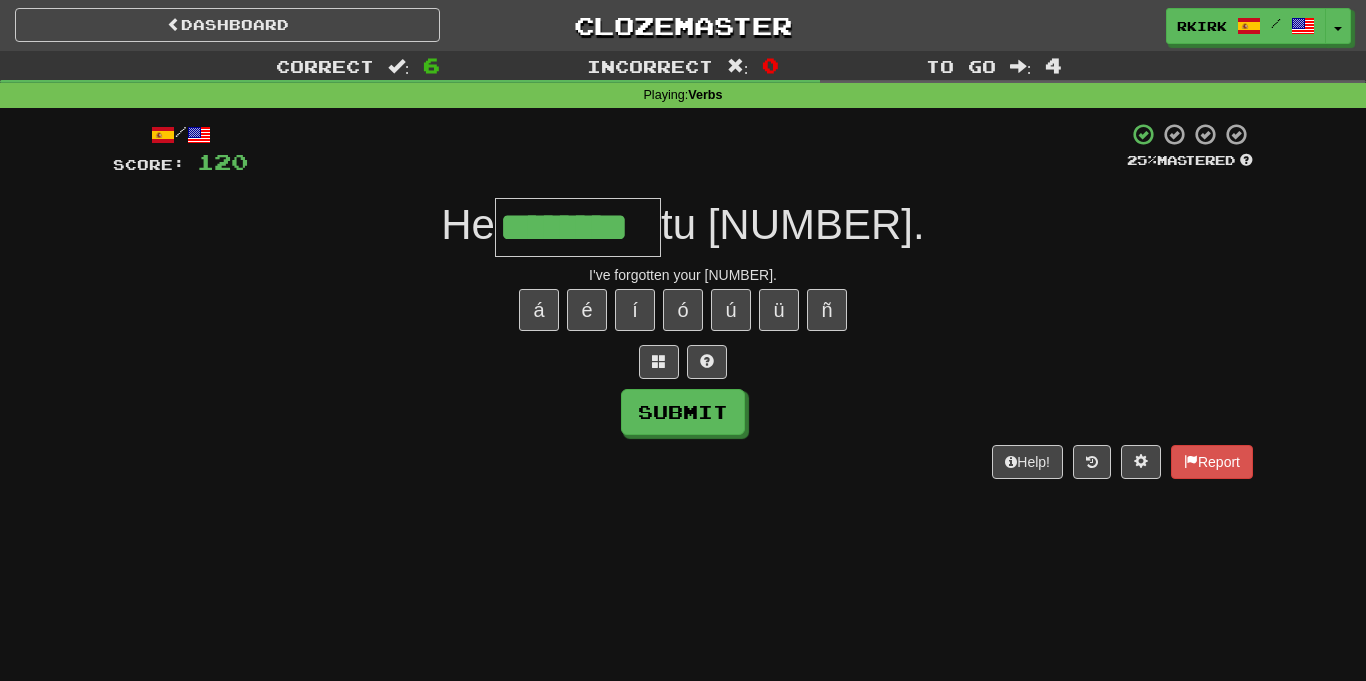 type on "********" 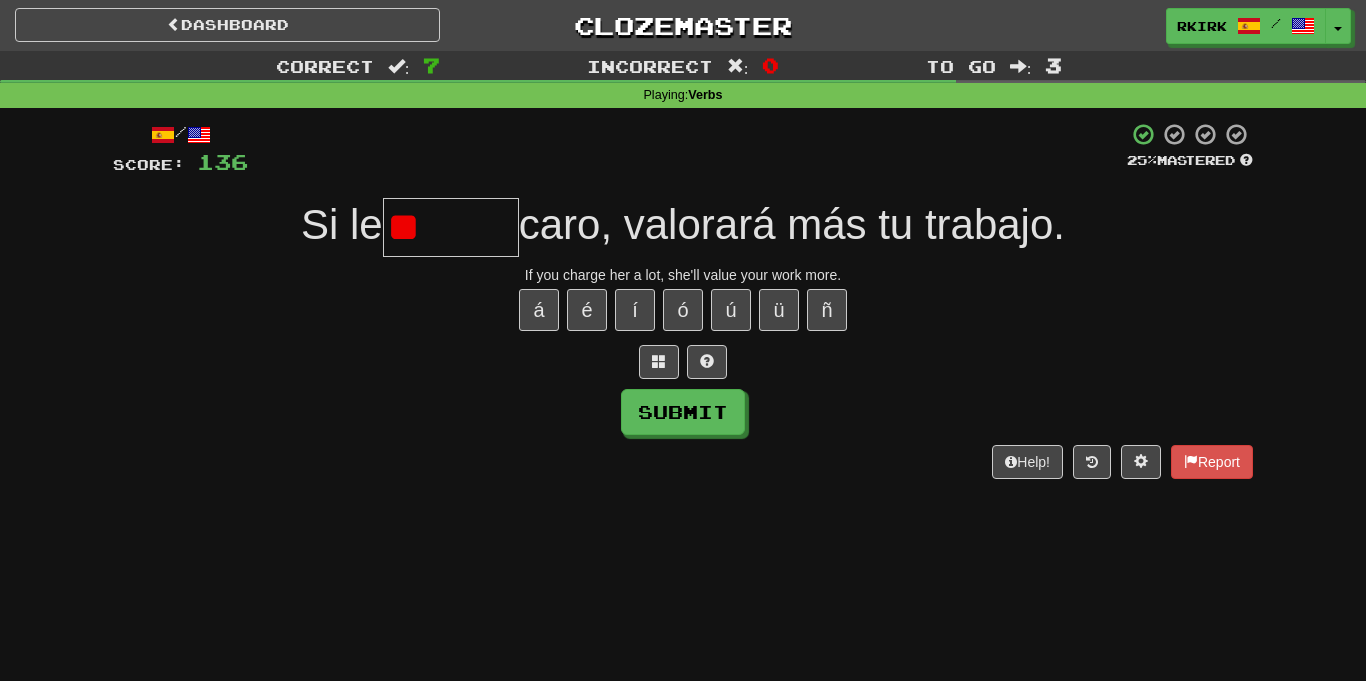 type on "*" 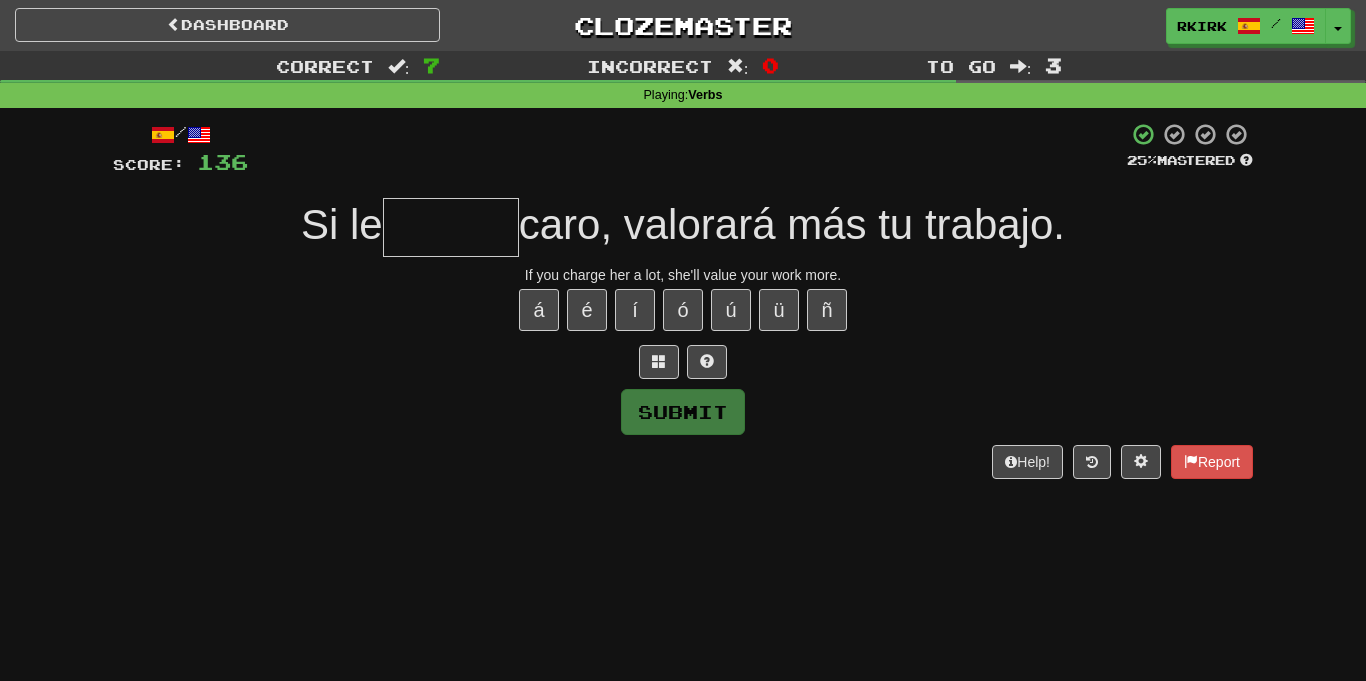 type on "*" 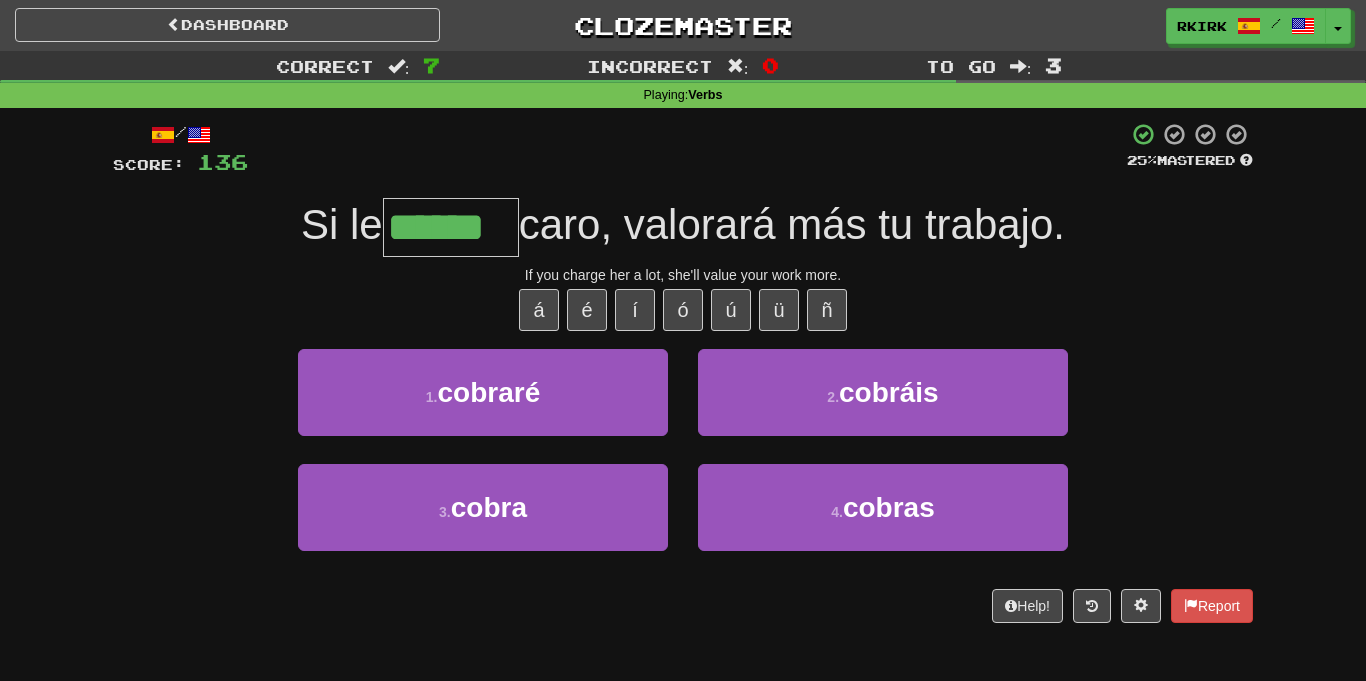 type on "******" 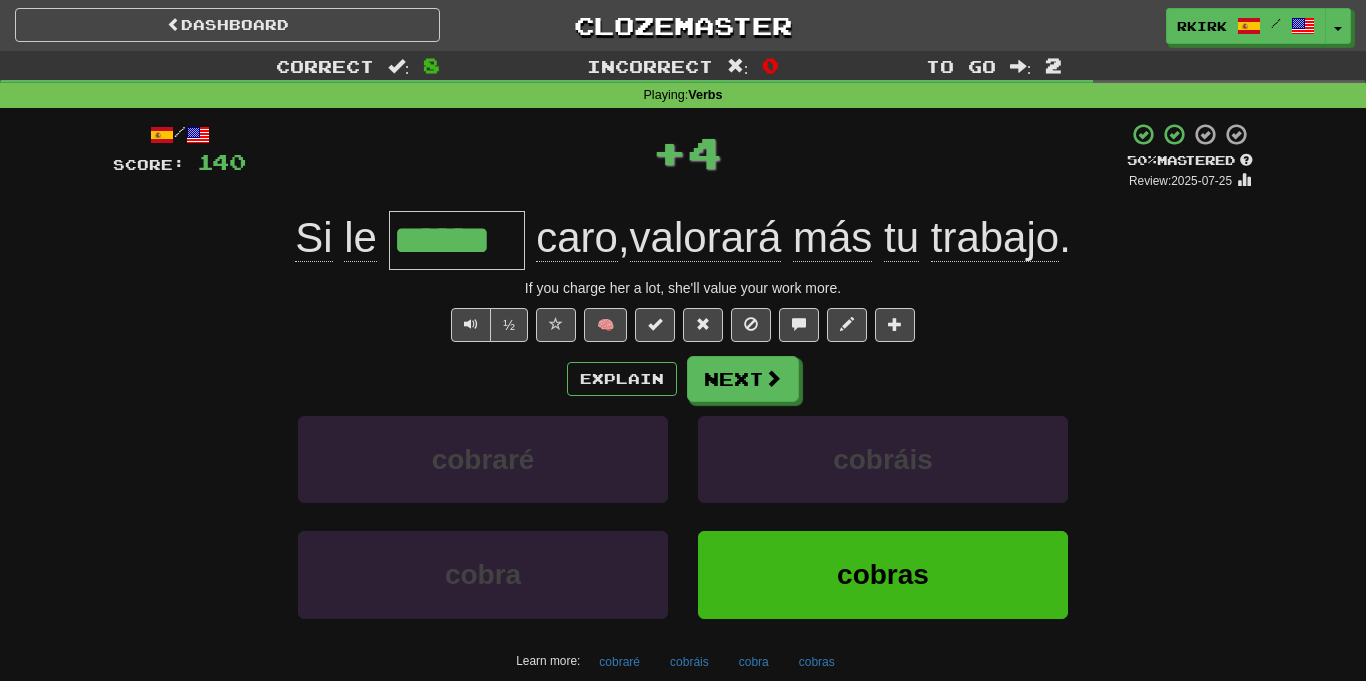 click on "******" at bounding box center [457, 240] 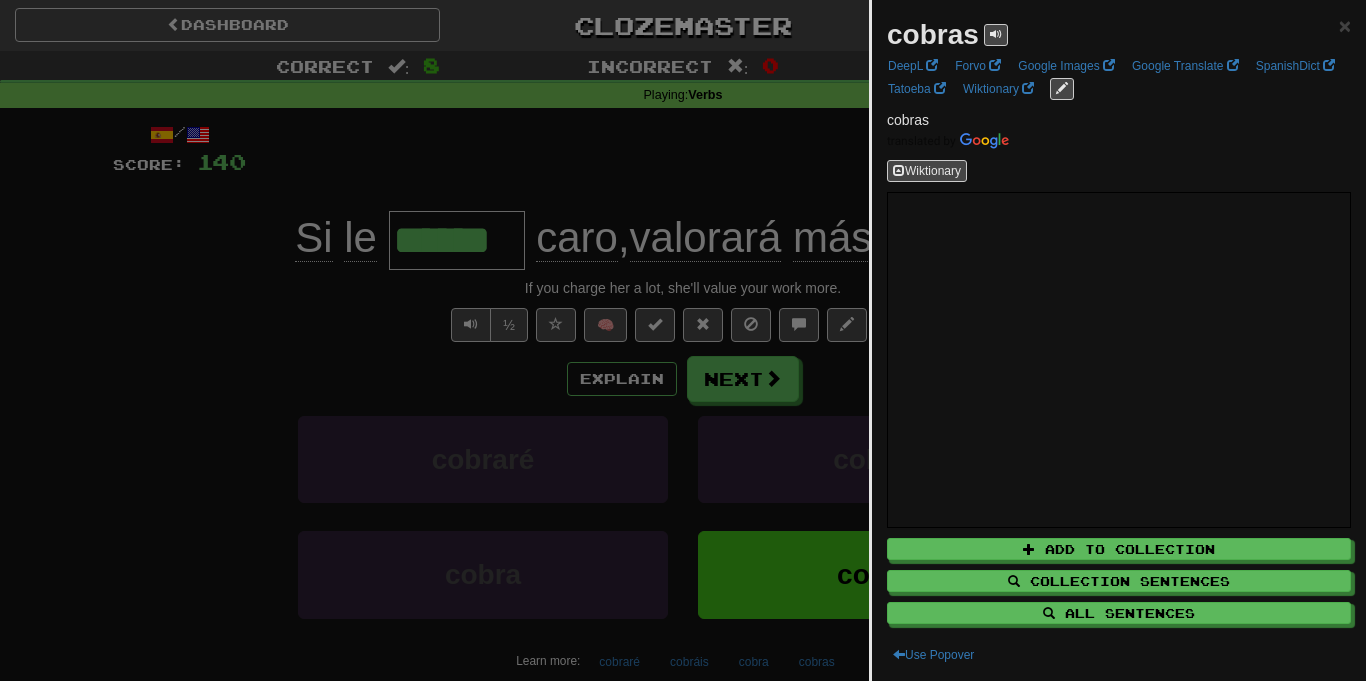 click at bounding box center [683, 340] 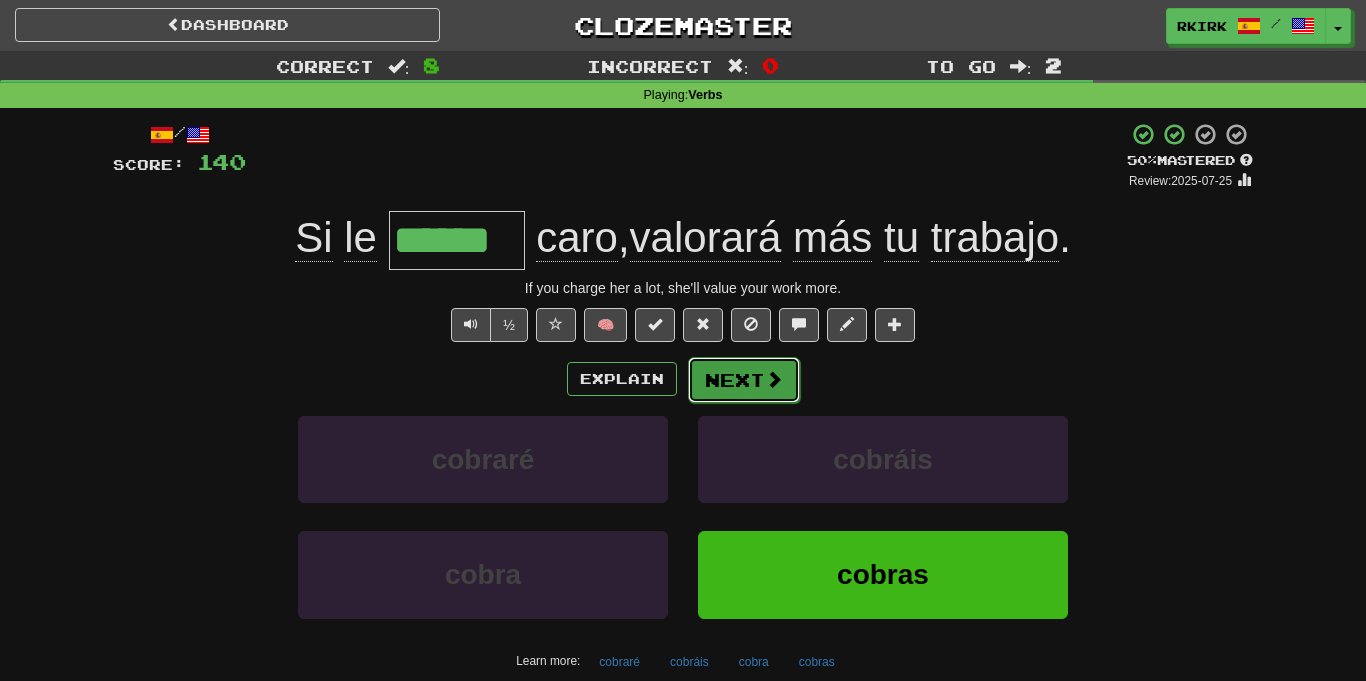 click on "Next" at bounding box center (744, 380) 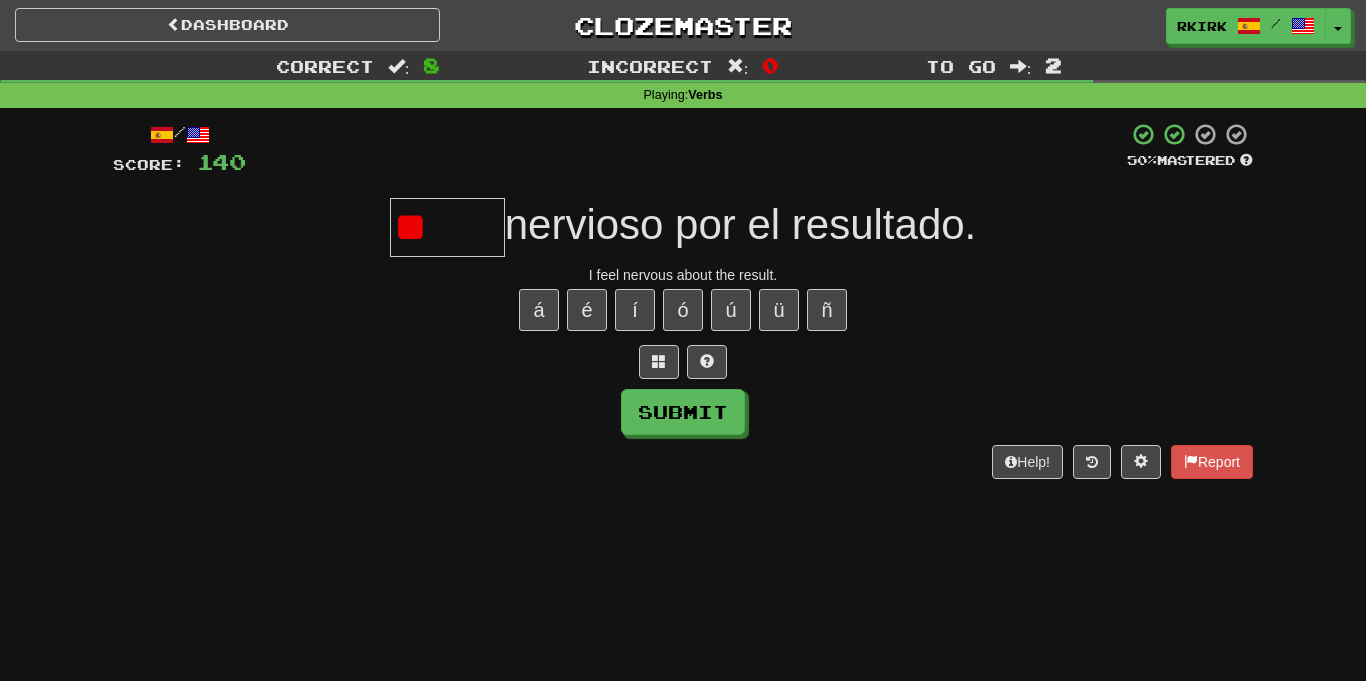 type on "*" 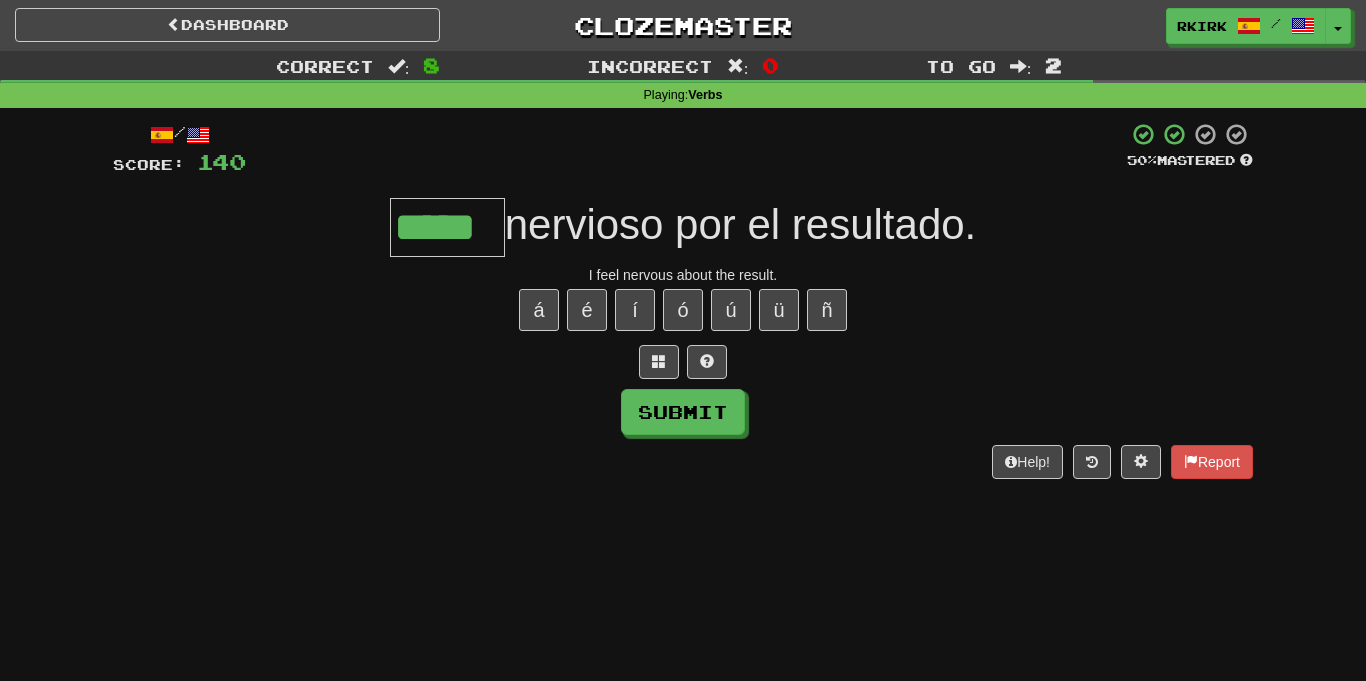 type on "*****" 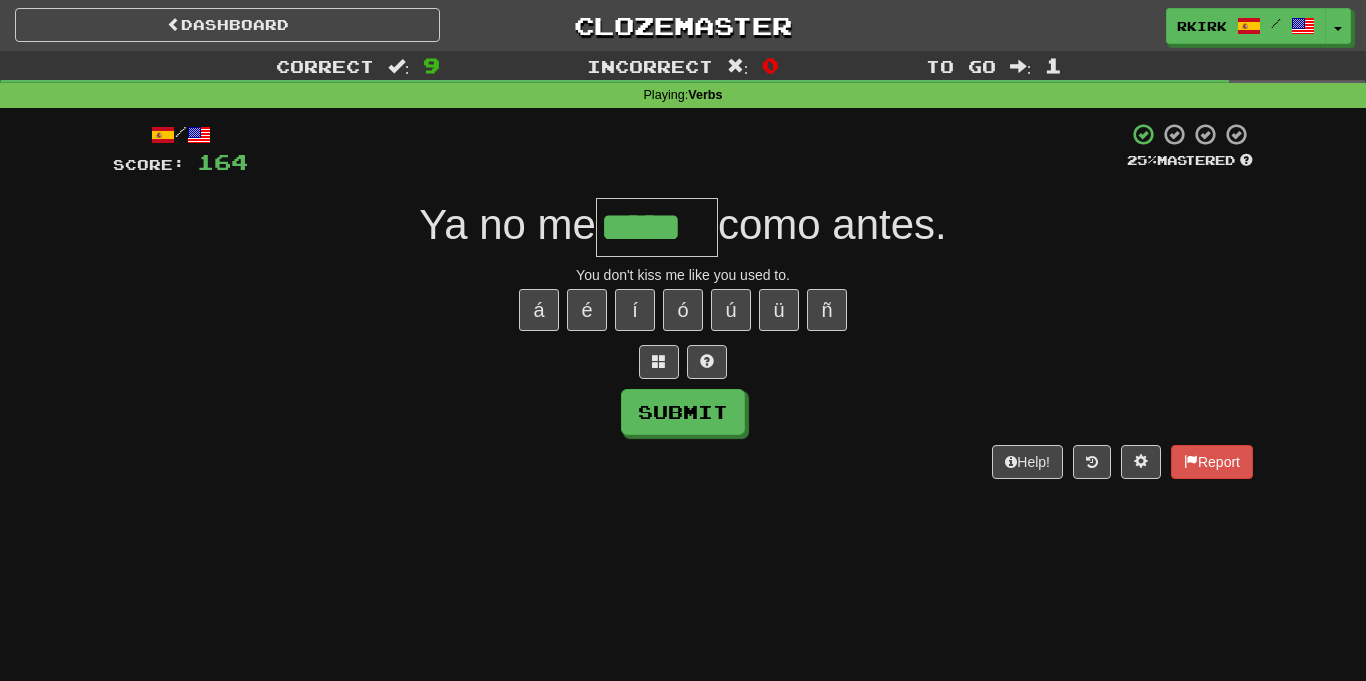 type on "*****" 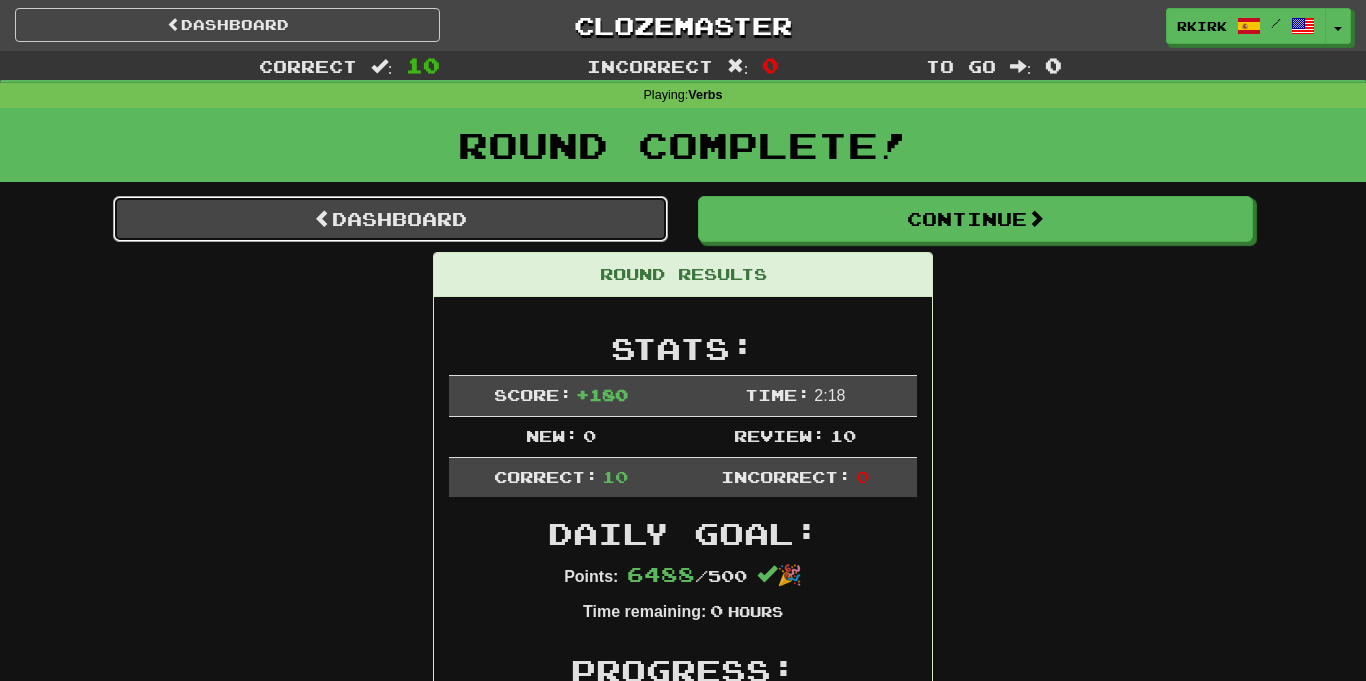 click on "Dashboard" at bounding box center (390, 219) 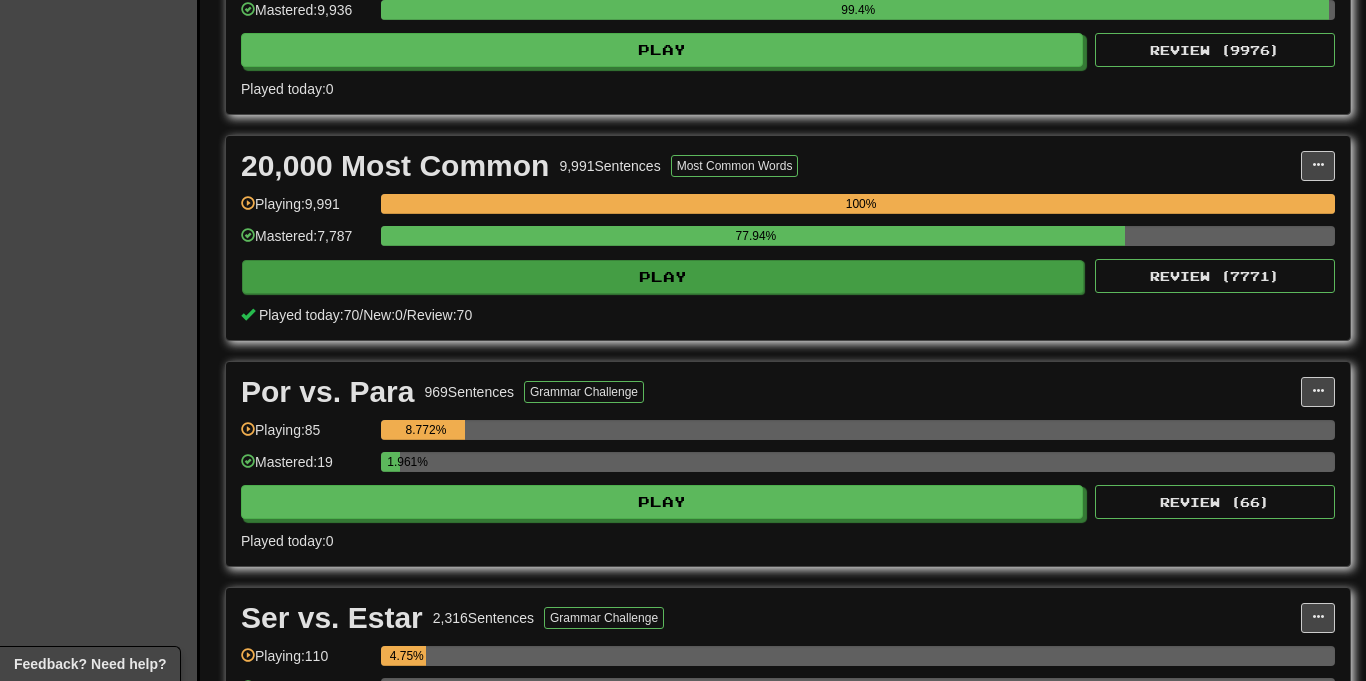 scroll, scrollTop: 0, scrollLeft: 0, axis: both 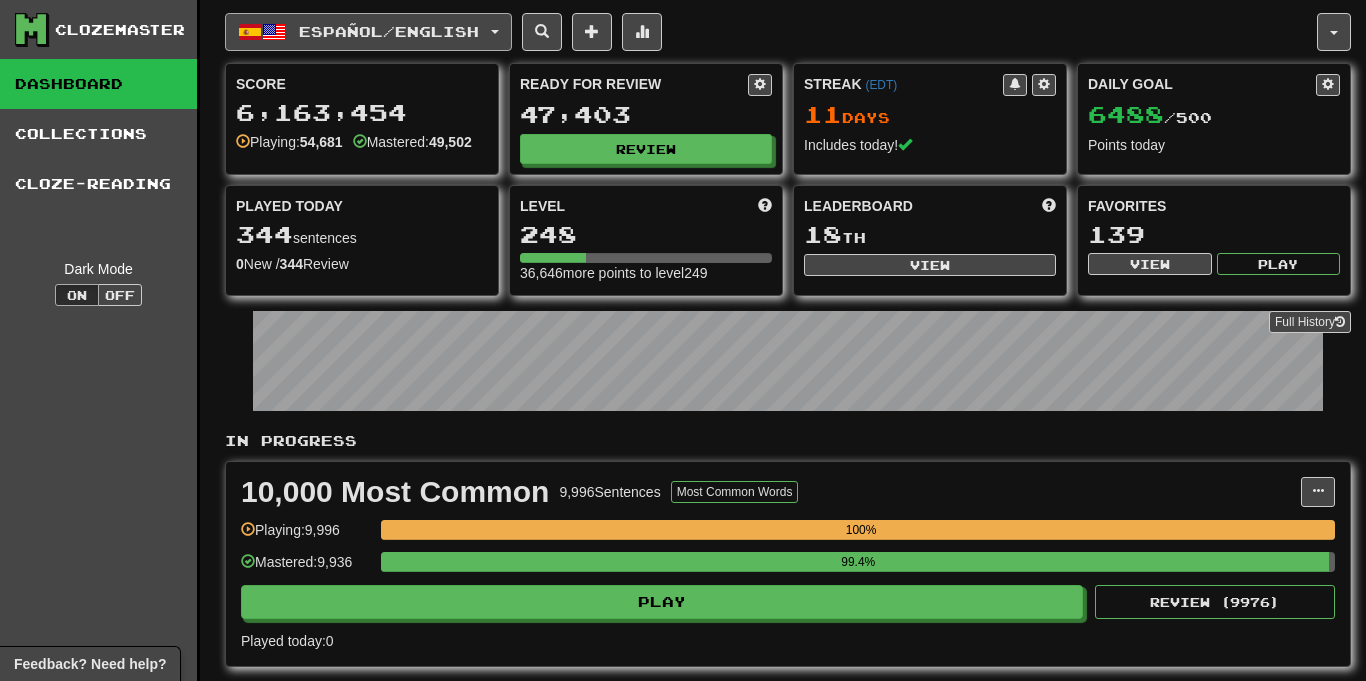 click on "Español  /  English" at bounding box center (368, 32) 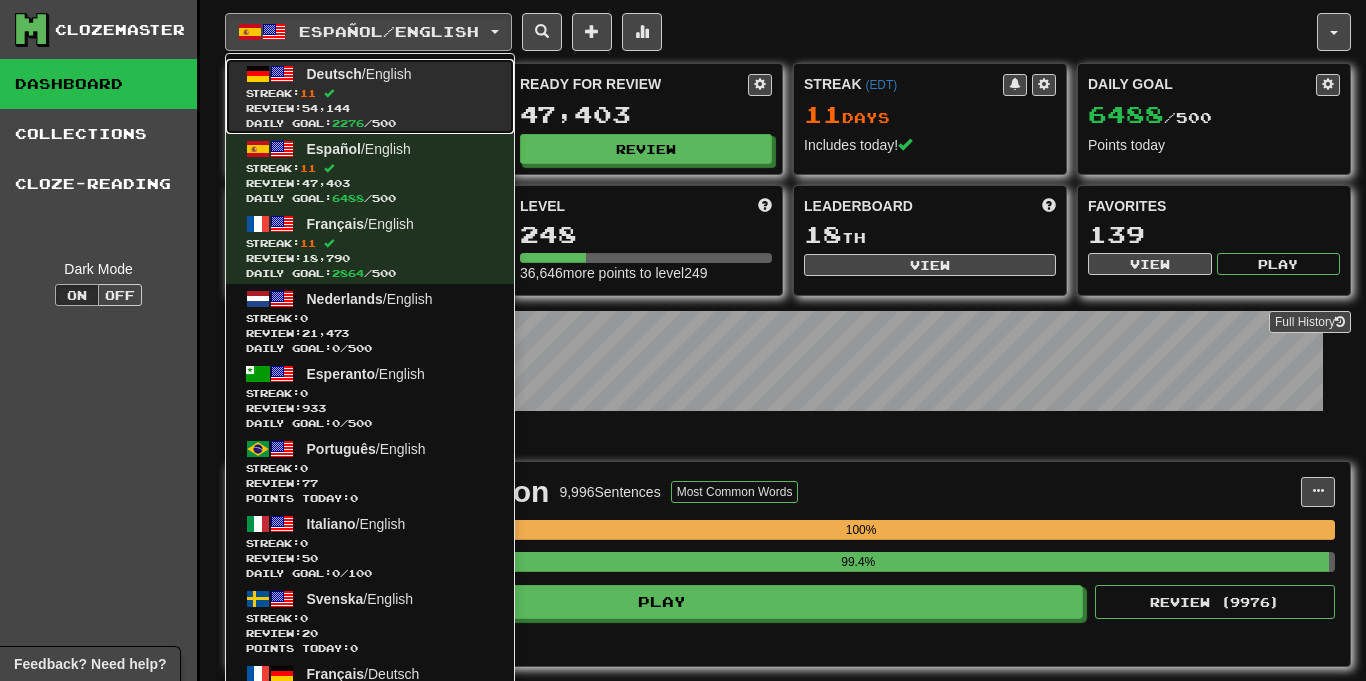 click on "Streak:  11" at bounding box center [370, 93] 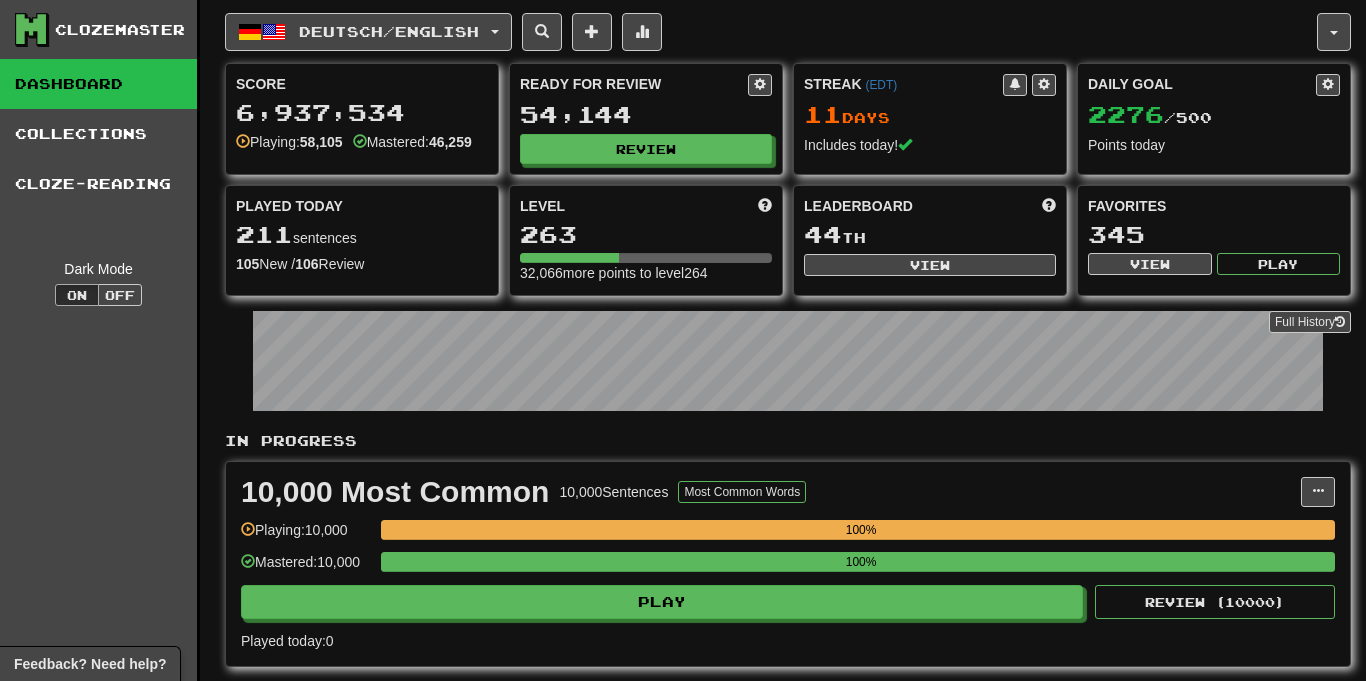scroll, scrollTop: 0, scrollLeft: 0, axis: both 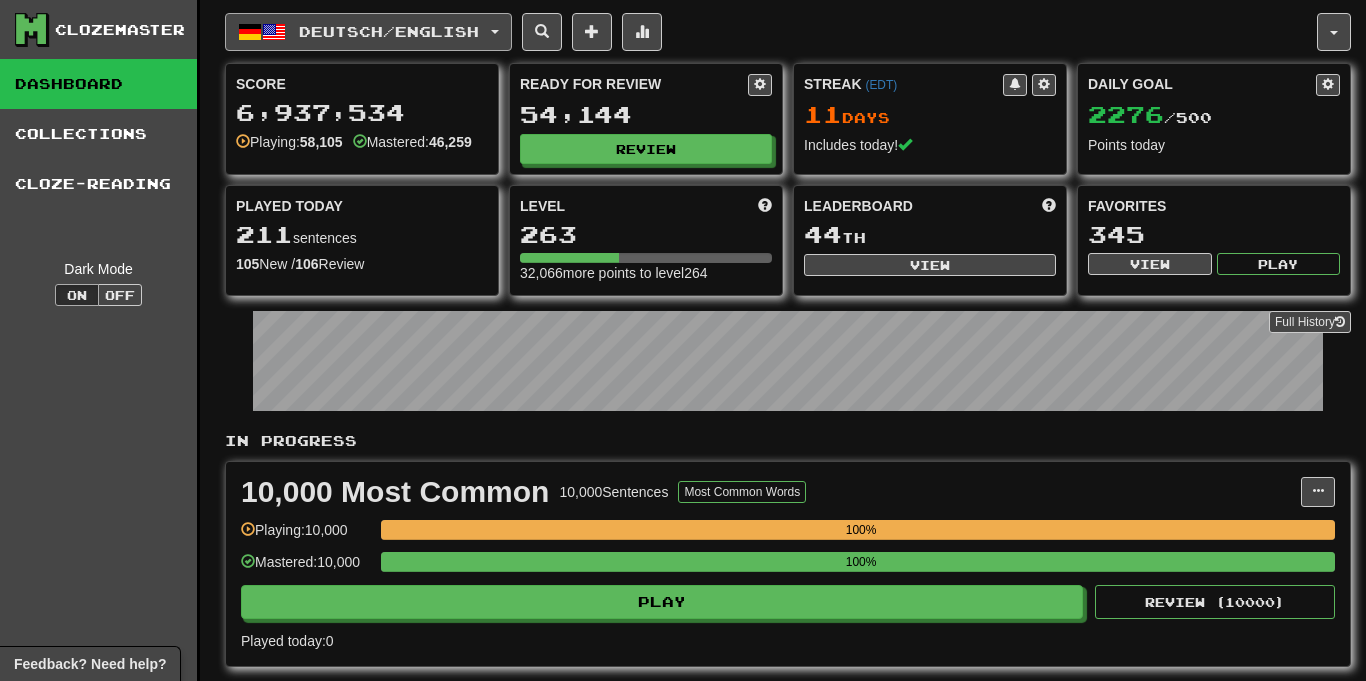 click on "Deutsch  /  English" at bounding box center (389, 31) 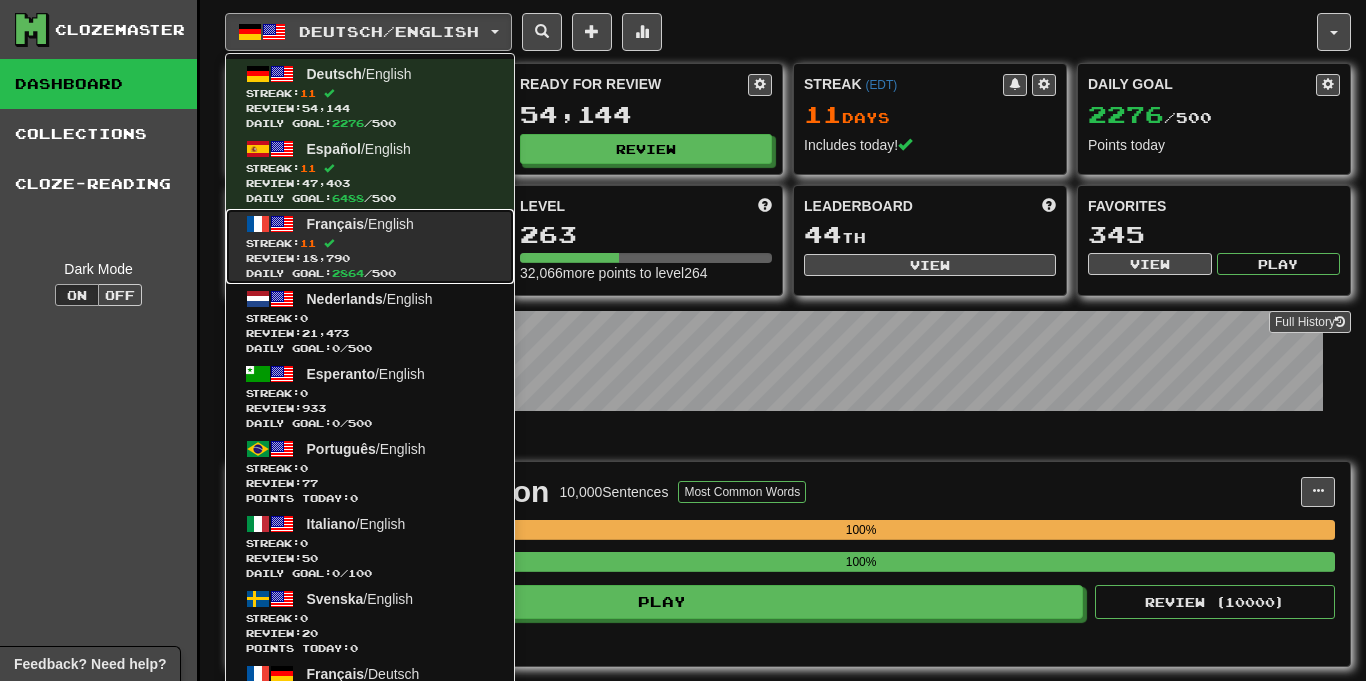 click on "Streak:  11" at bounding box center (370, 243) 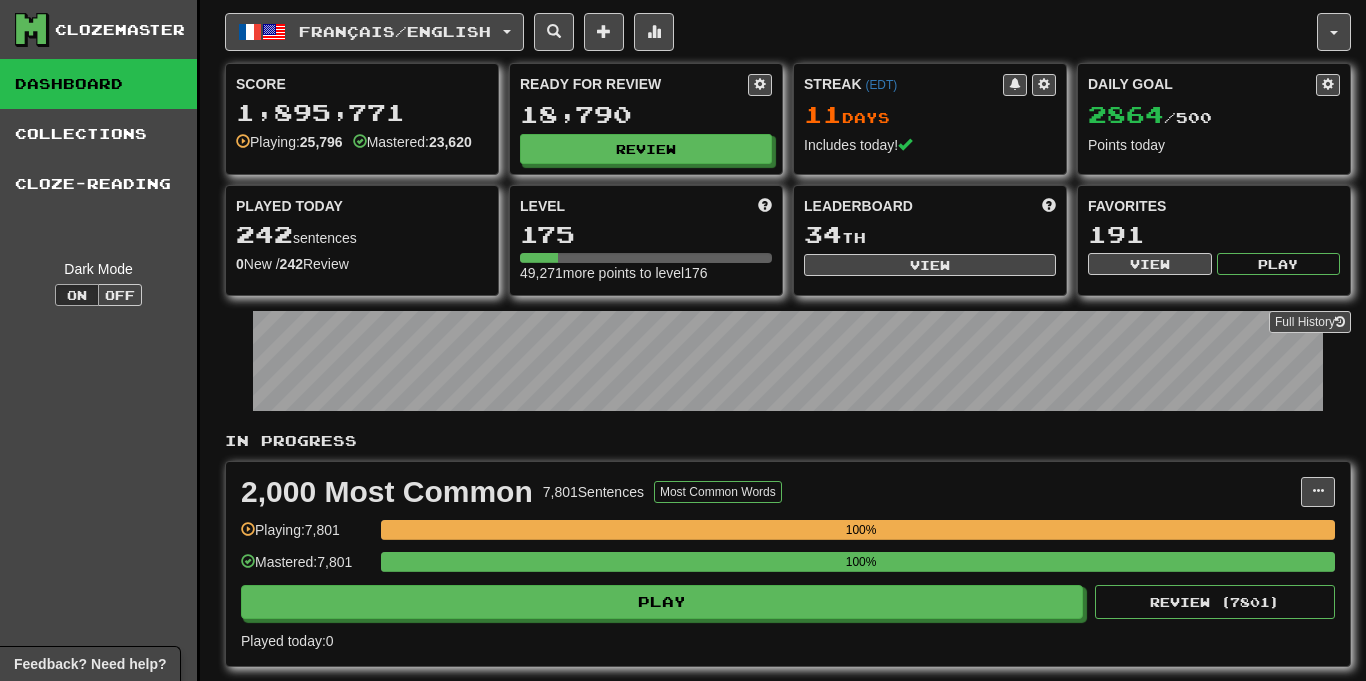 scroll, scrollTop: 0, scrollLeft: 0, axis: both 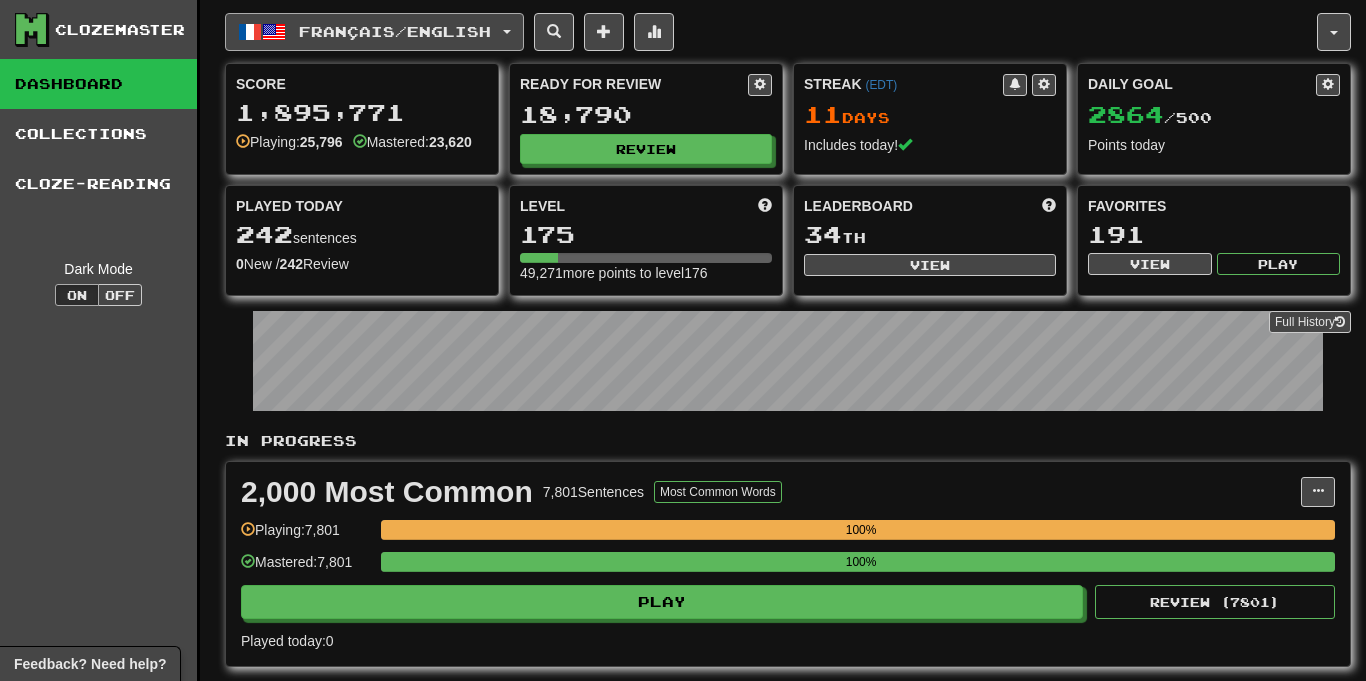 click on "Français  /  English" at bounding box center [395, 31] 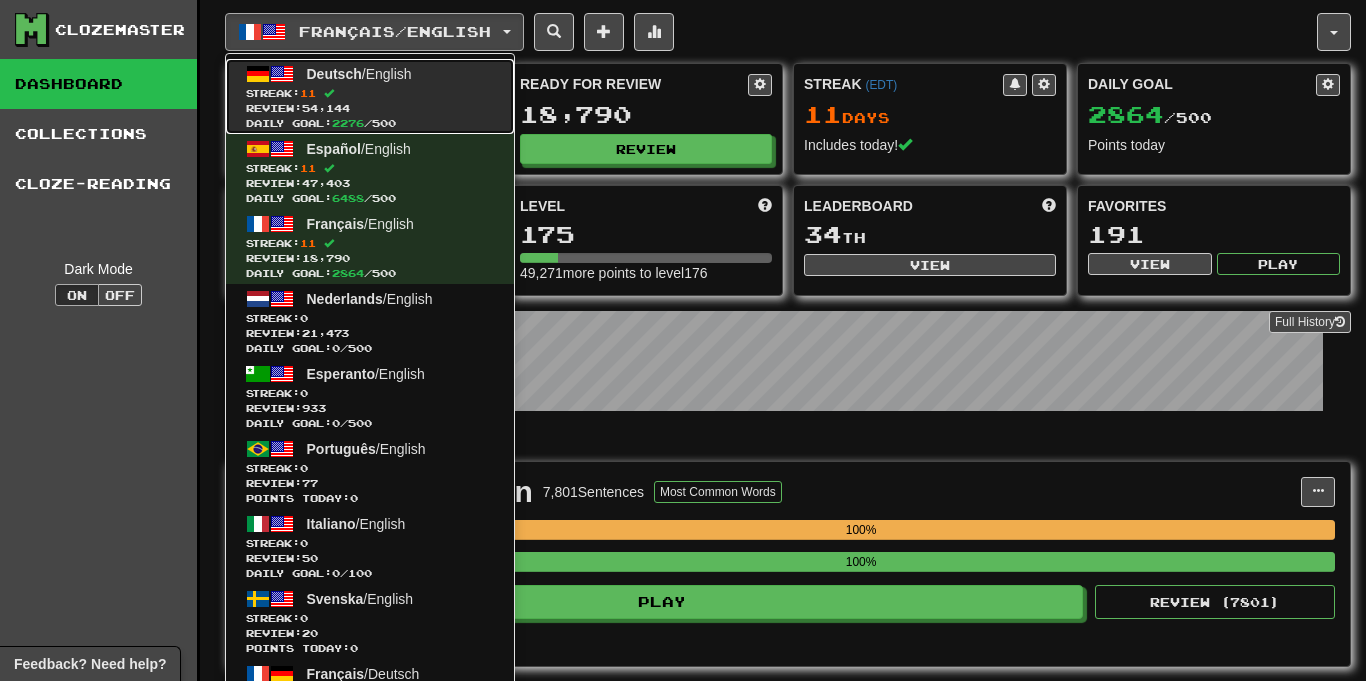 click on "Streak:  11" at bounding box center [370, 93] 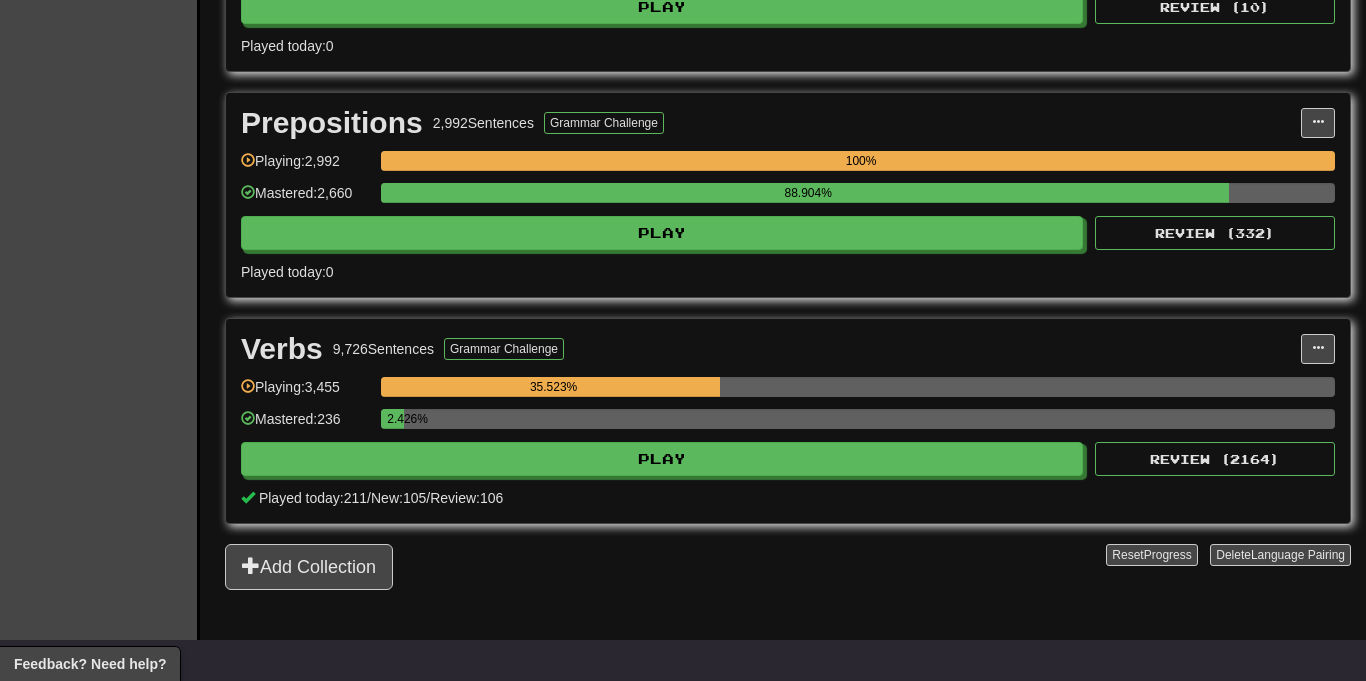 scroll, scrollTop: 1380, scrollLeft: 0, axis: vertical 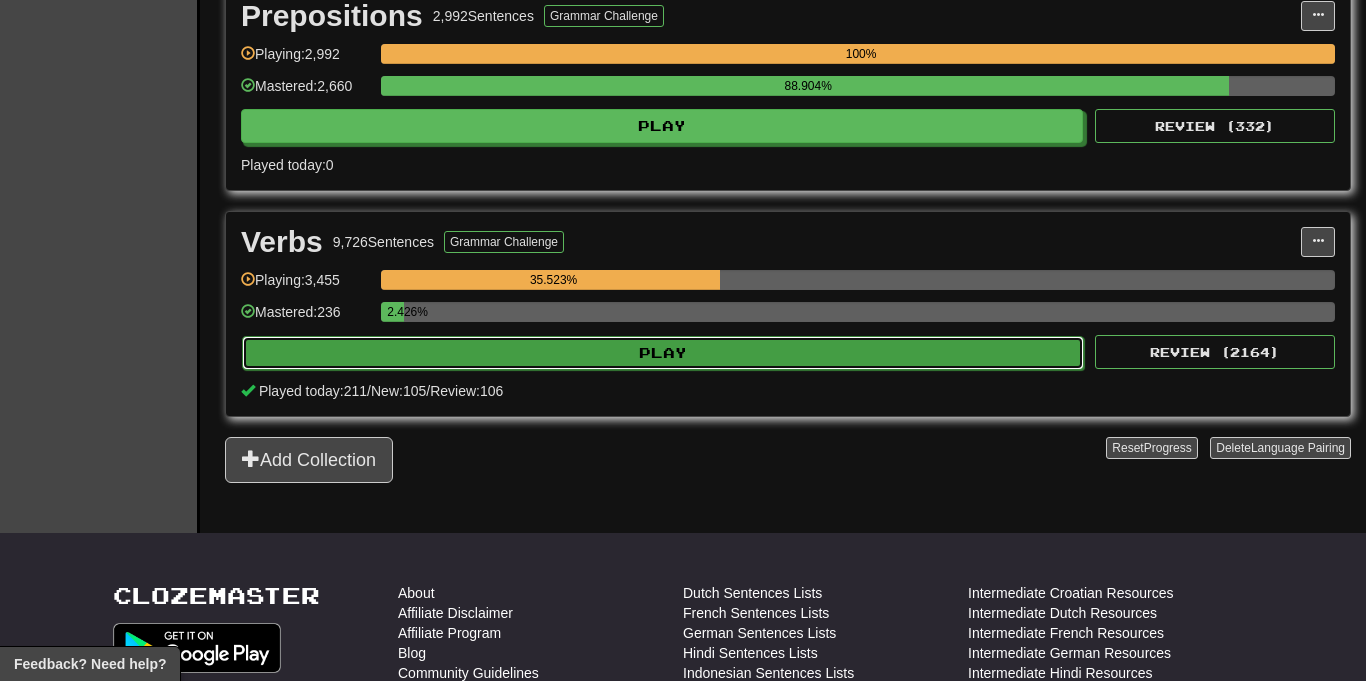 click on "Play" at bounding box center (663, 353) 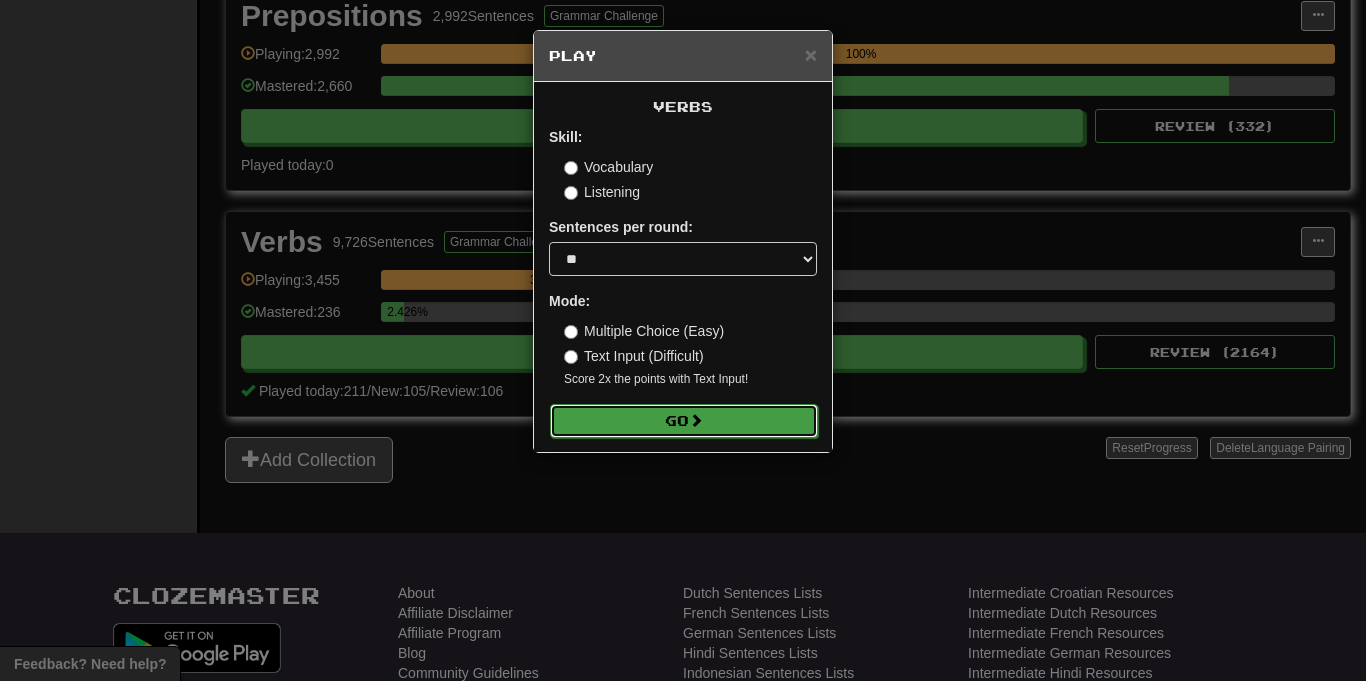 click on "Go" at bounding box center (684, 421) 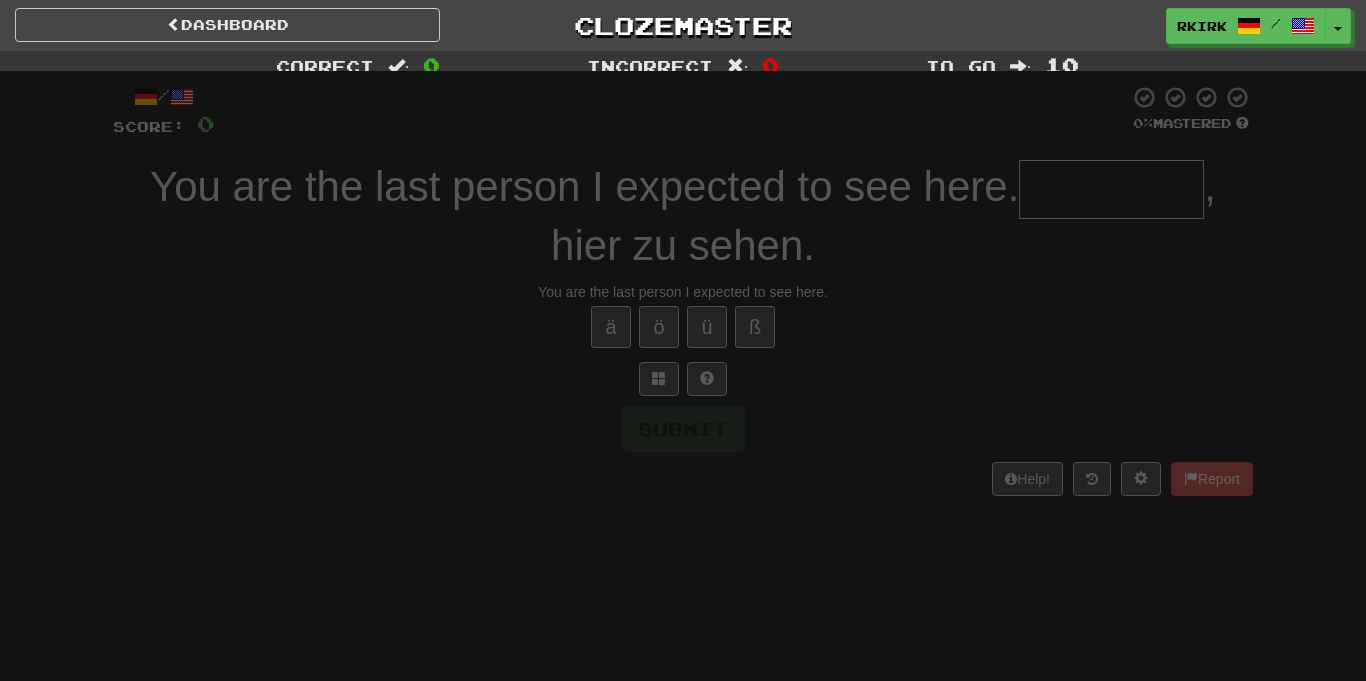 scroll, scrollTop: 0, scrollLeft: 0, axis: both 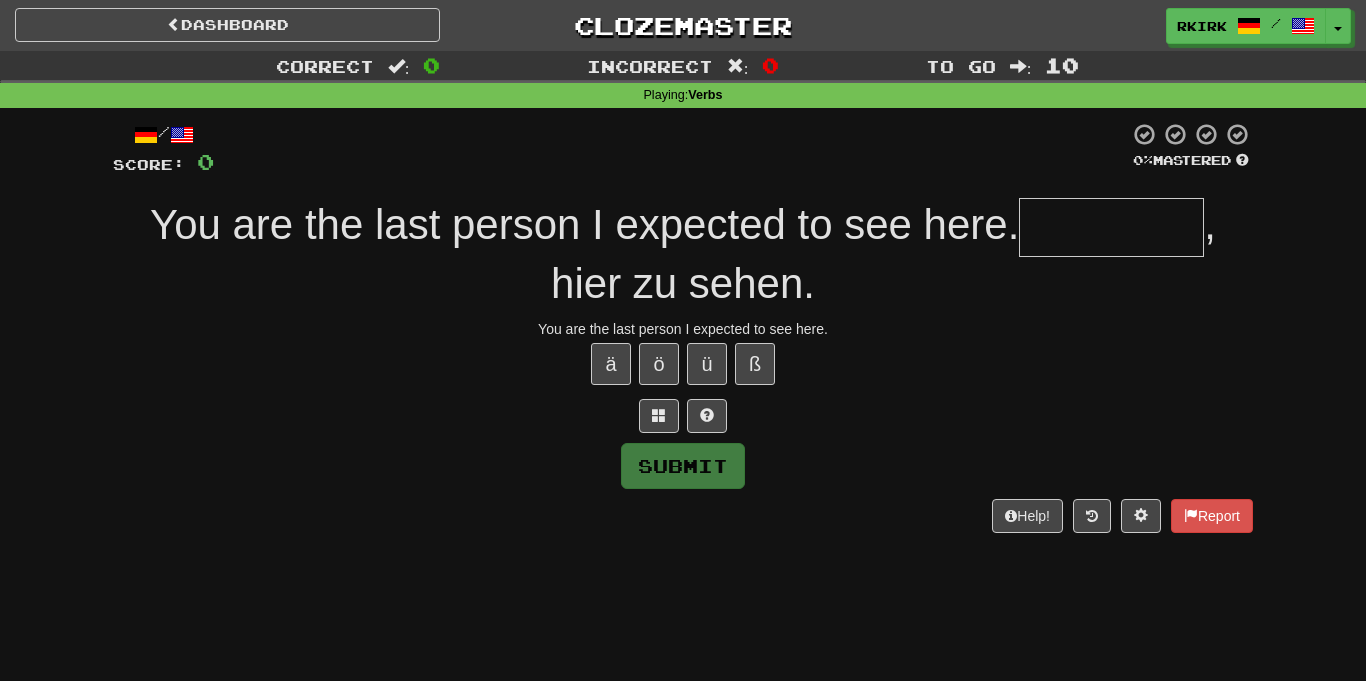 click at bounding box center (1111, 227) 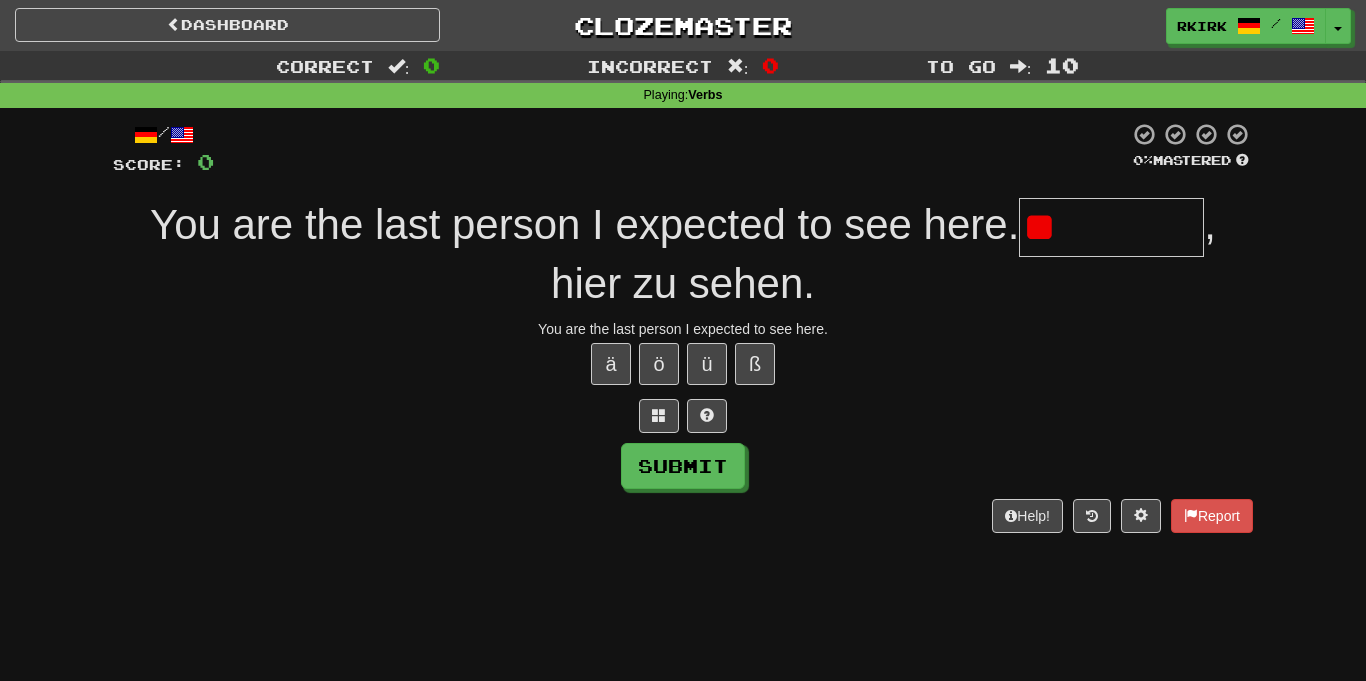 type on "*" 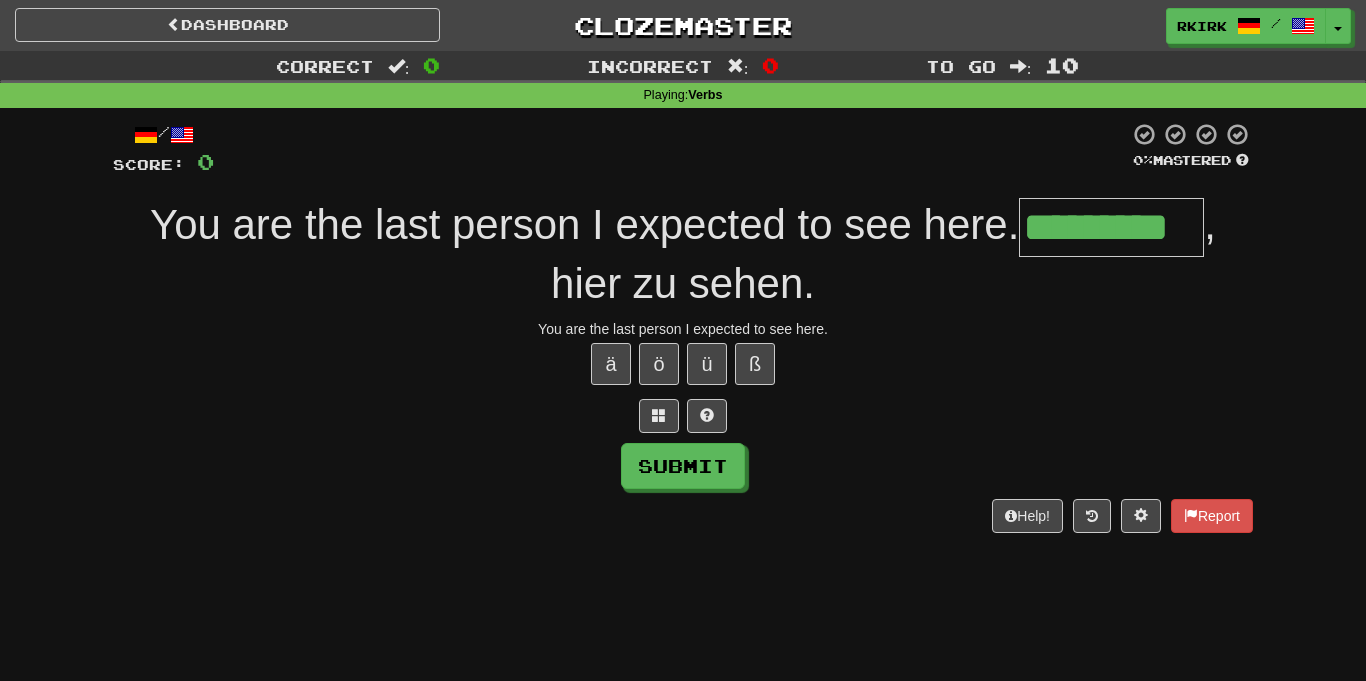 type on "*********" 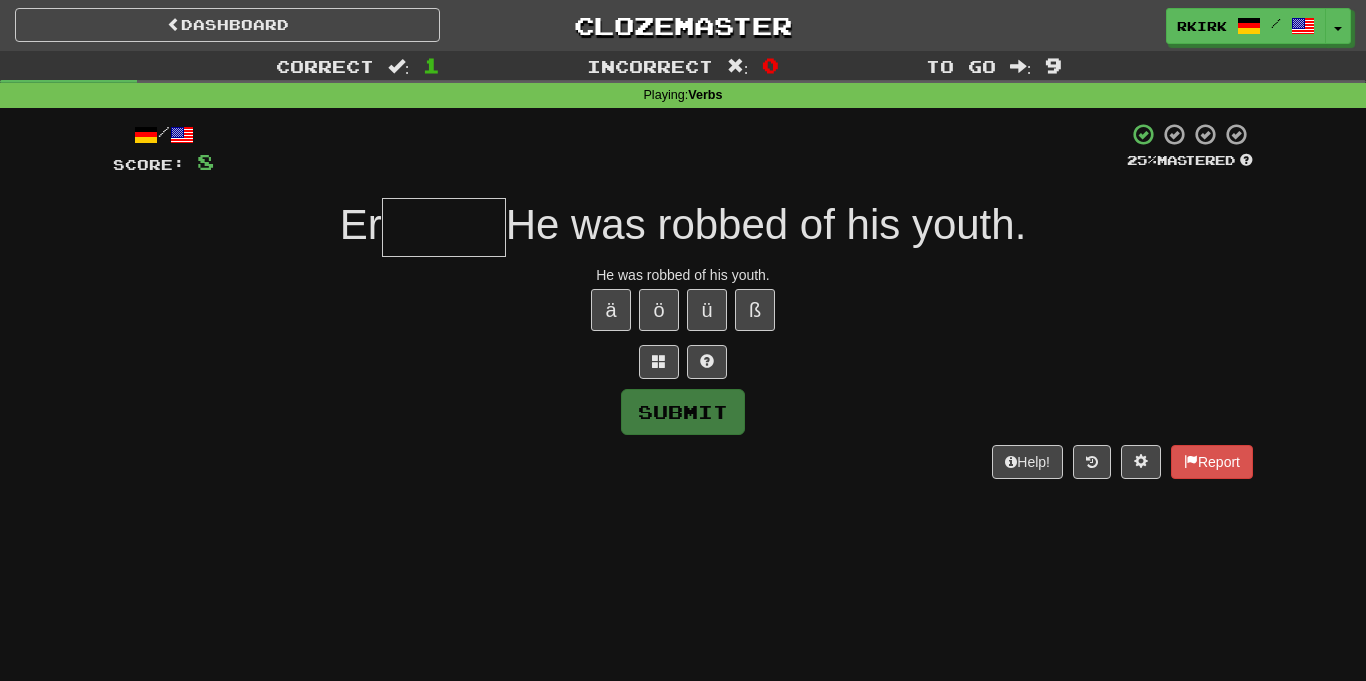 type on "*" 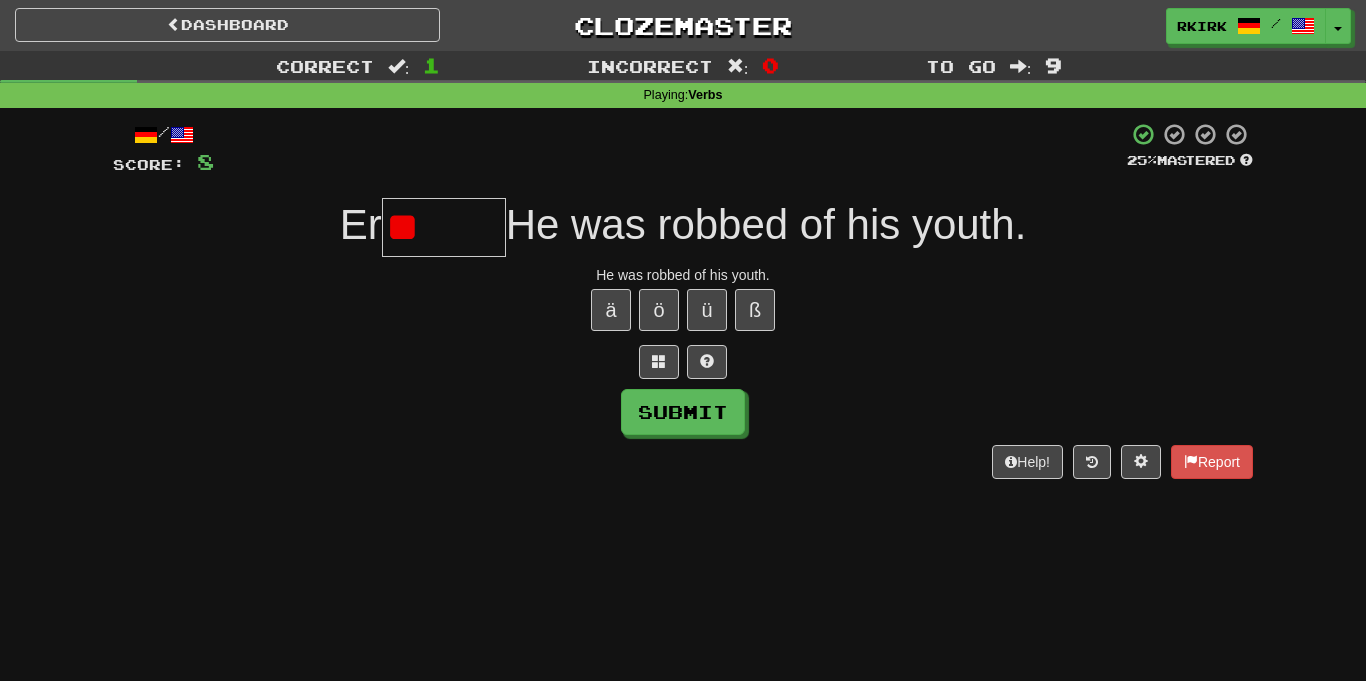 type on "*" 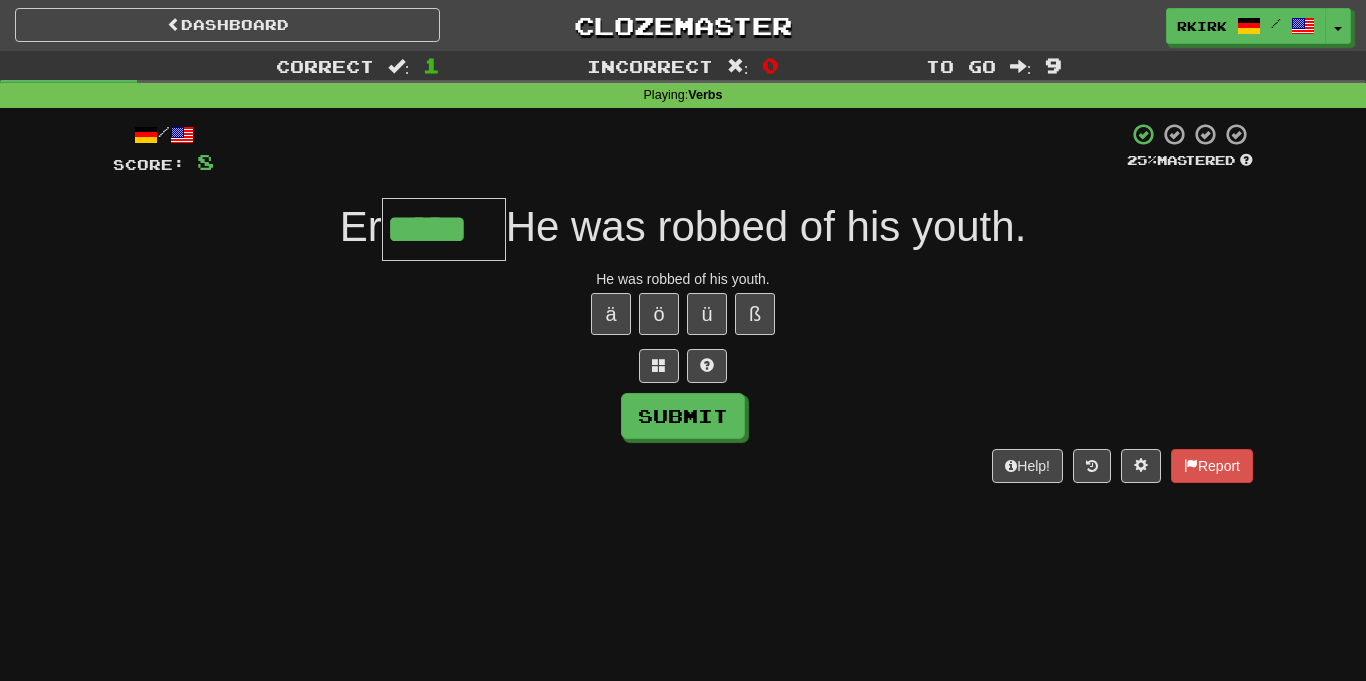scroll, scrollTop: 0, scrollLeft: 0, axis: both 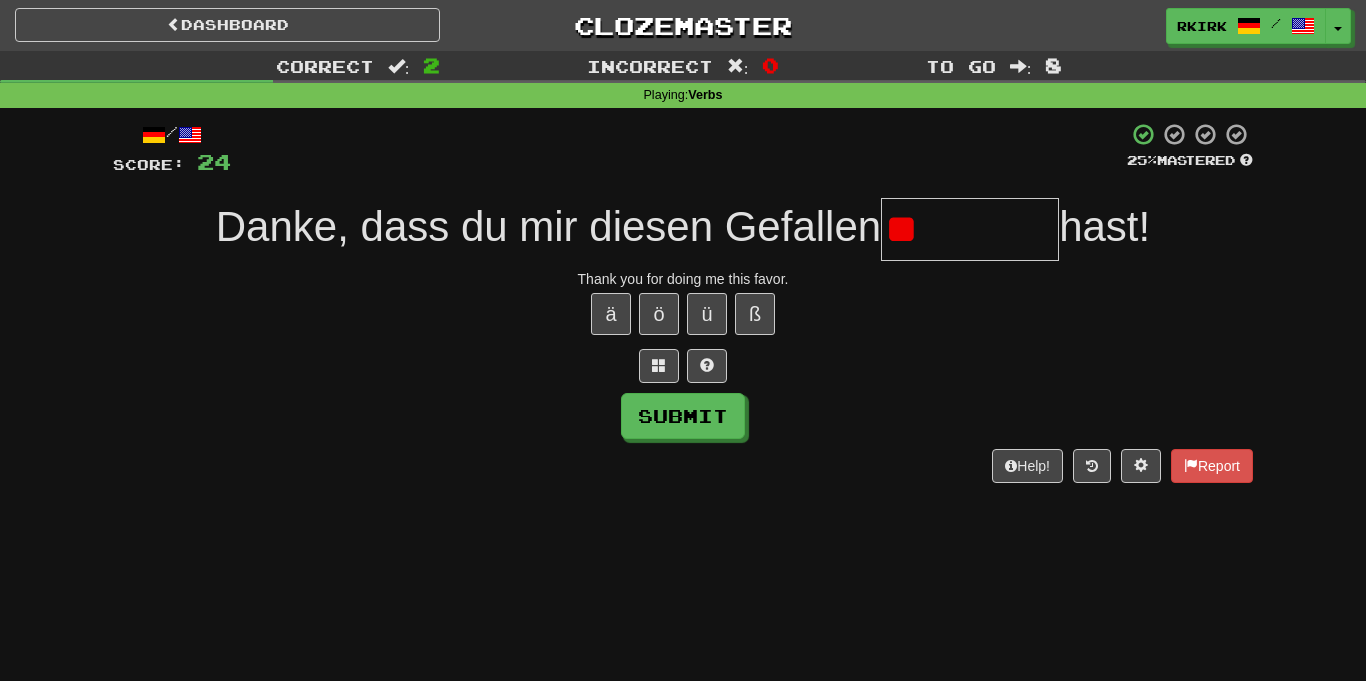 type on "*" 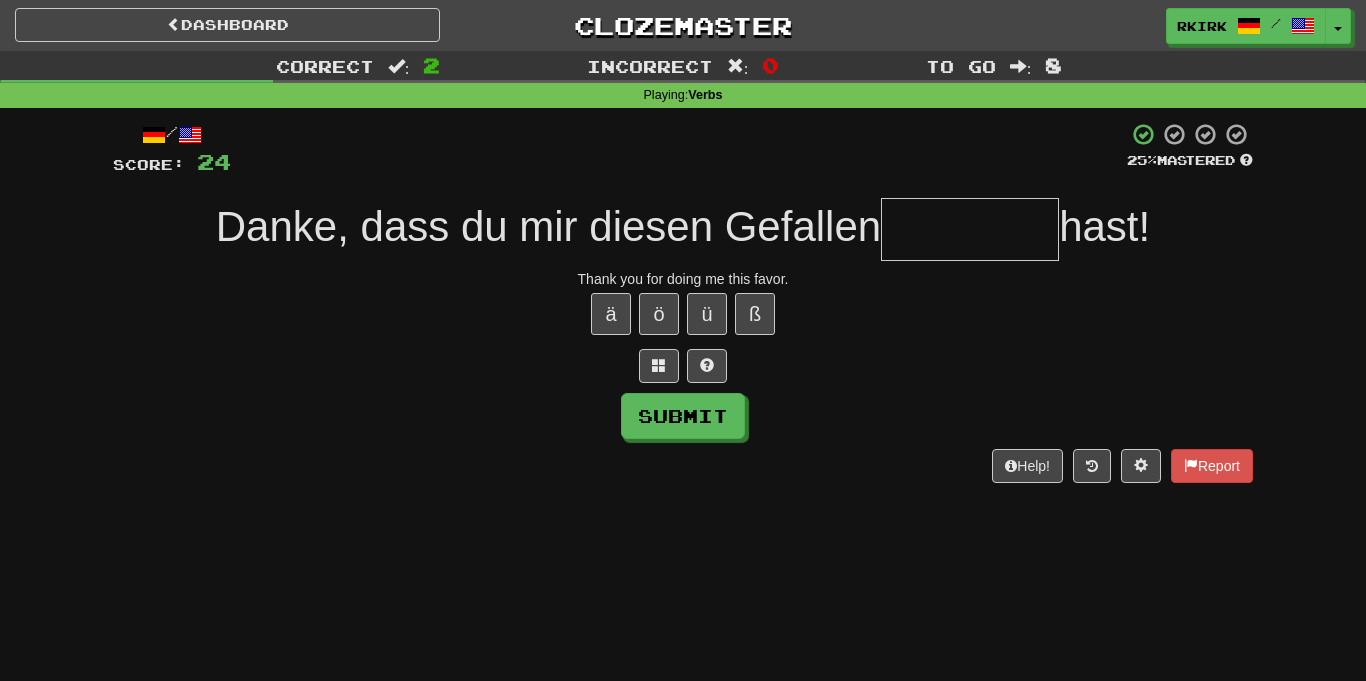 type on "*" 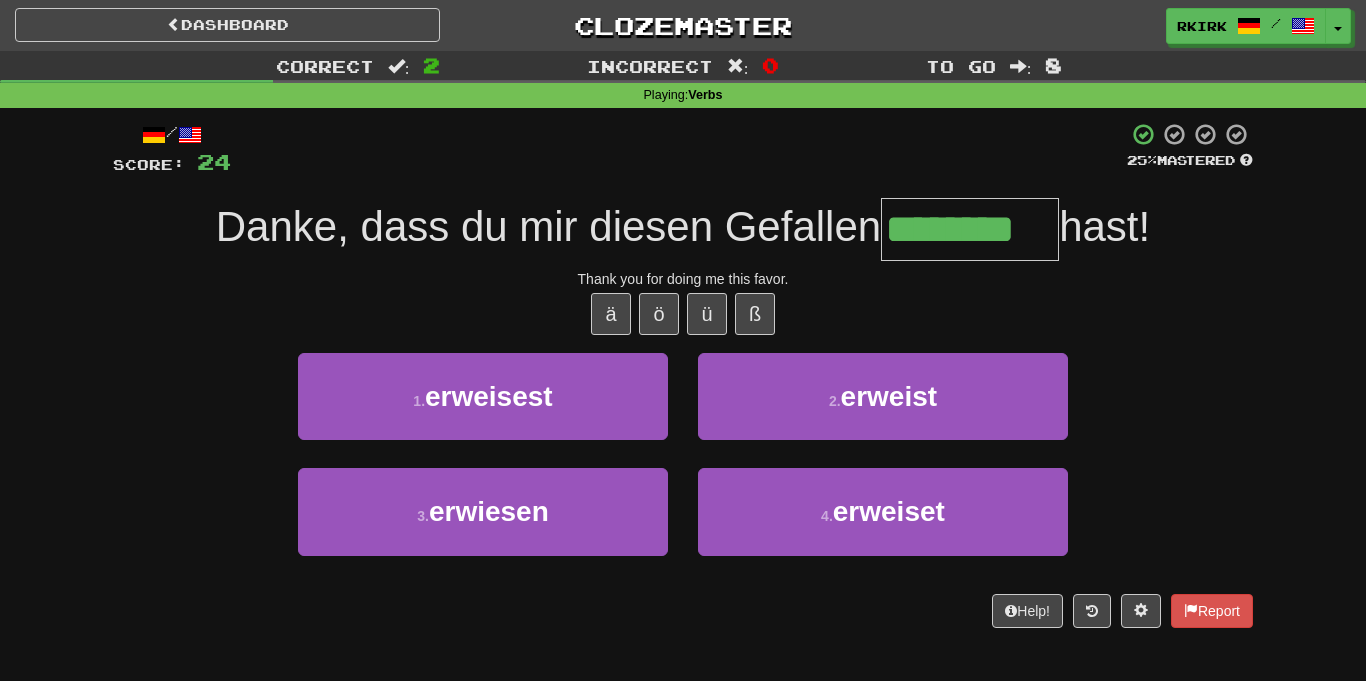 type on "********" 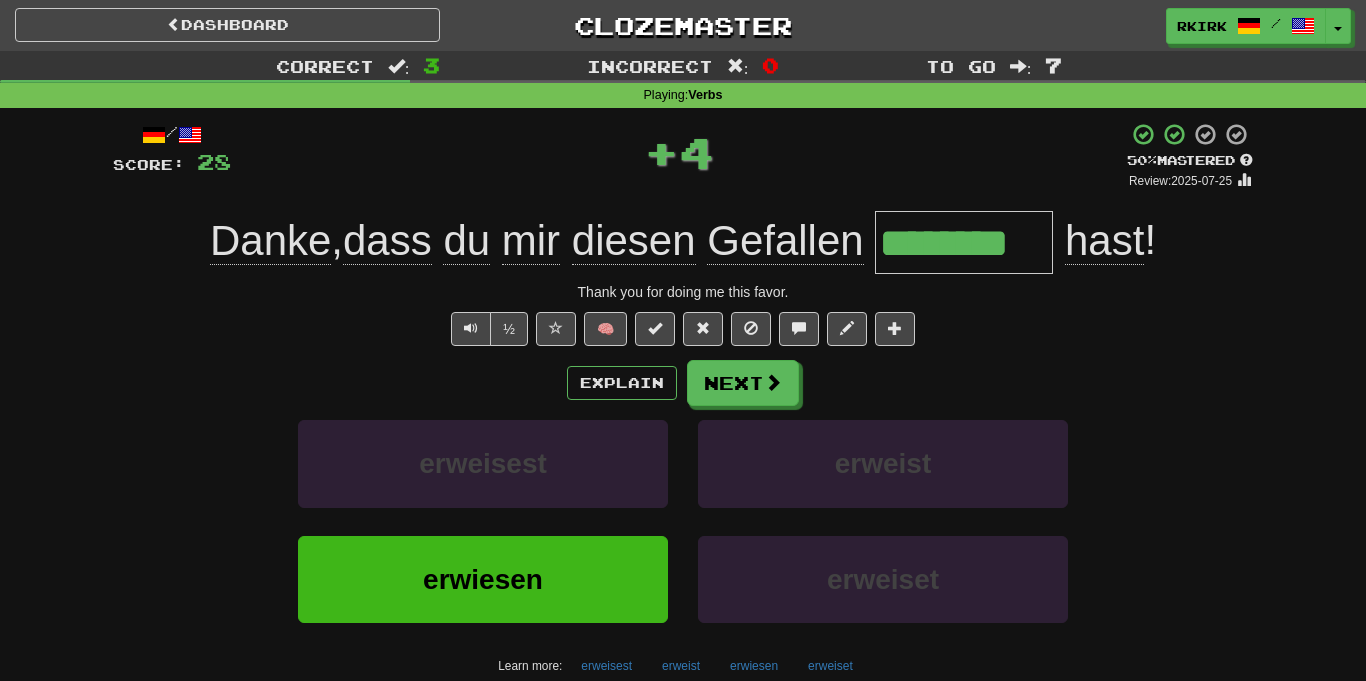 click on "********" at bounding box center (964, 242) 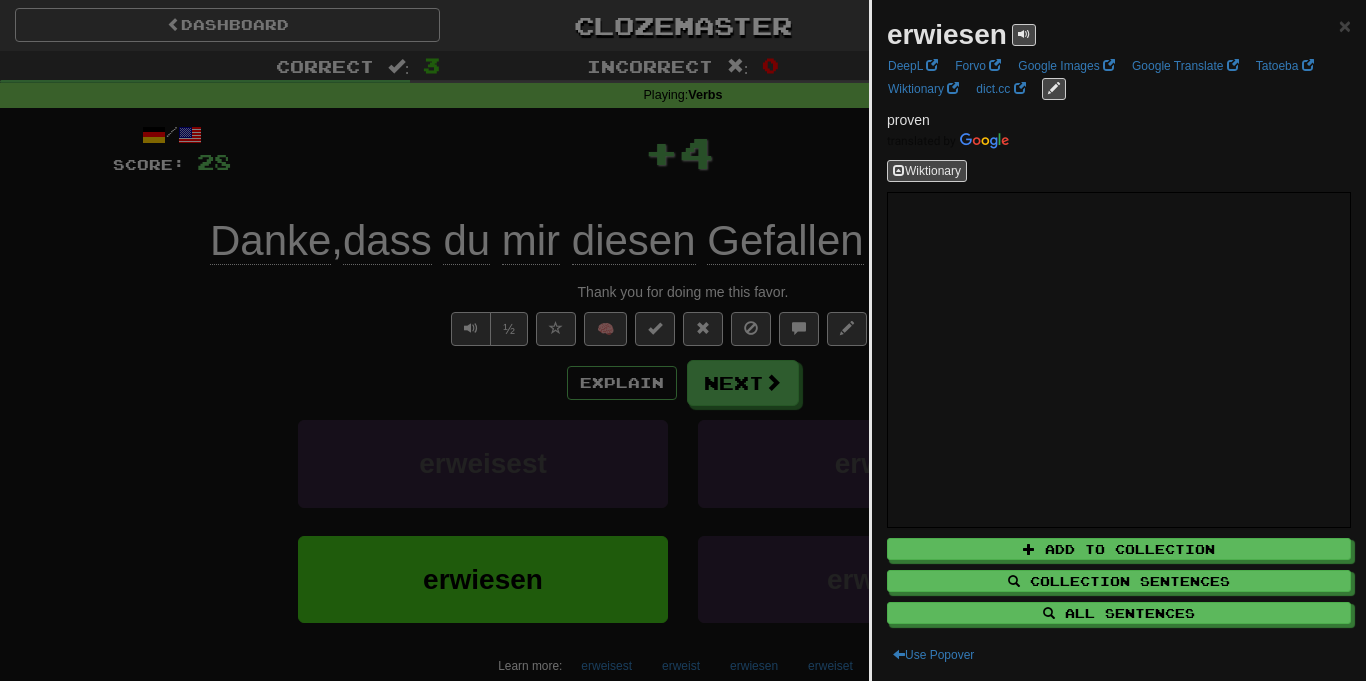 click at bounding box center [683, 340] 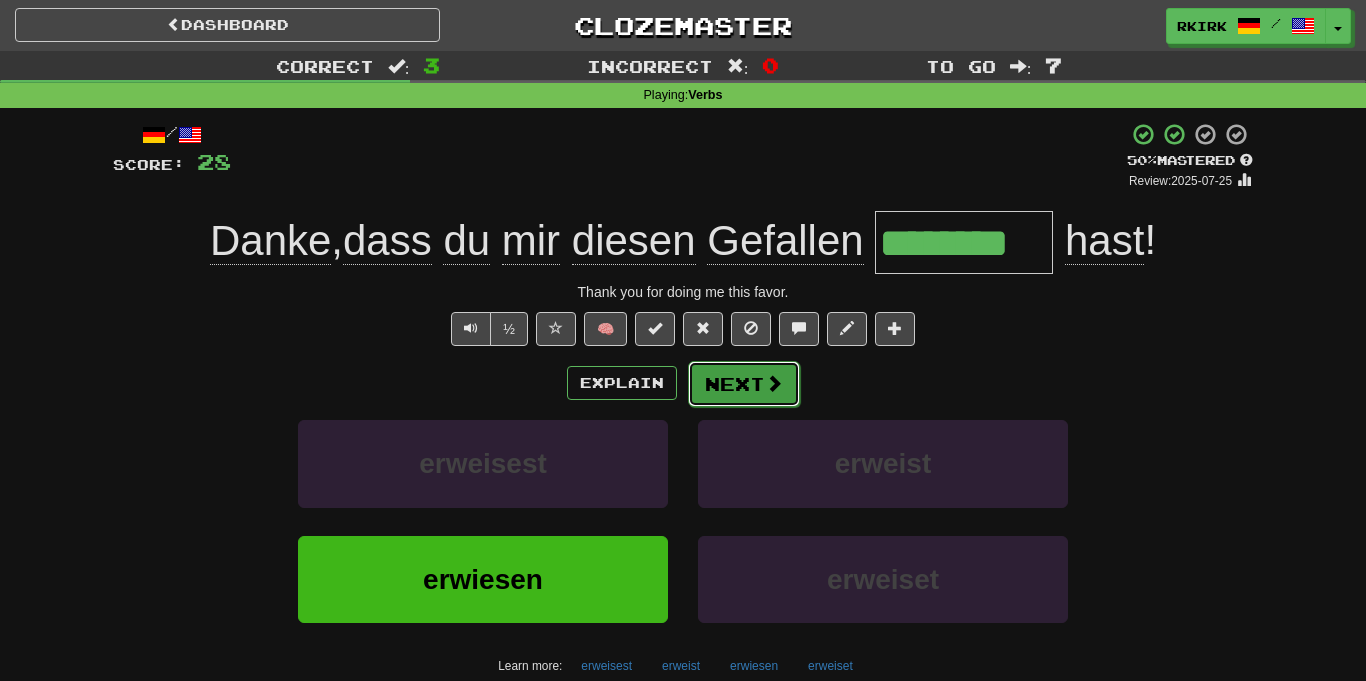 click on "Next" at bounding box center [744, 384] 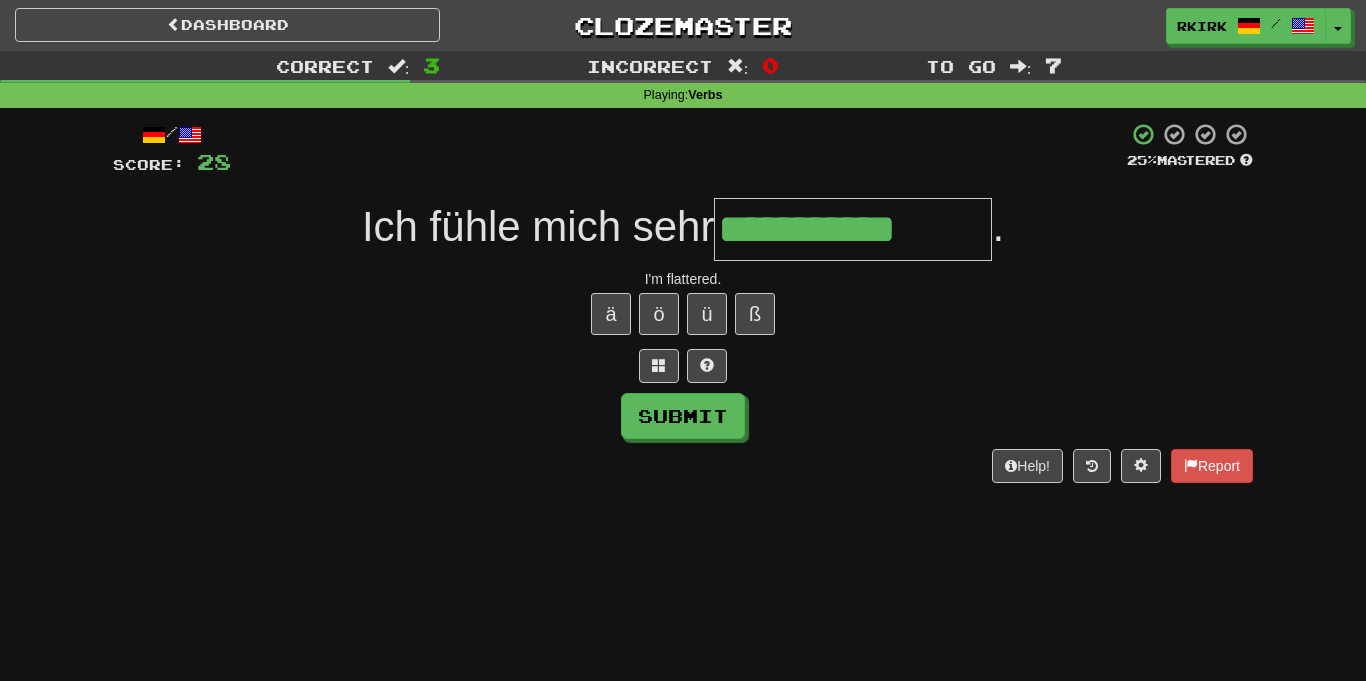 scroll, scrollTop: 0, scrollLeft: 0, axis: both 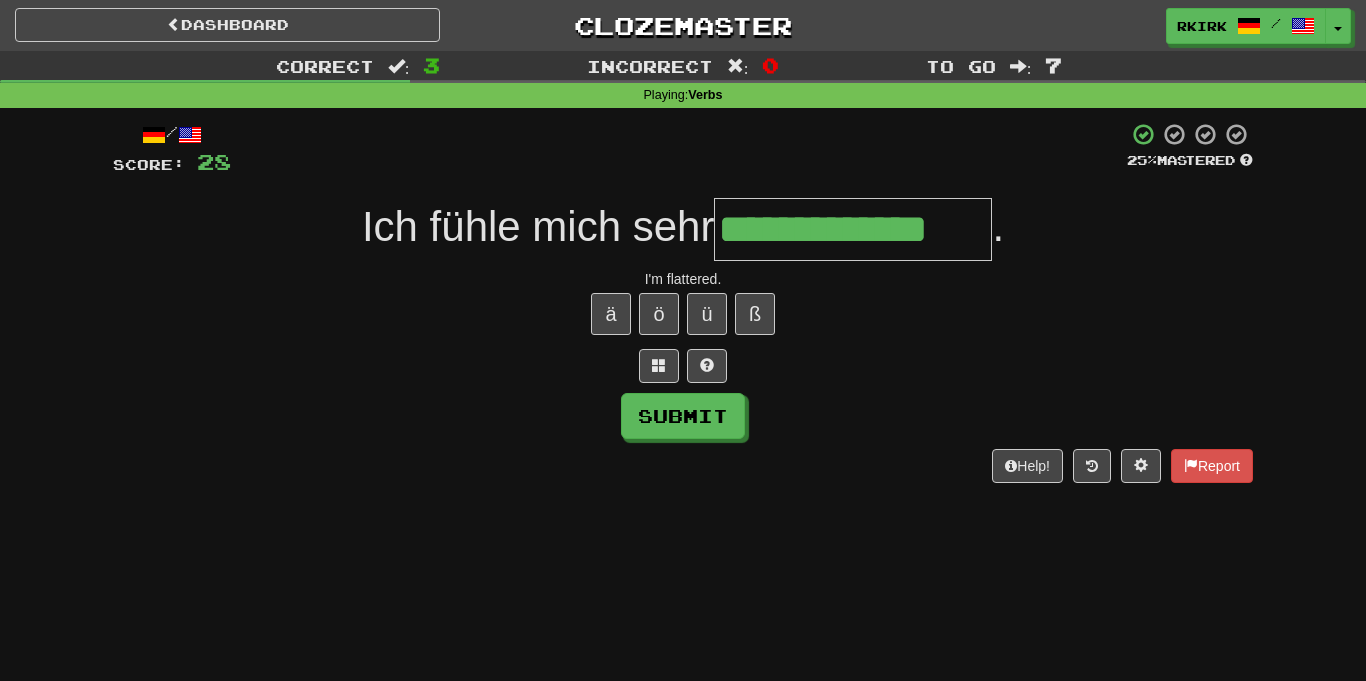 type on "**********" 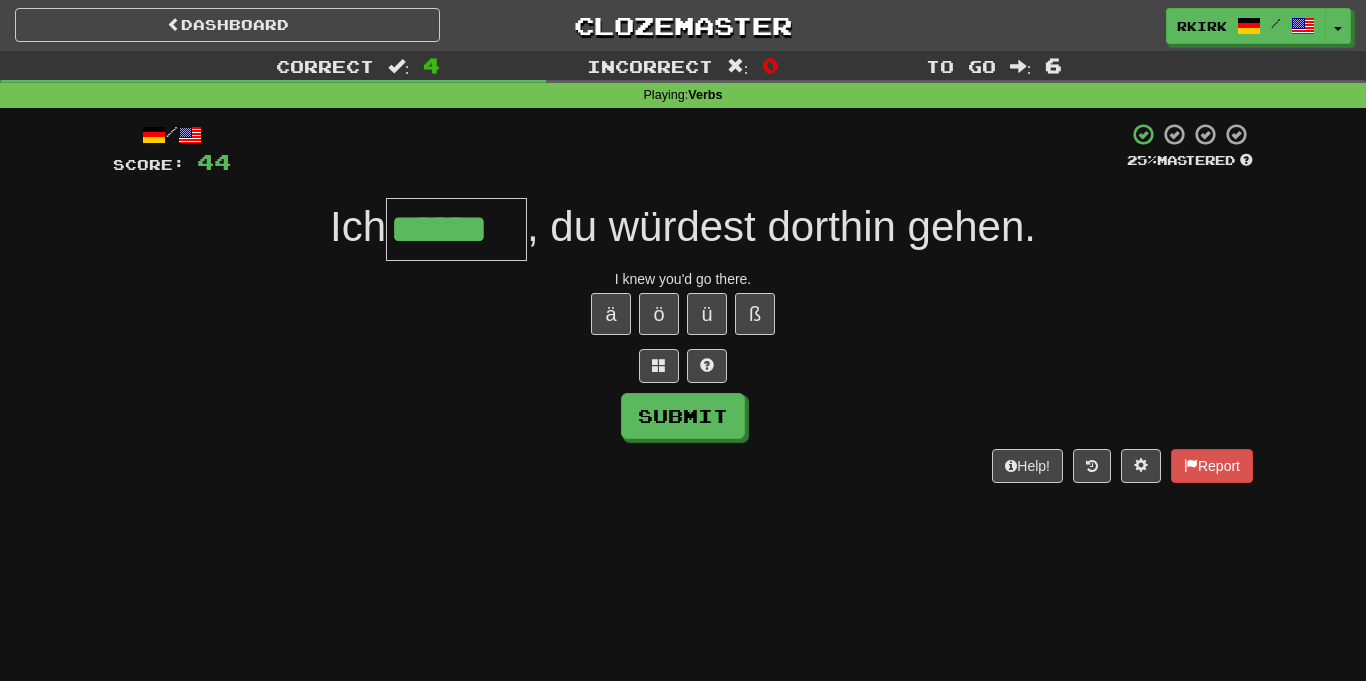 type on "******" 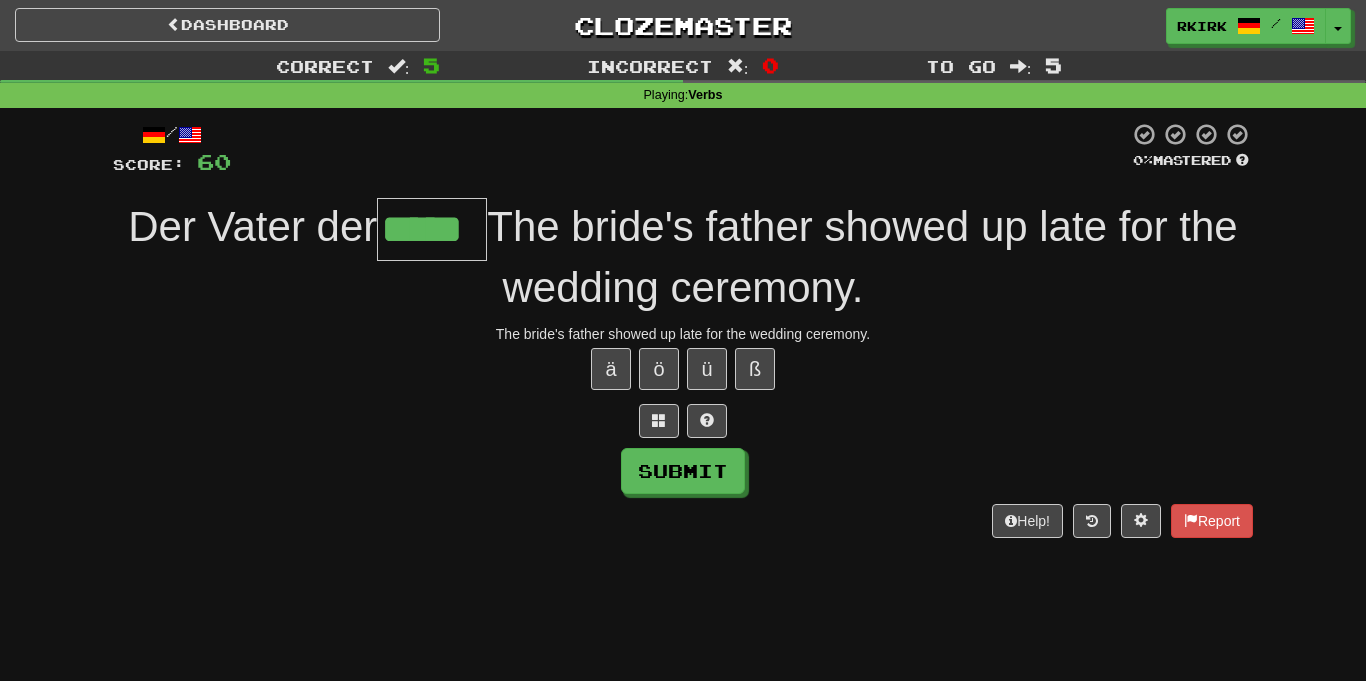 type on "*****" 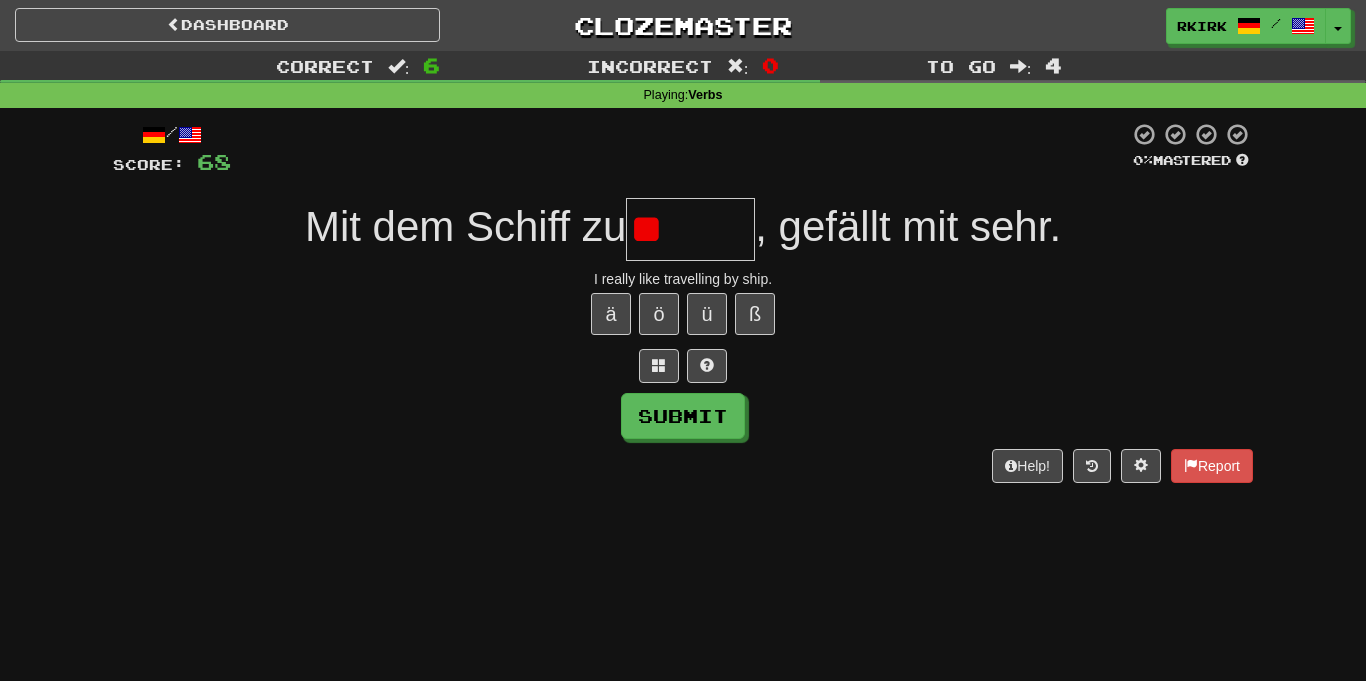 type on "*" 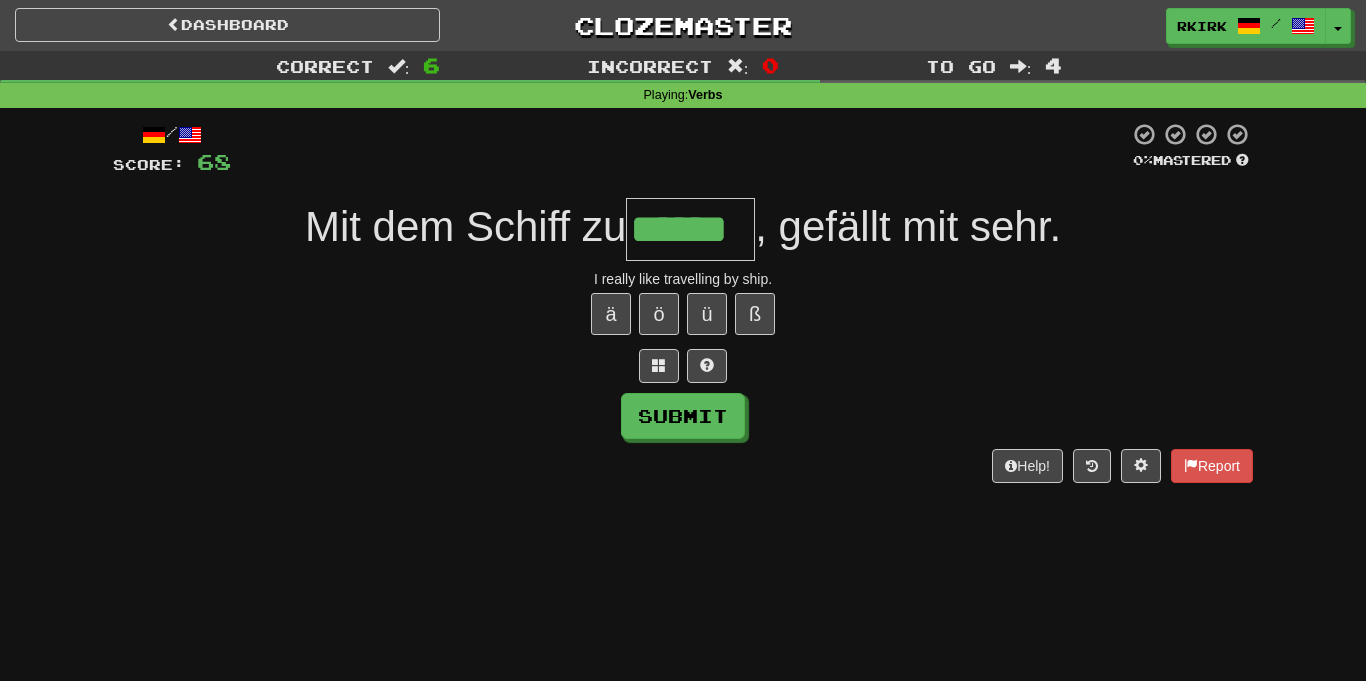 type on "******" 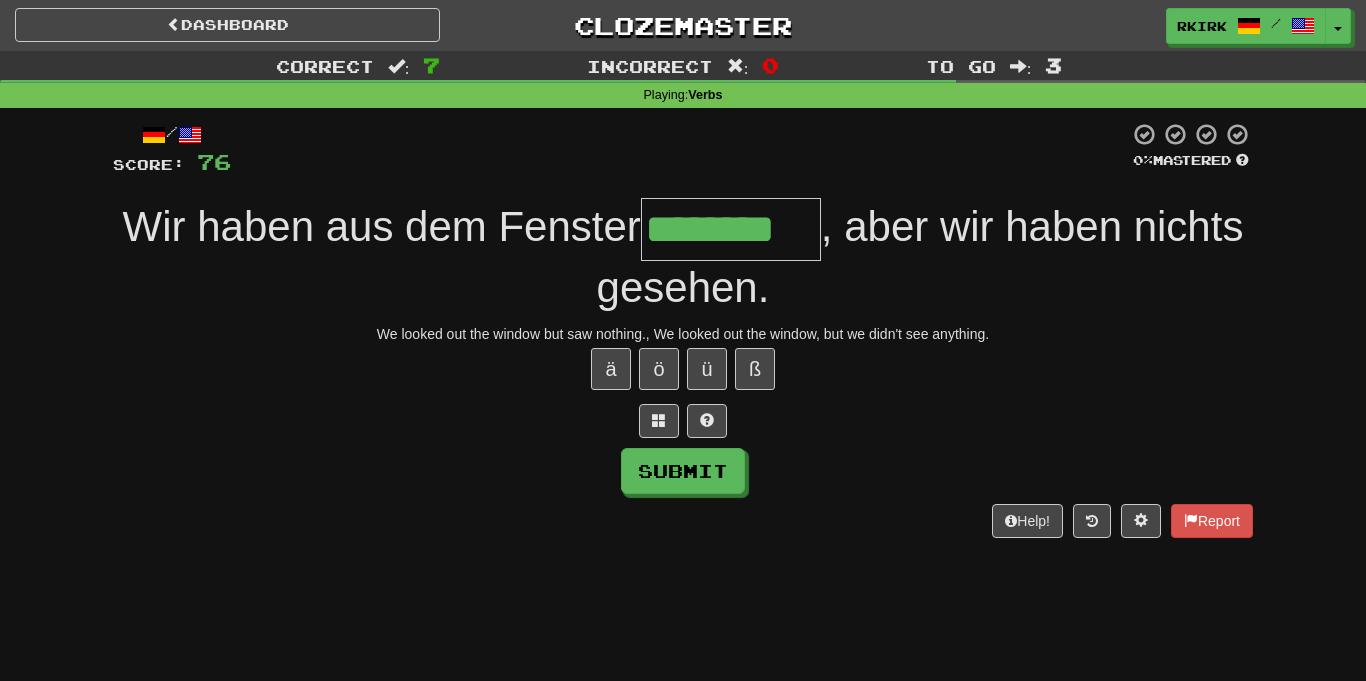type on "********" 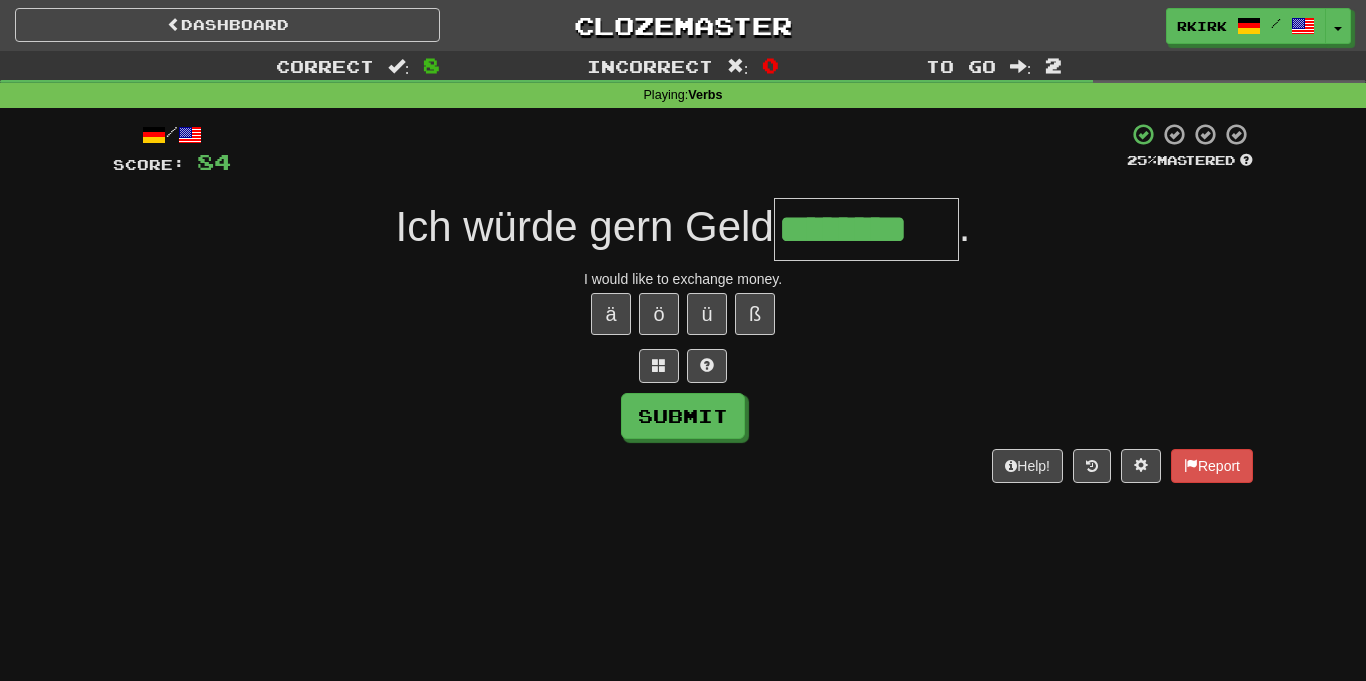 type on "********" 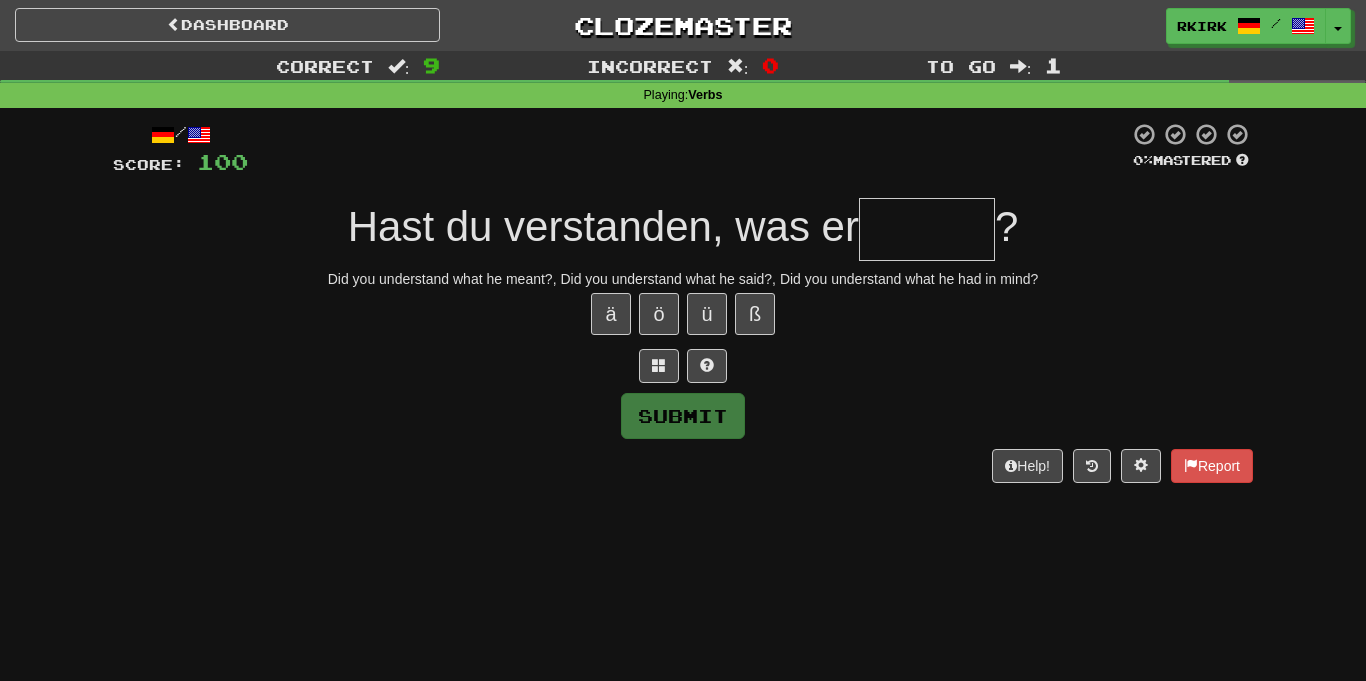 type on "*" 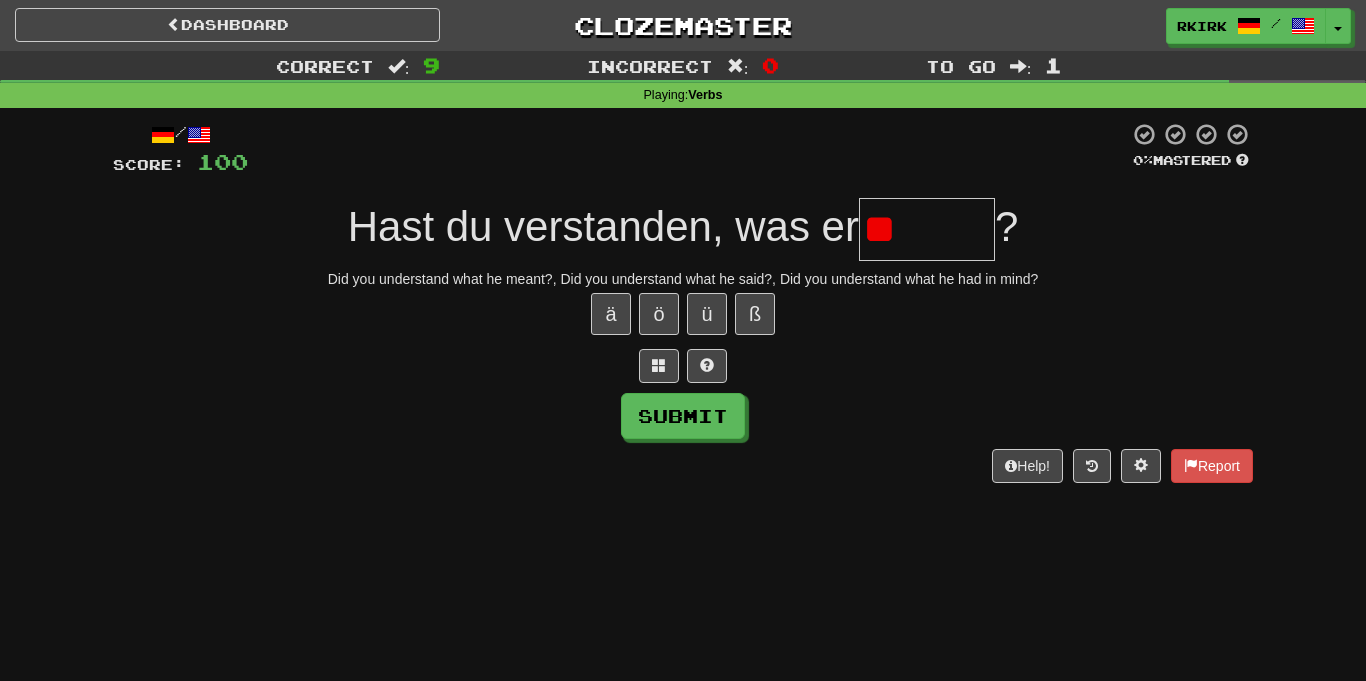 type on "*" 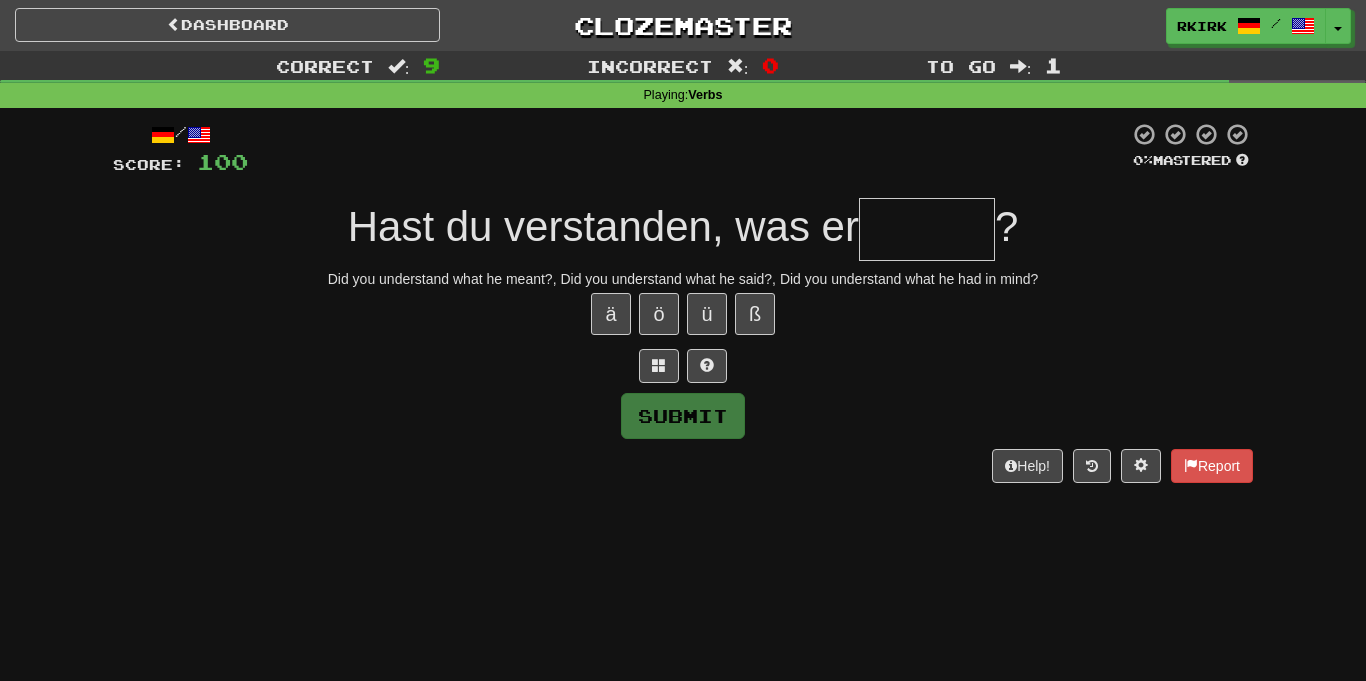 type on "*" 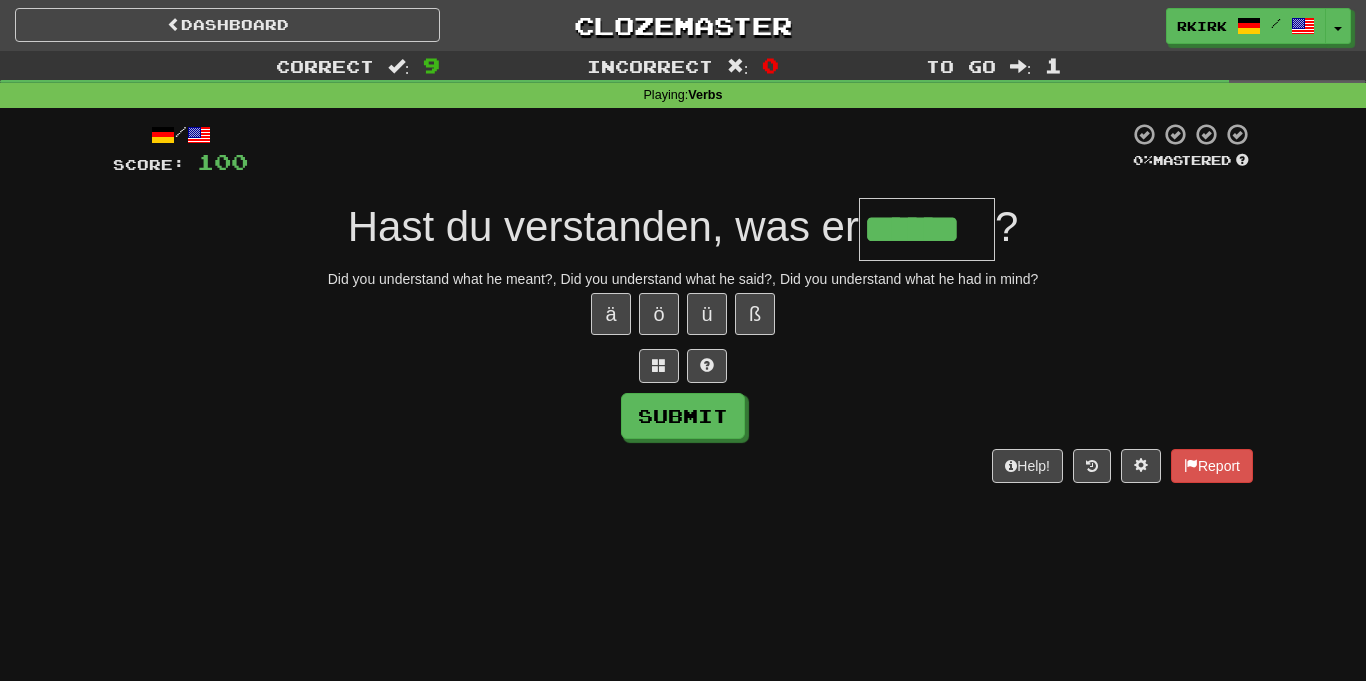type on "******" 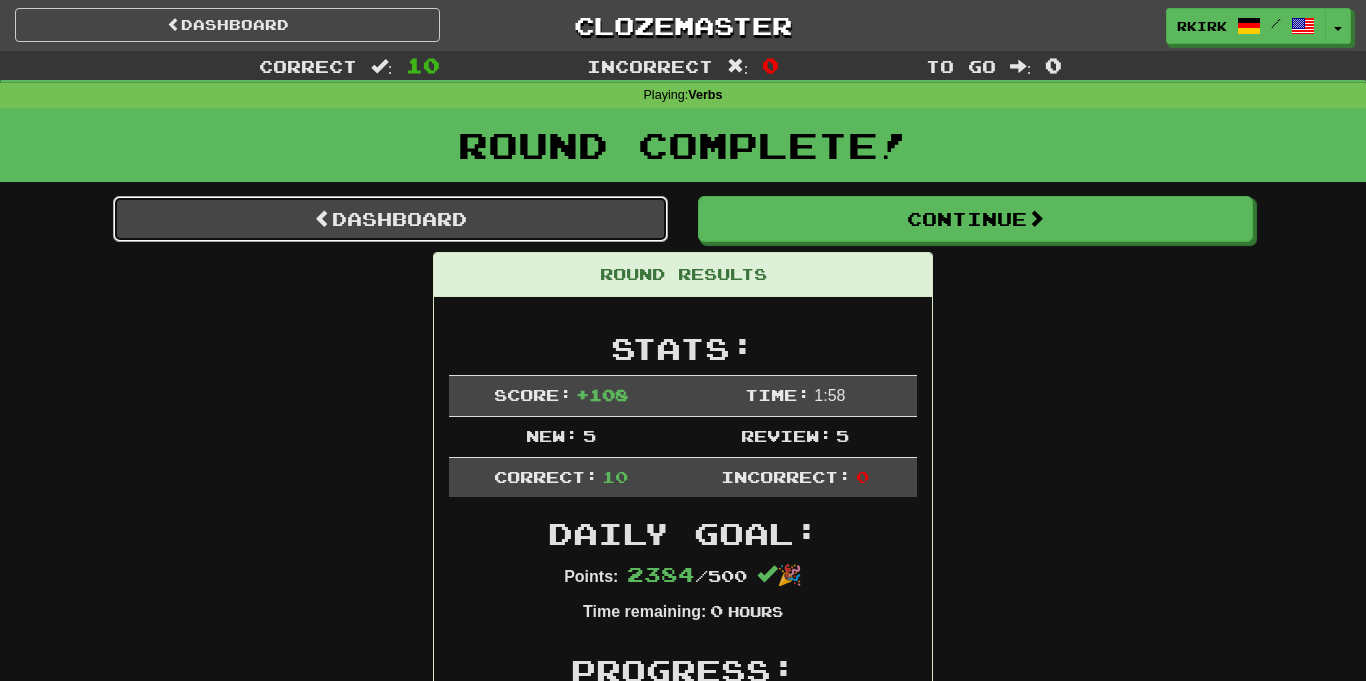 click on "Dashboard" at bounding box center (390, 219) 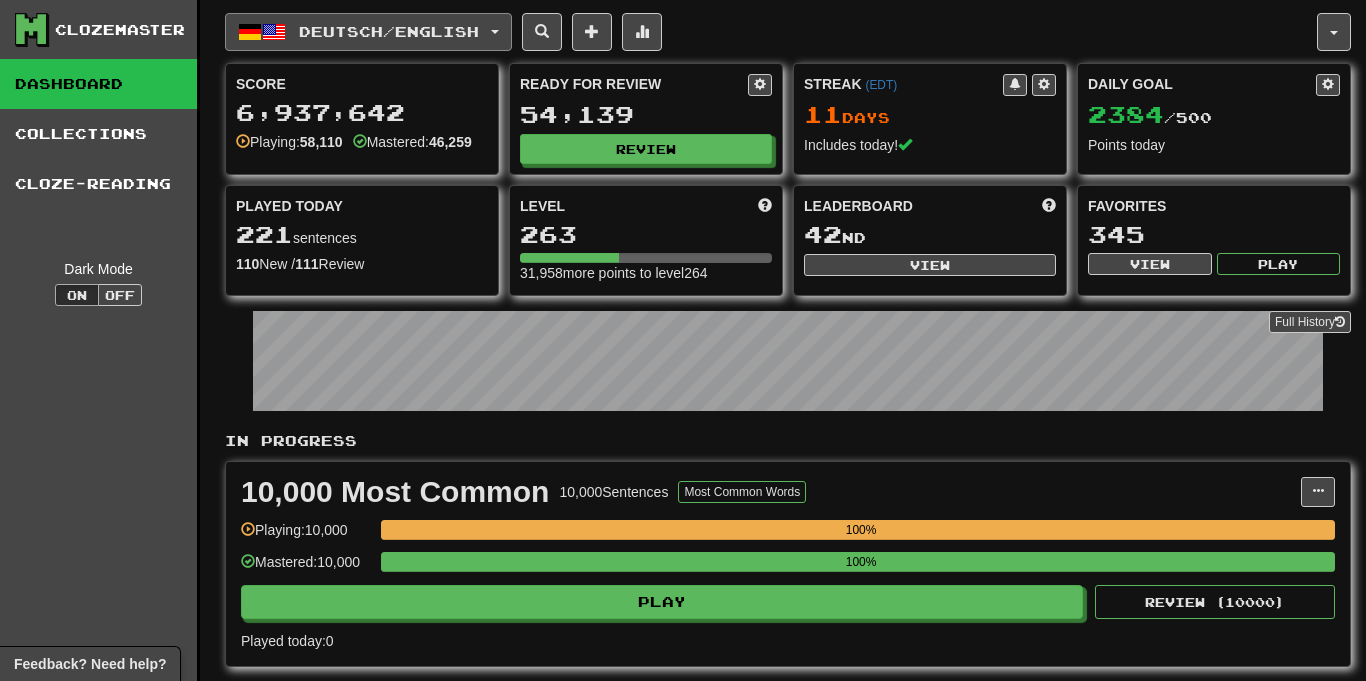 scroll, scrollTop: 0, scrollLeft: 0, axis: both 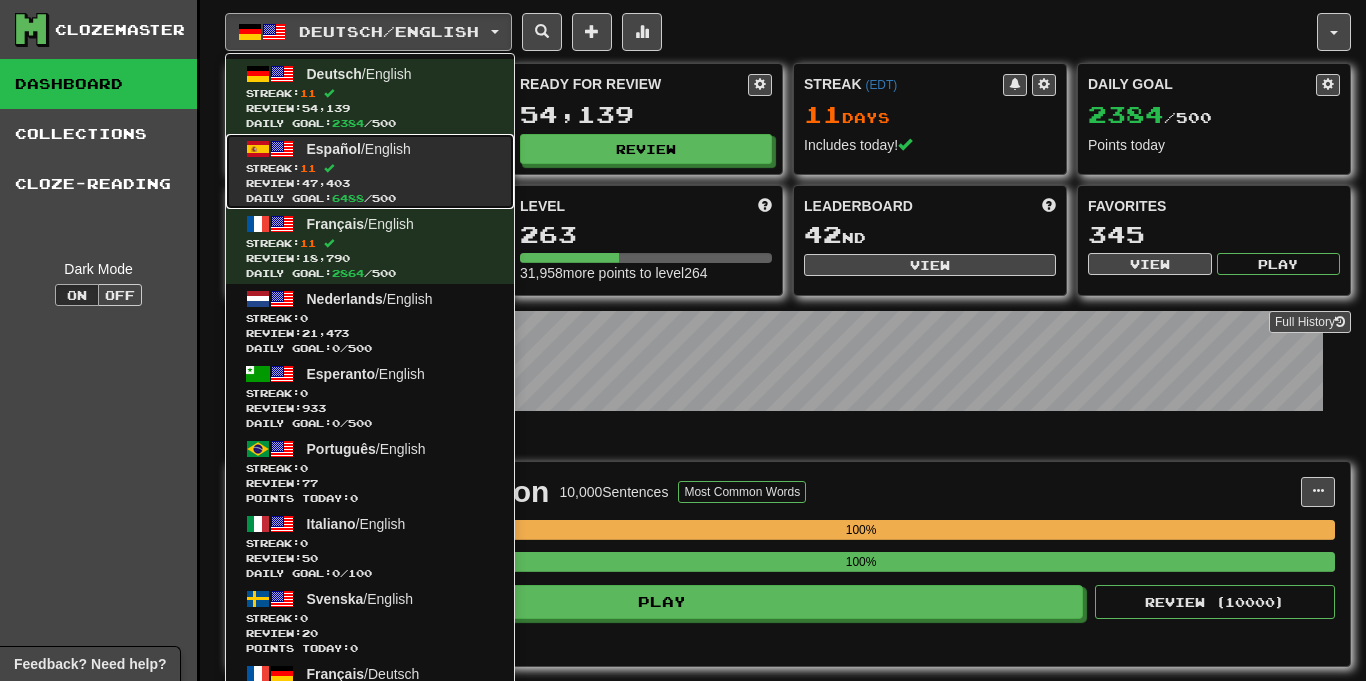 click on "Review:  47,403" at bounding box center (370, 183) 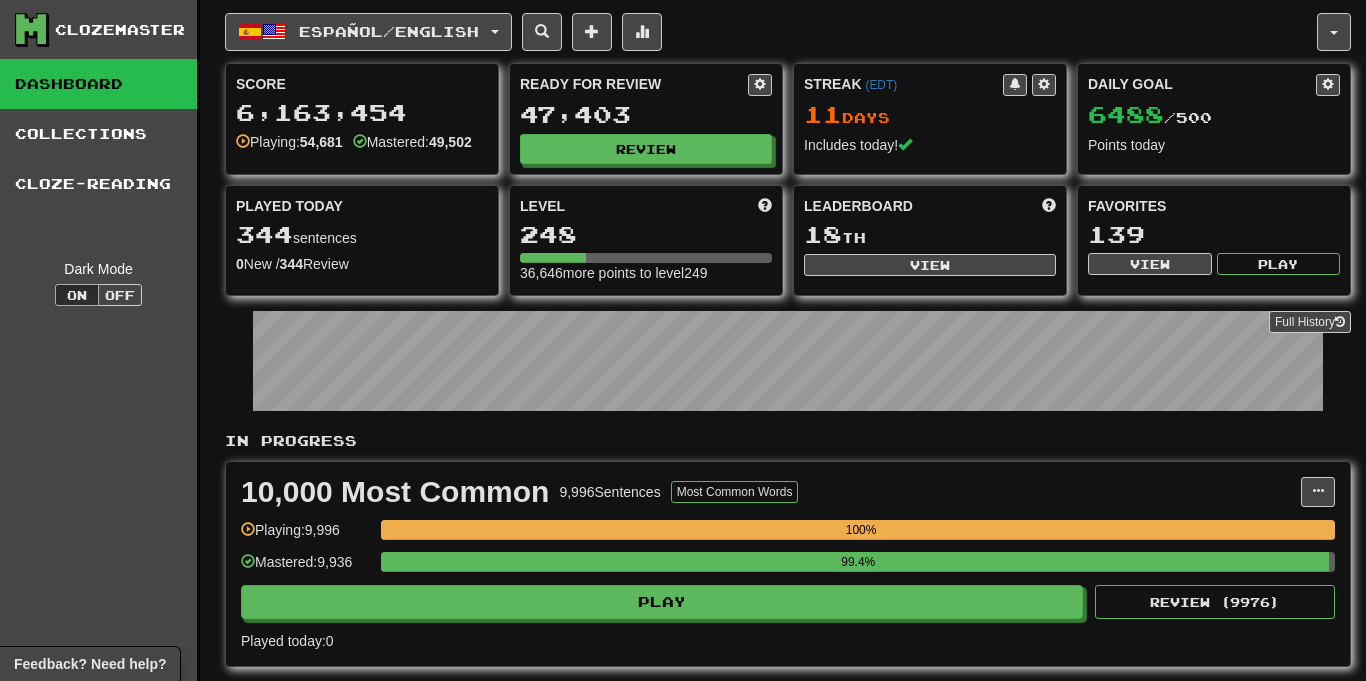 scroll, scrollTop: 0, scrollLeft: 0, axis: both 